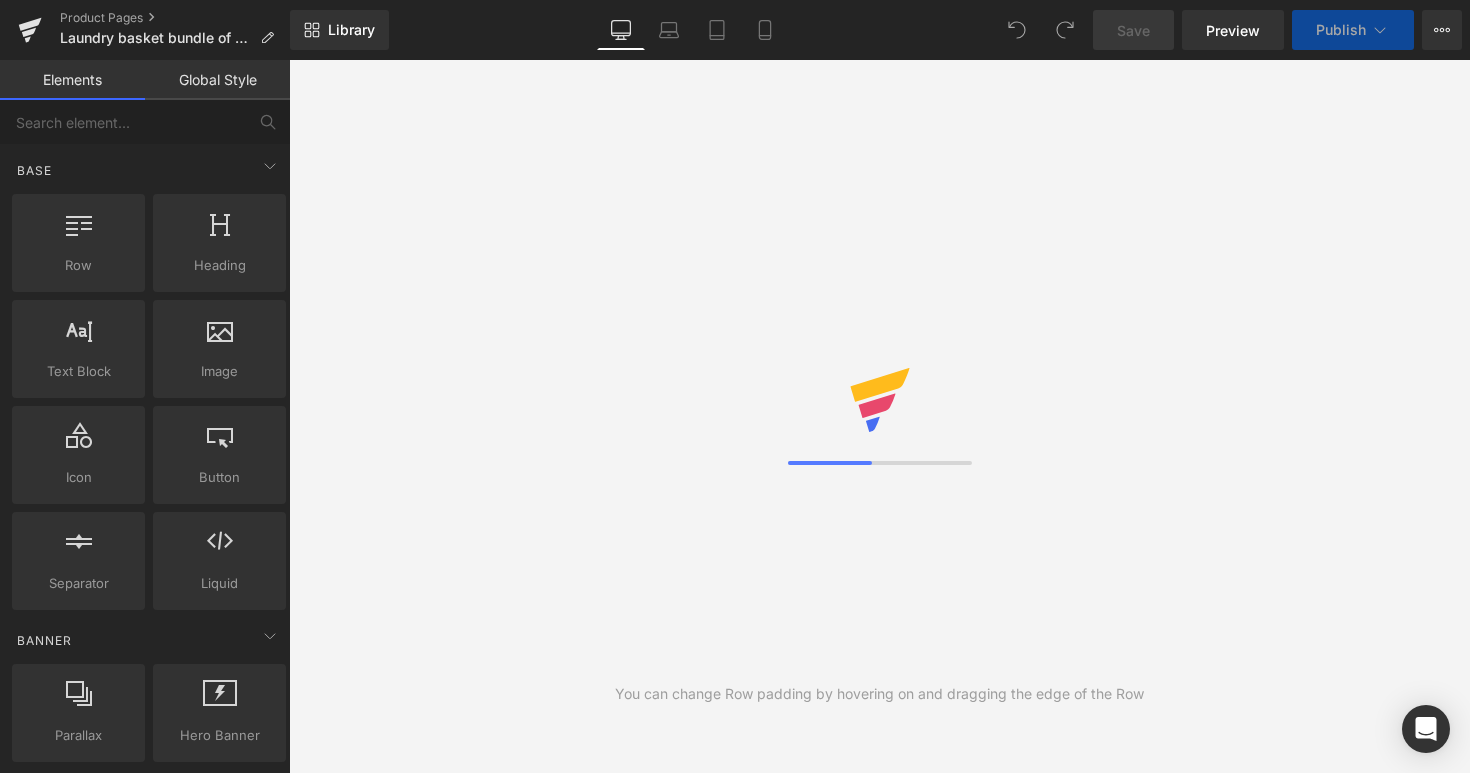scroll, scrollTop: 0, scrollLeft: 0, axis: both 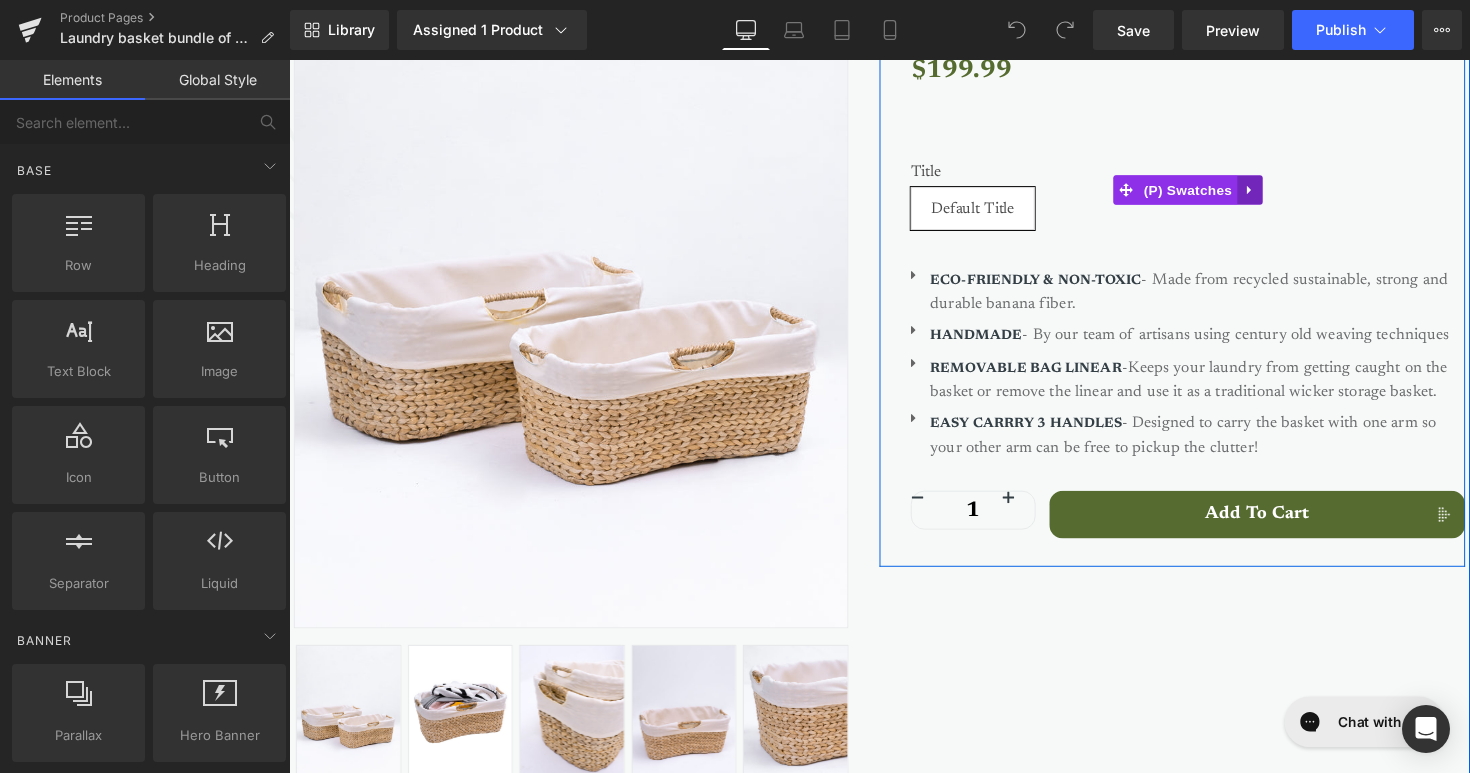 click 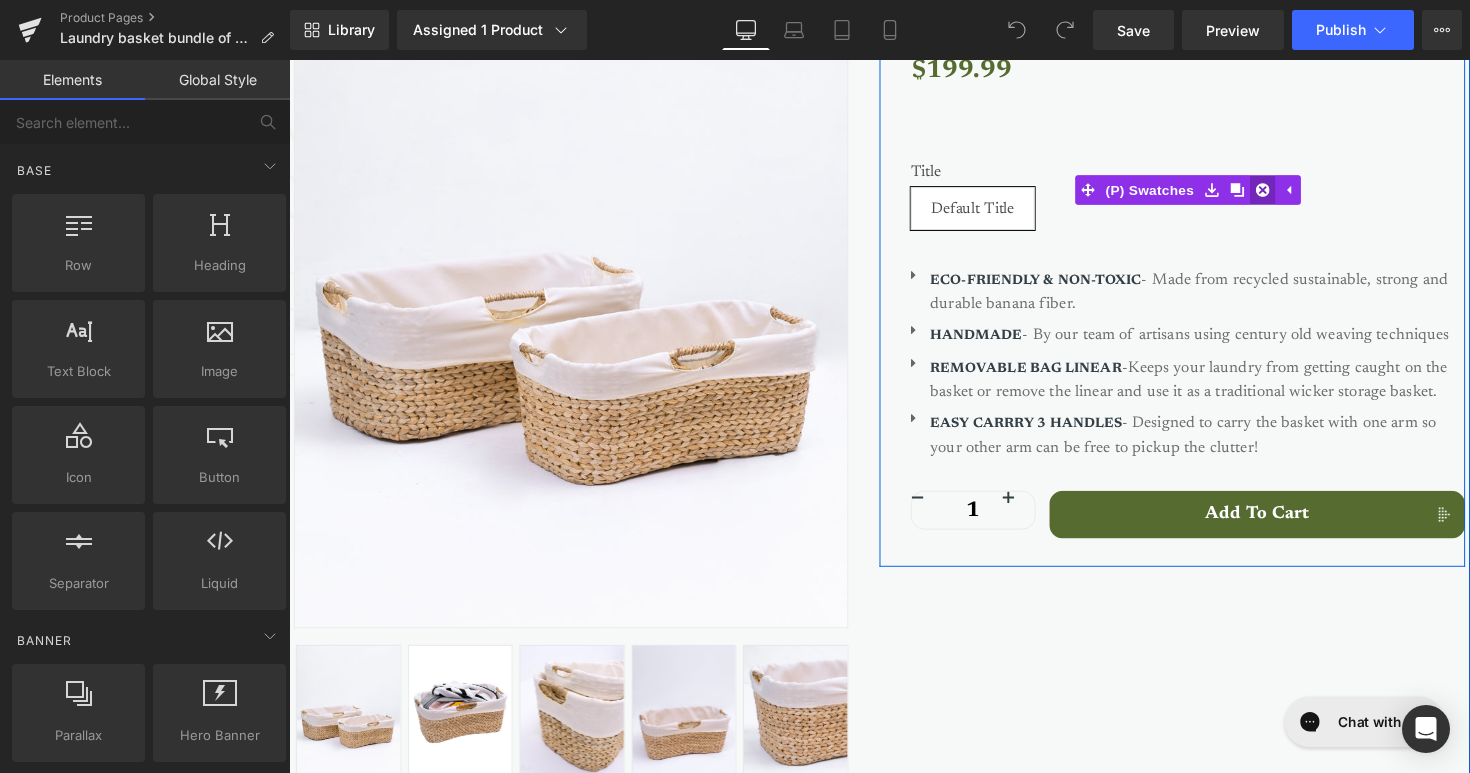 click 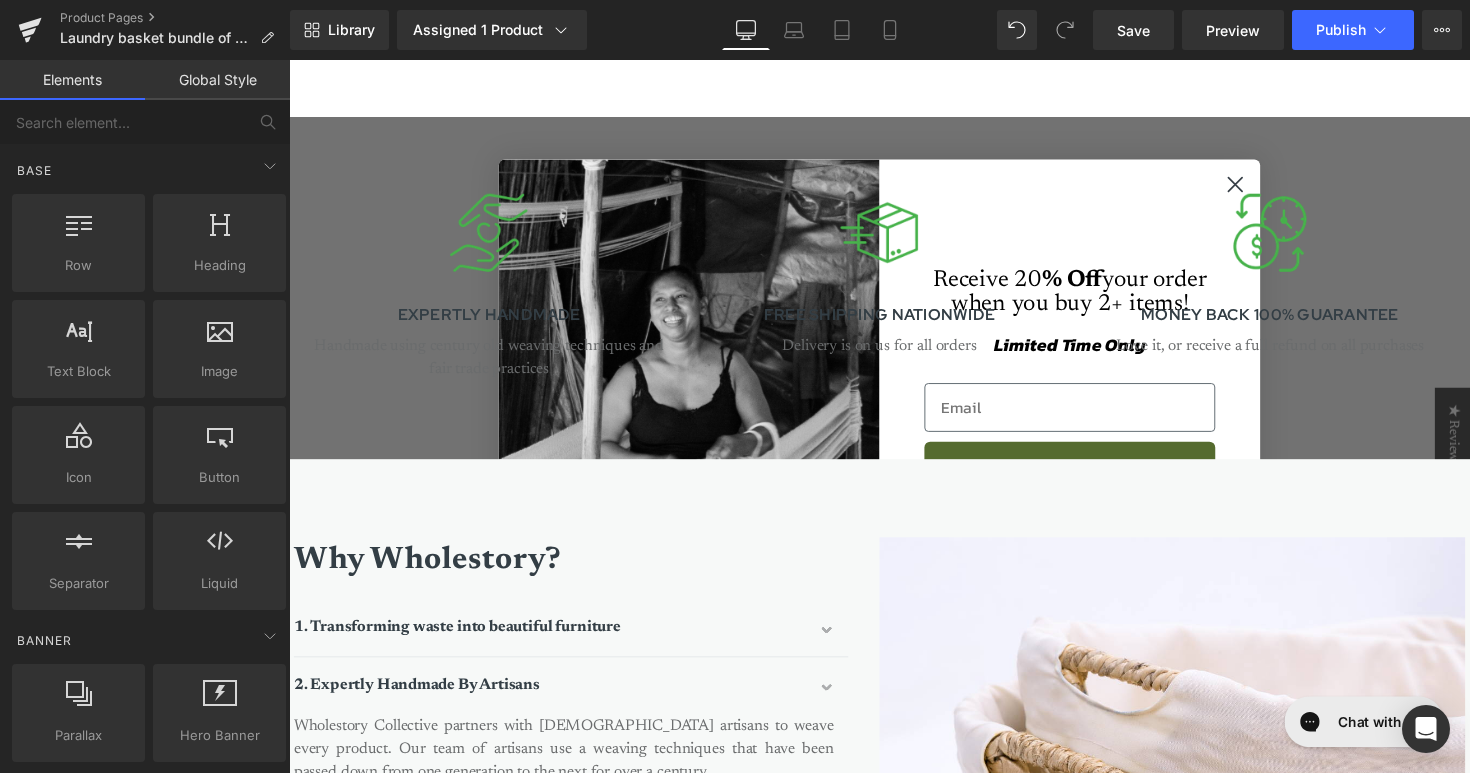 scroll, scrollTop: 1897, scrollLeft: 0, axis: vertical 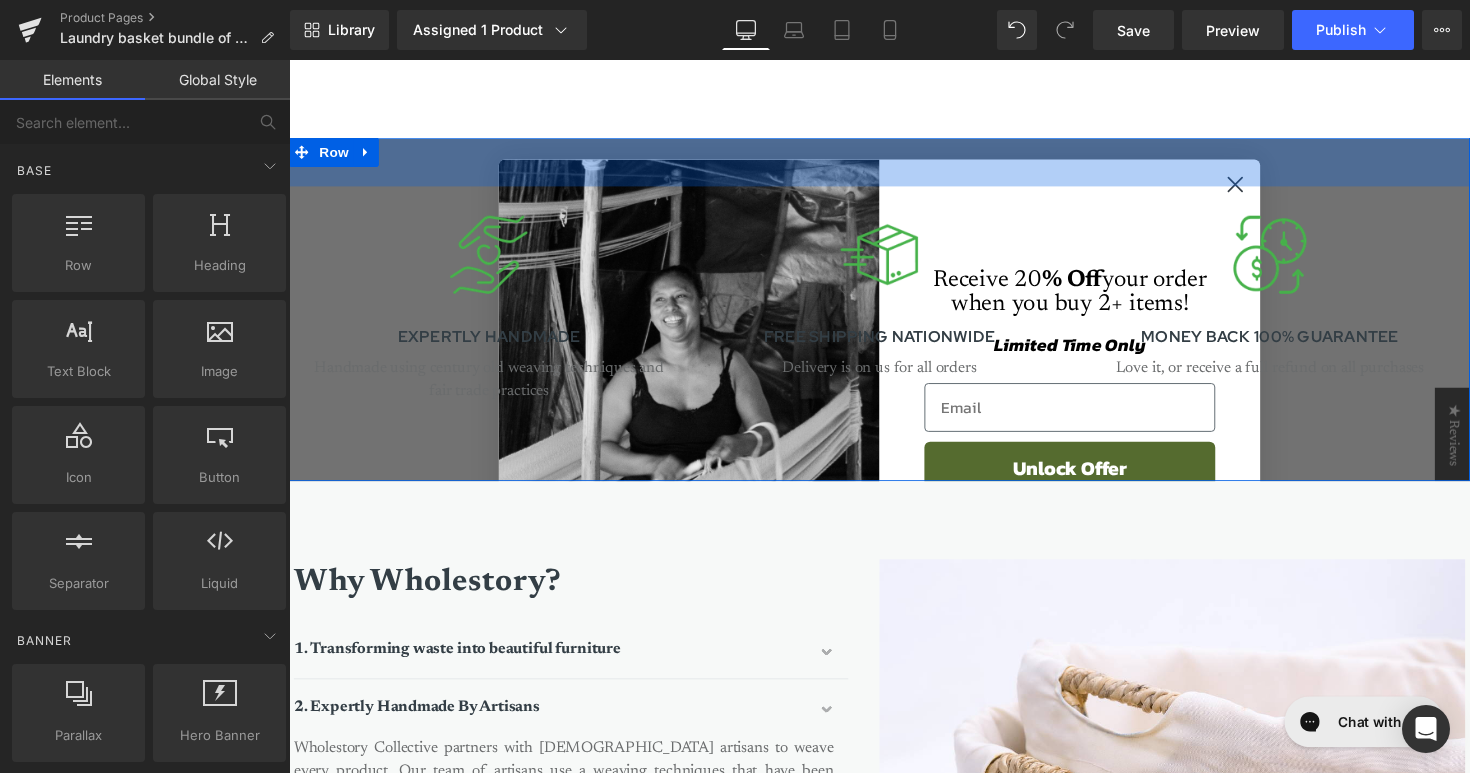 click at bounding box center [289, 60] 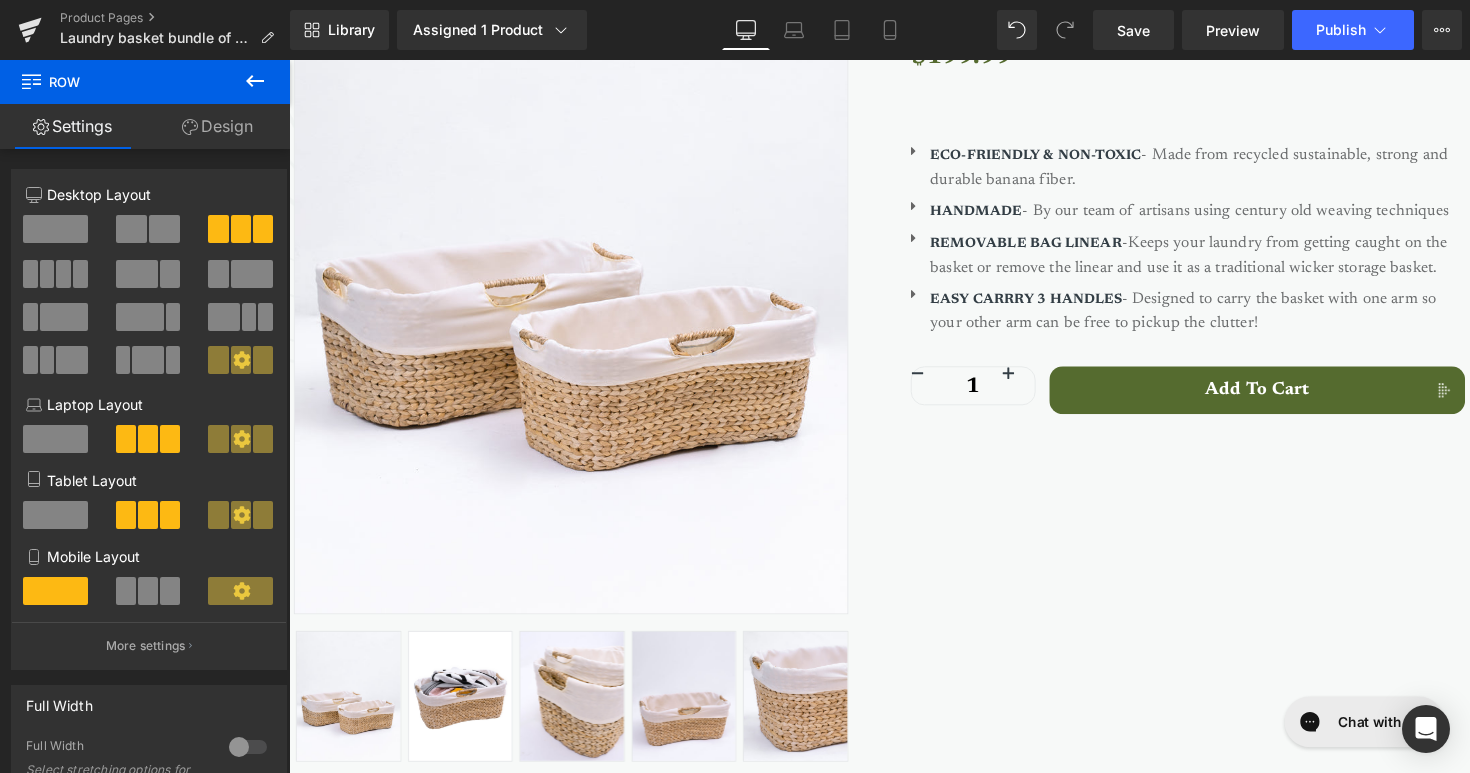 scroll, scrollTop: 0, scrollLeft: 0, axis: both 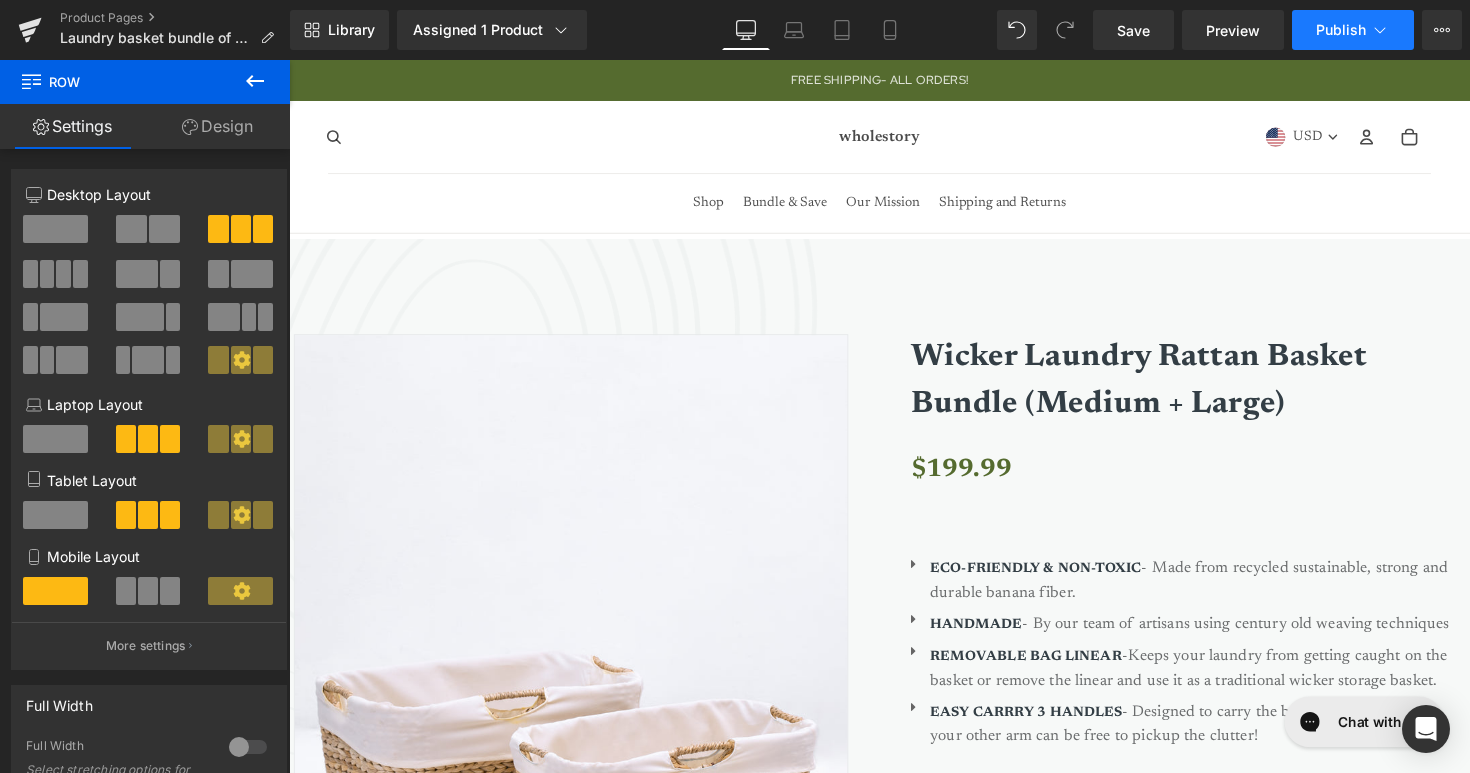 click on "Publish" at bounding box center (1341, 30) 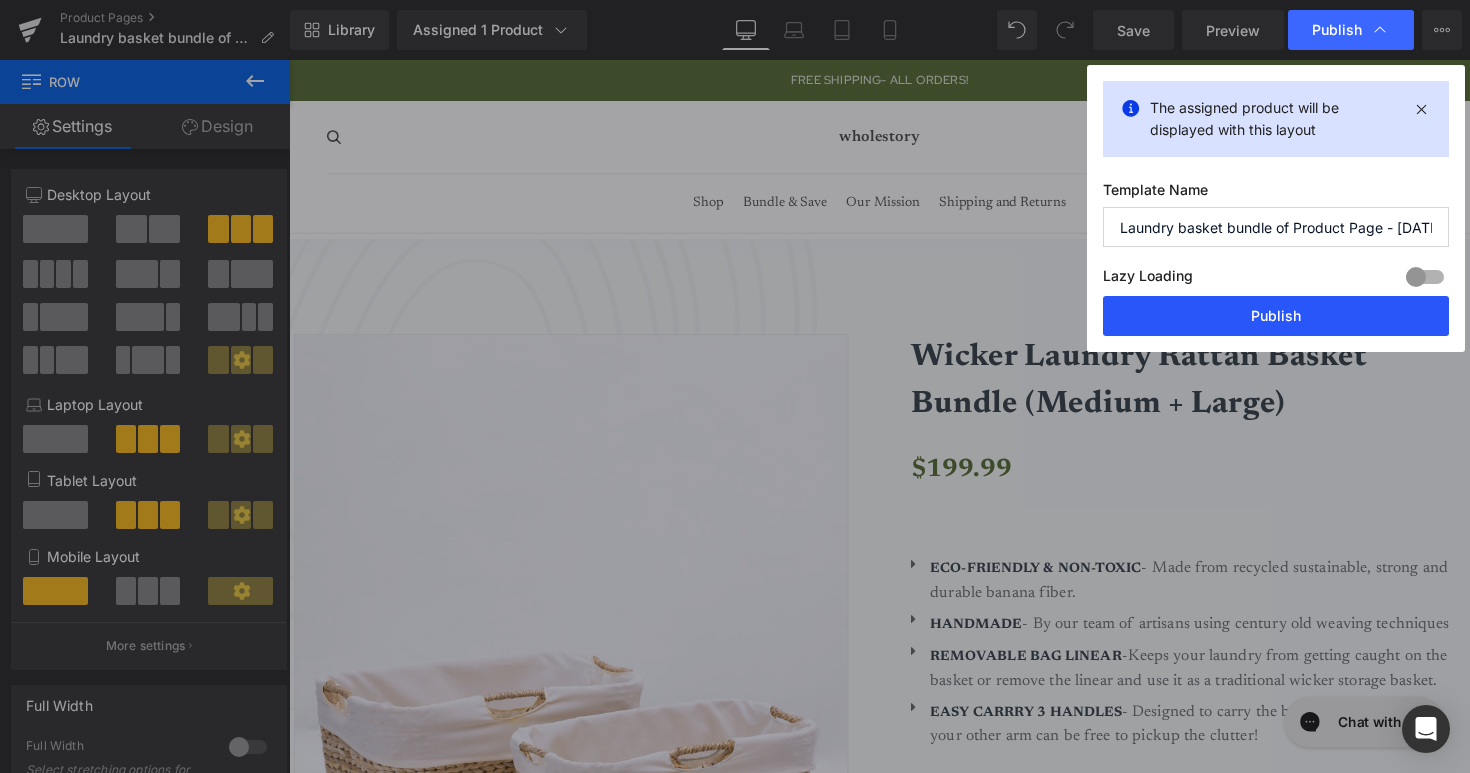 click on "Publish" at bounding box center (1276, 316) 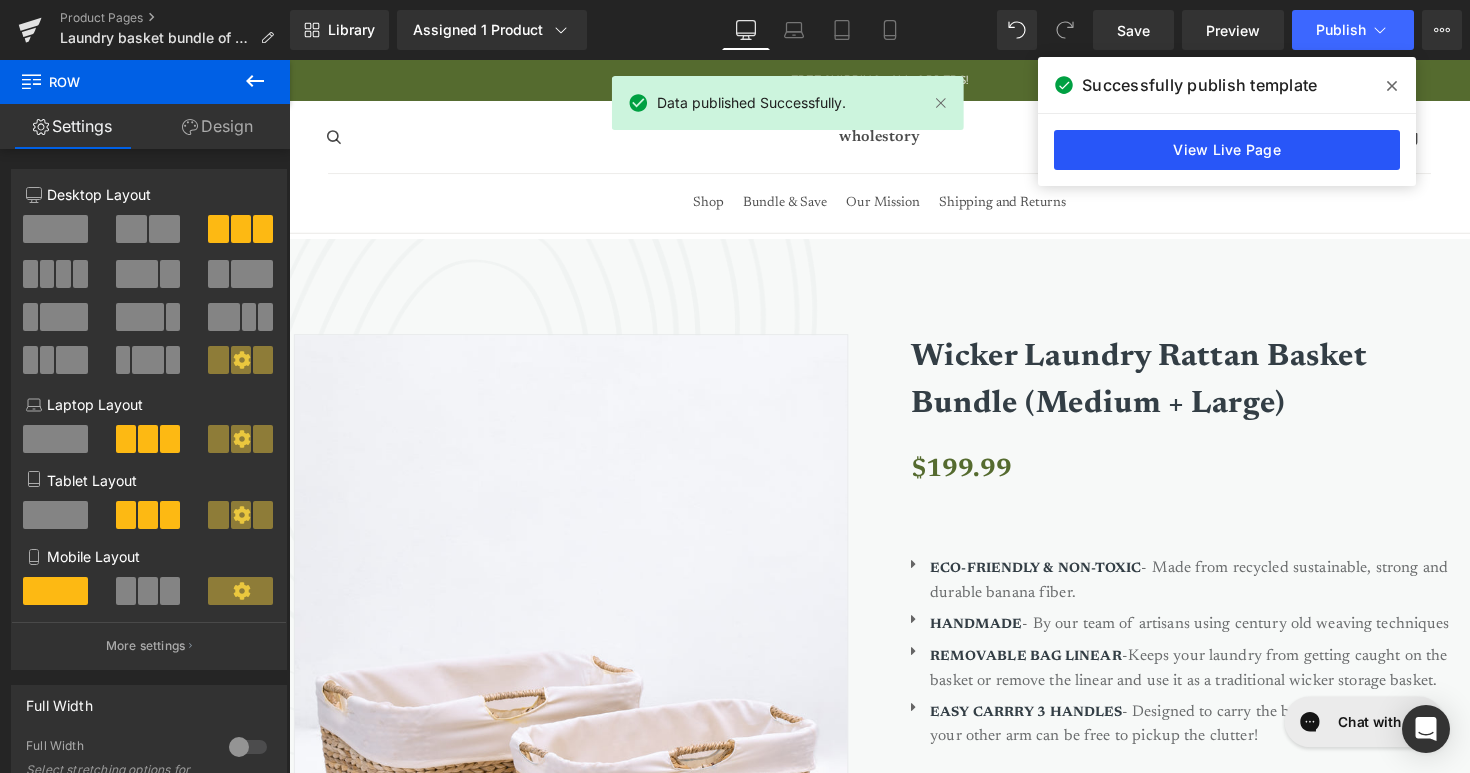 click on "View Live Page" at bounding box center [1227, 150] 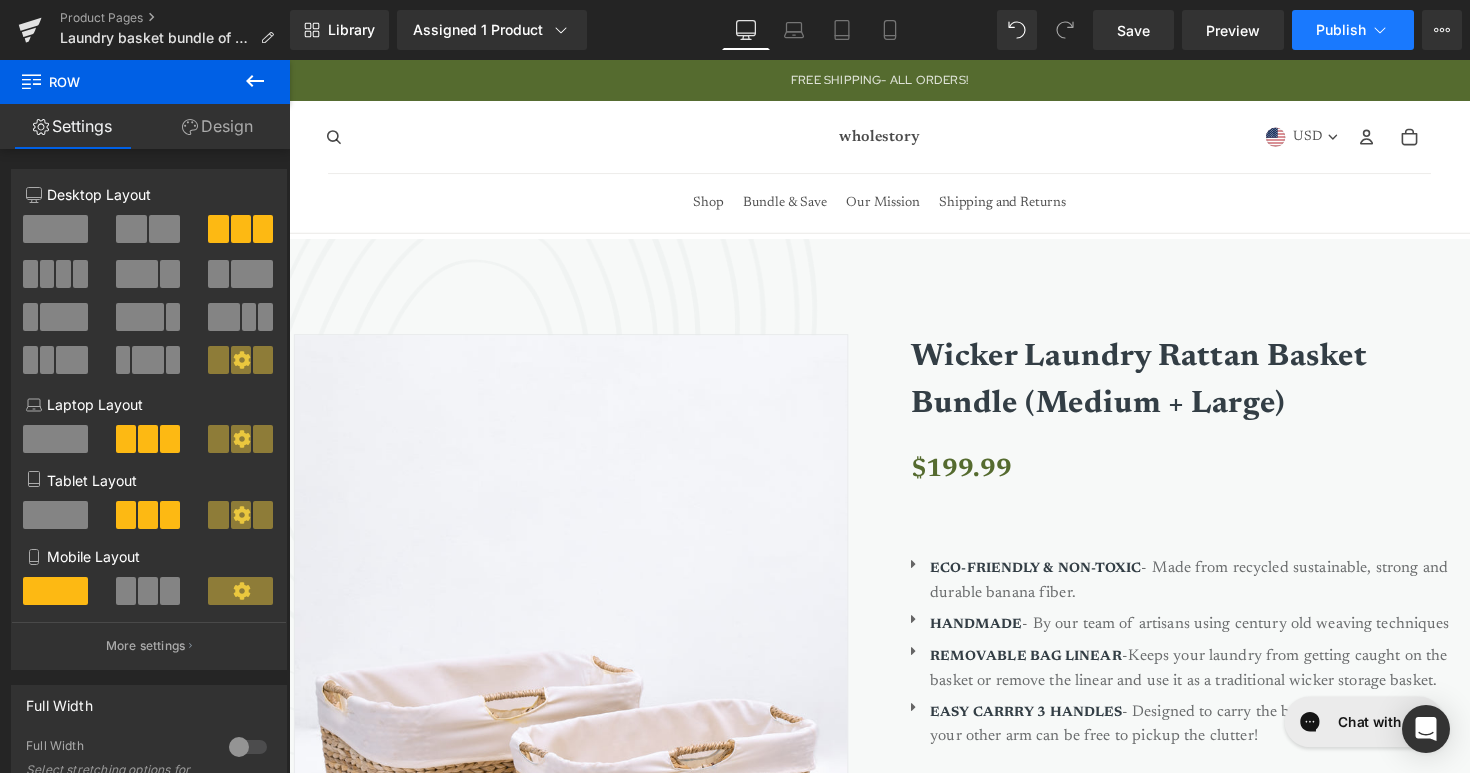 click on "Publish" at bounding box center (1341, 30) 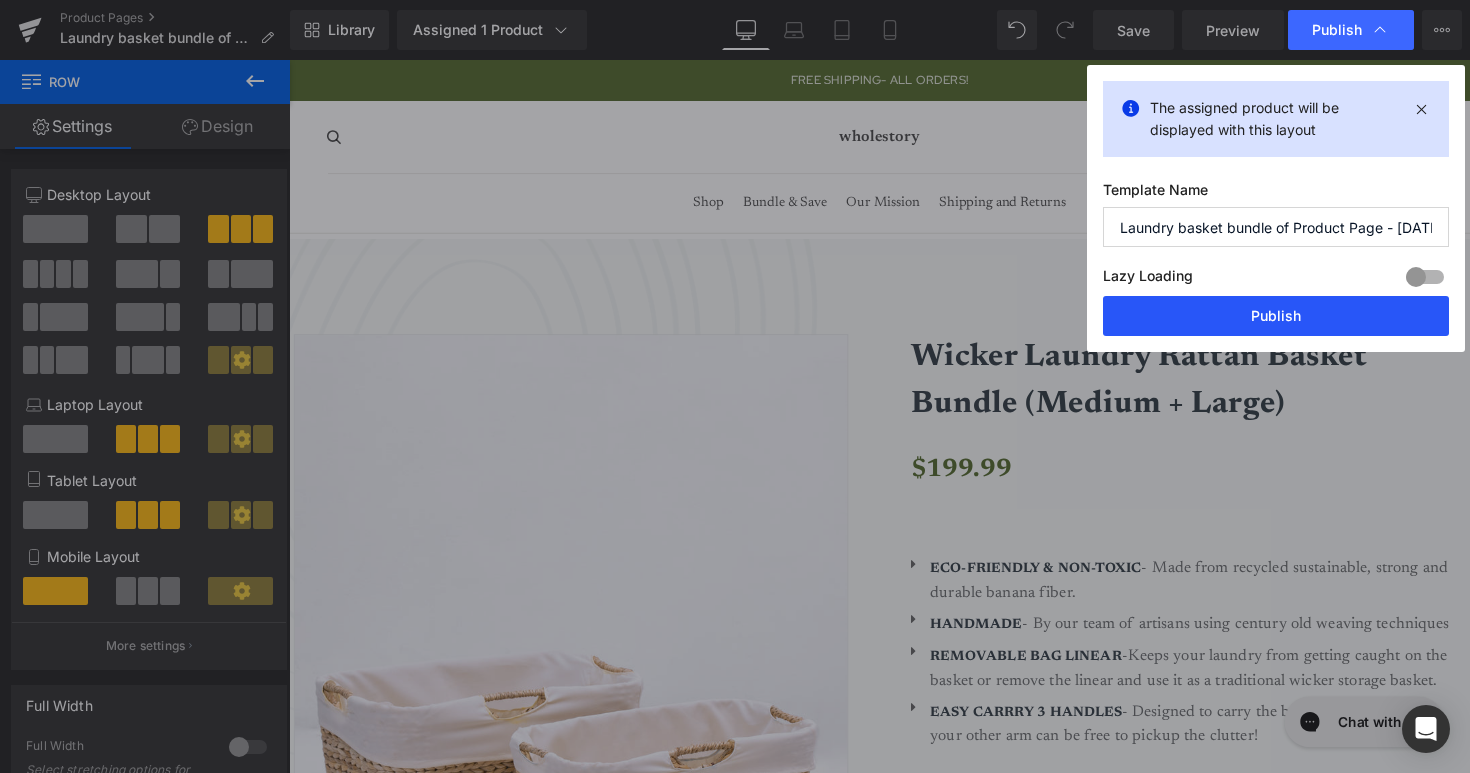 click on "Publish" at bounding box center [1276, 316] 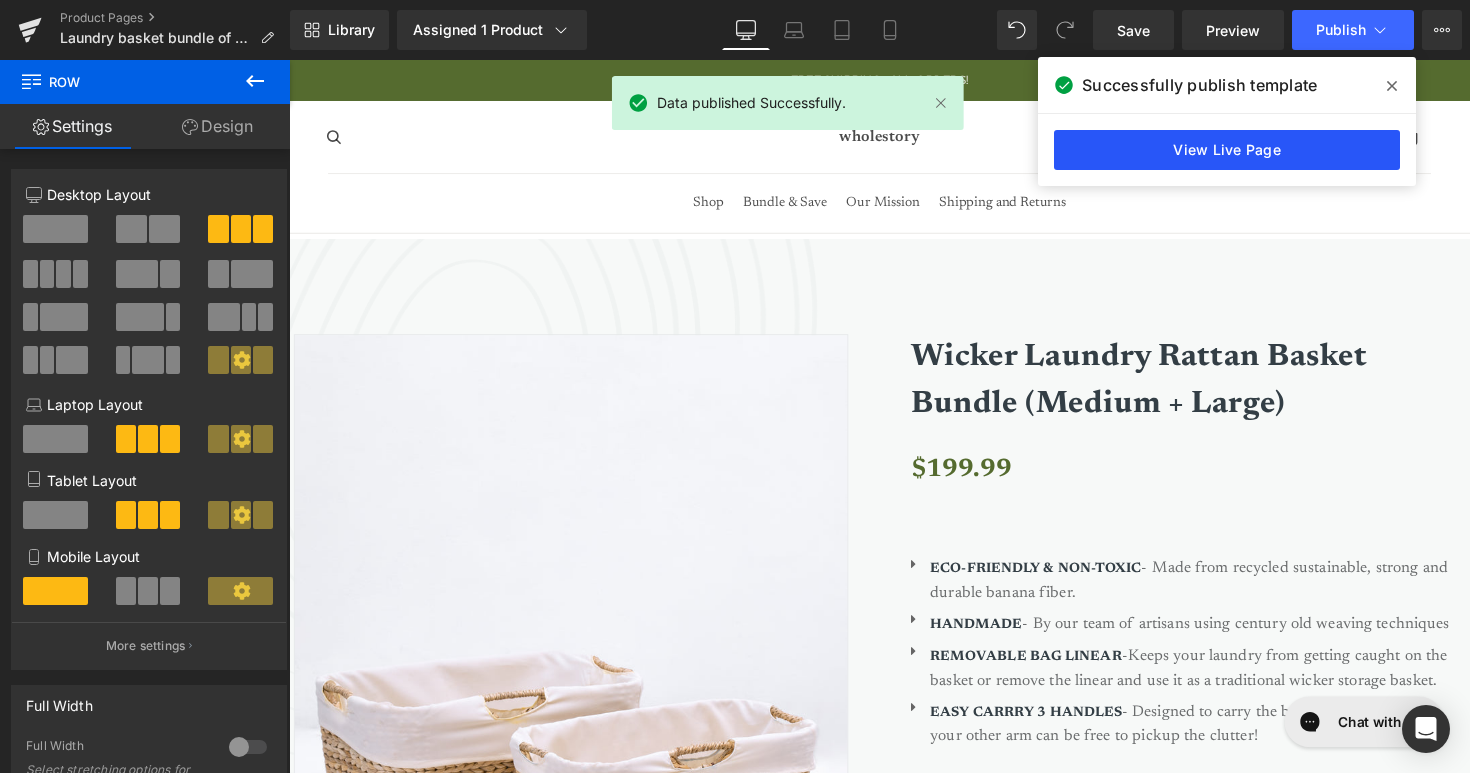 click on "View Live Page" at bounding box center (1227, 150) 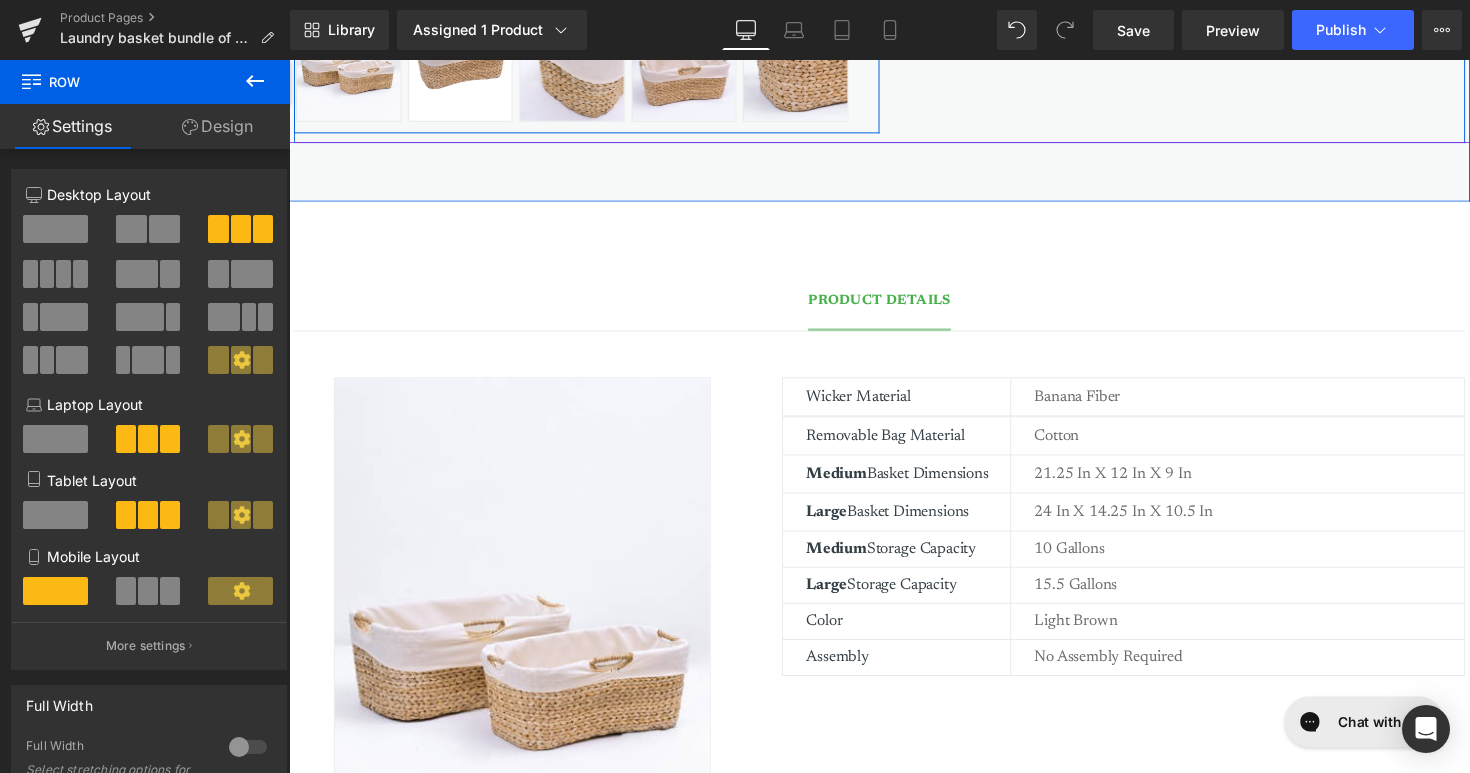 scroll, scrollTop: 1122, scrollLeft: 0, axis: vertical 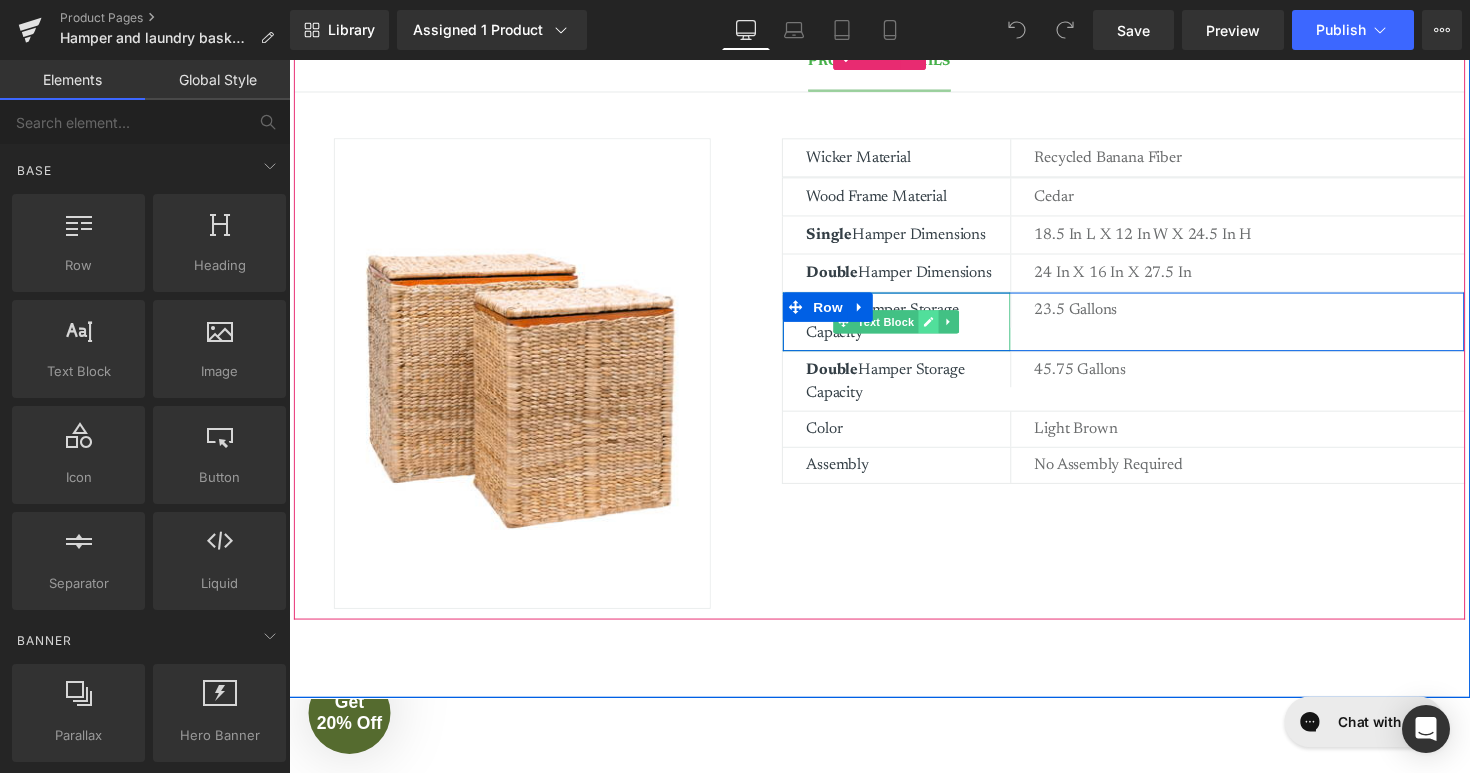 click 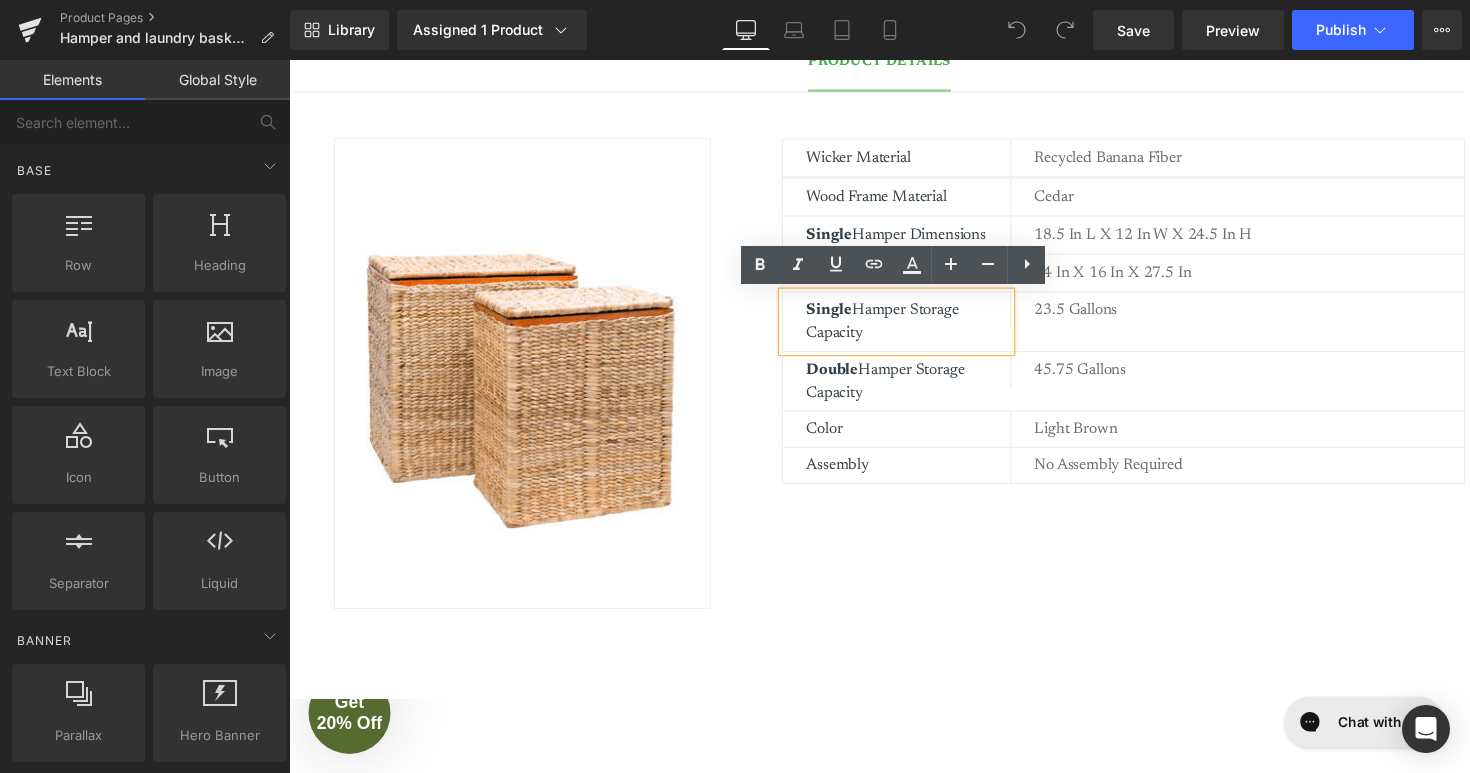click on "Single  Hamper Storage Capacity" at bounding box center (923, 328) 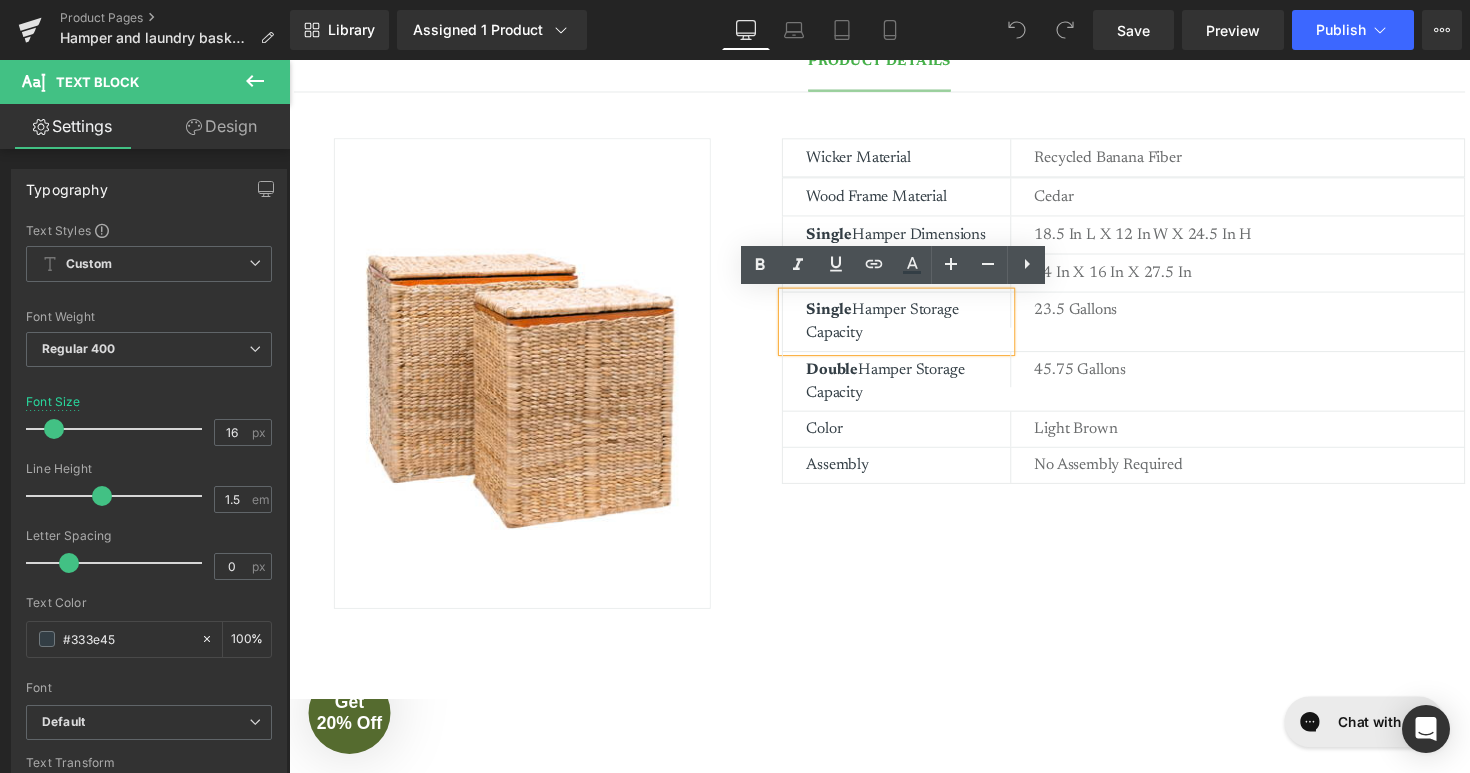click on "Single" at bounding box center (842, 316) 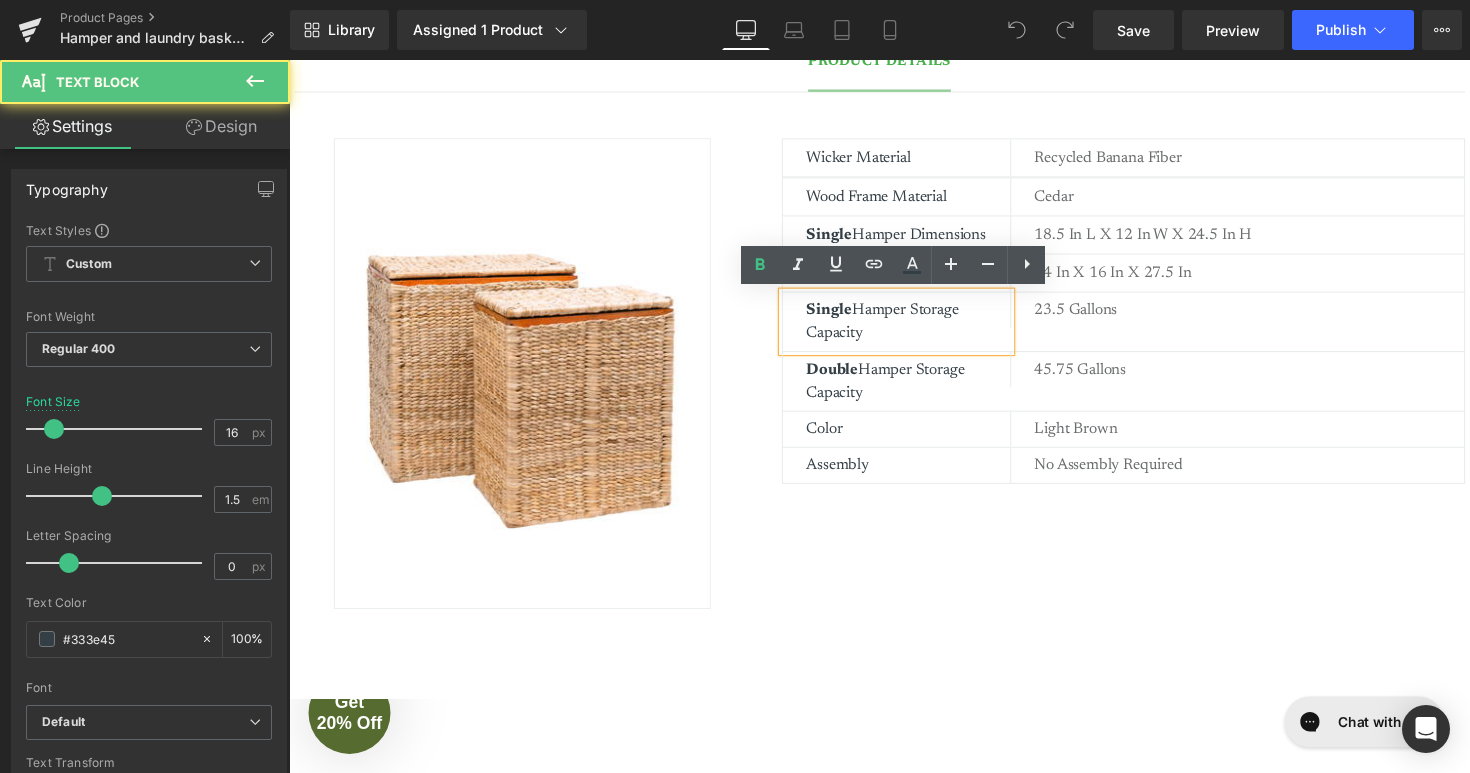 click on "Single" at bounding box center (842, 316) 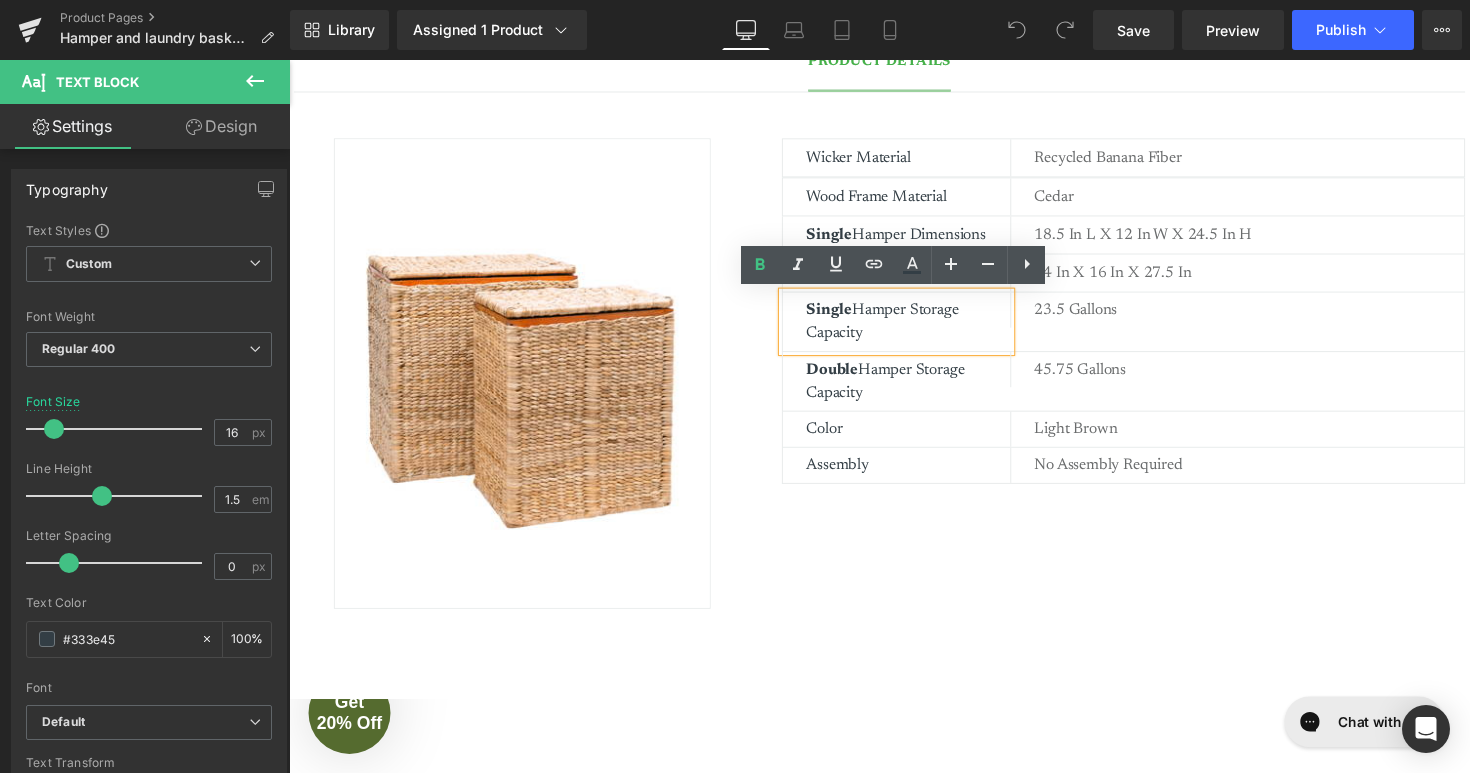 type 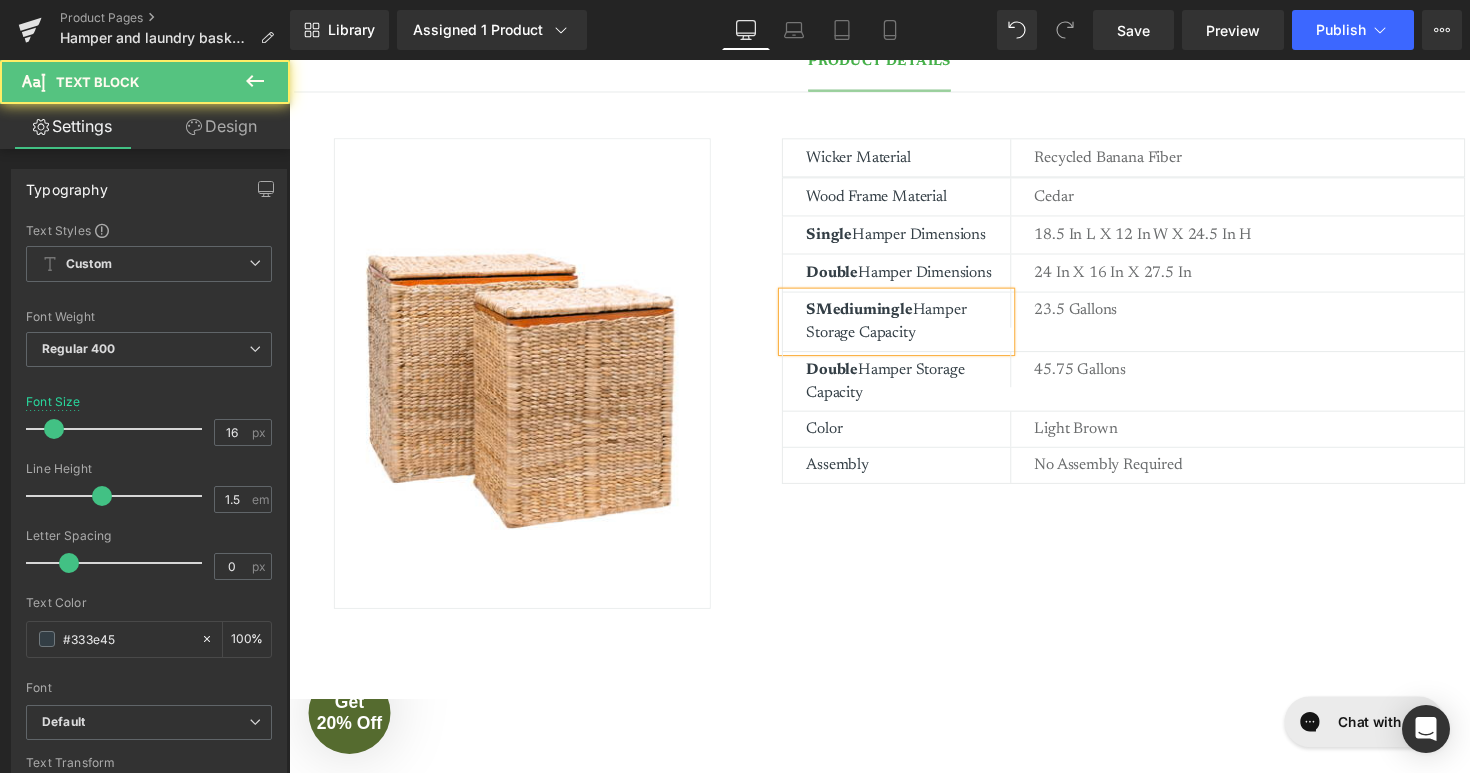 click on "SMediumingle" at bounding box center [873, 316] 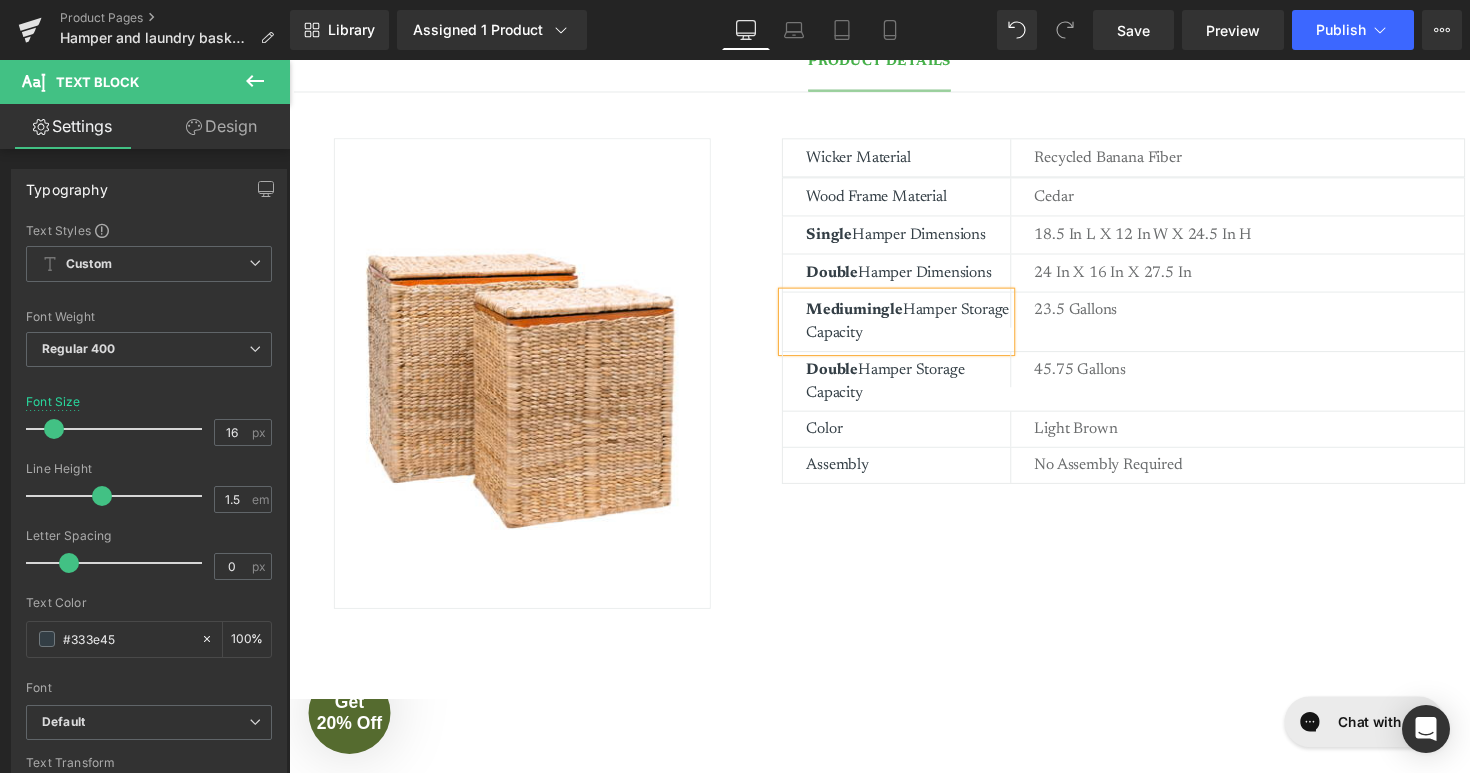 click on "Mediumingle" at bounding box center [868, 316] 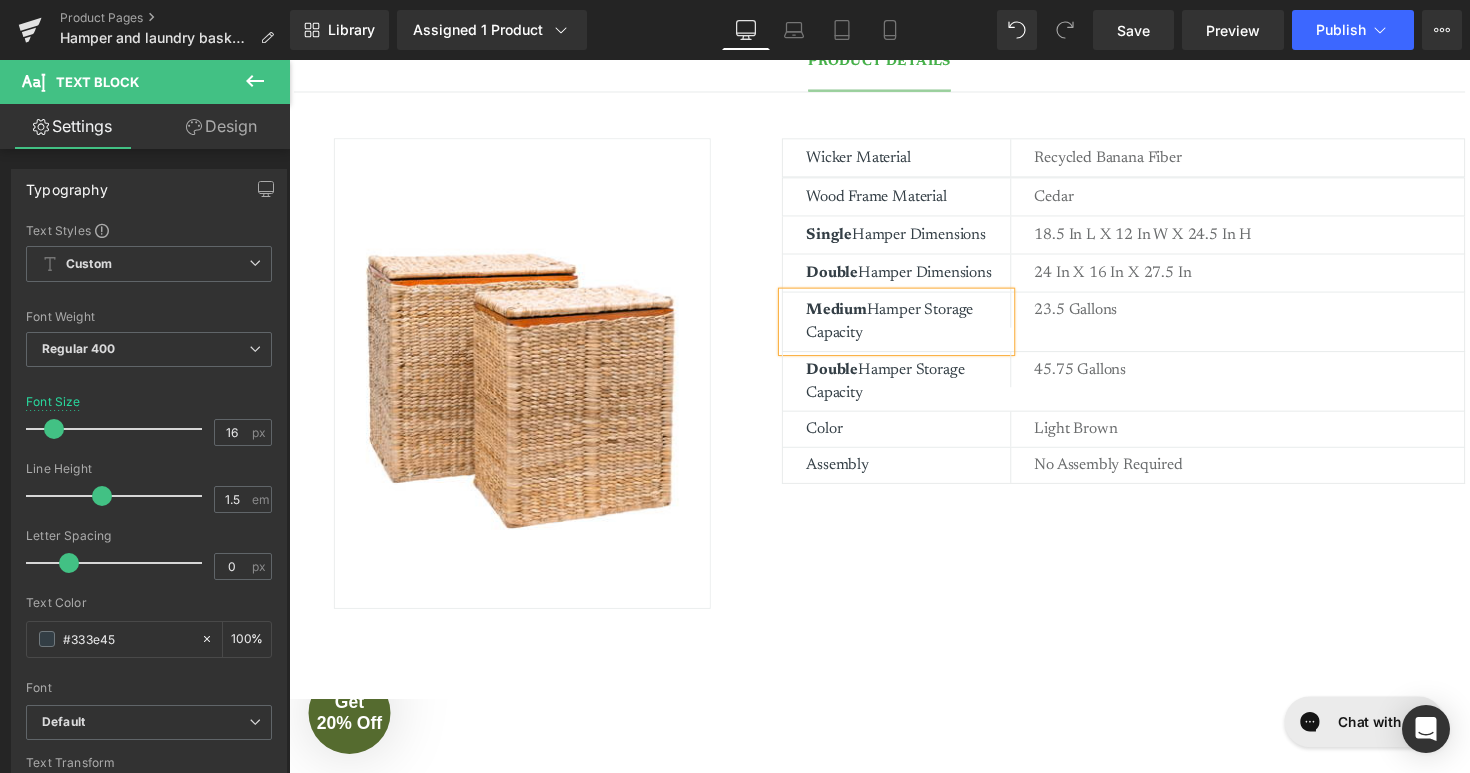 click on "Medium  Hamper Storage Capacity" at bounding box center (923, 328) 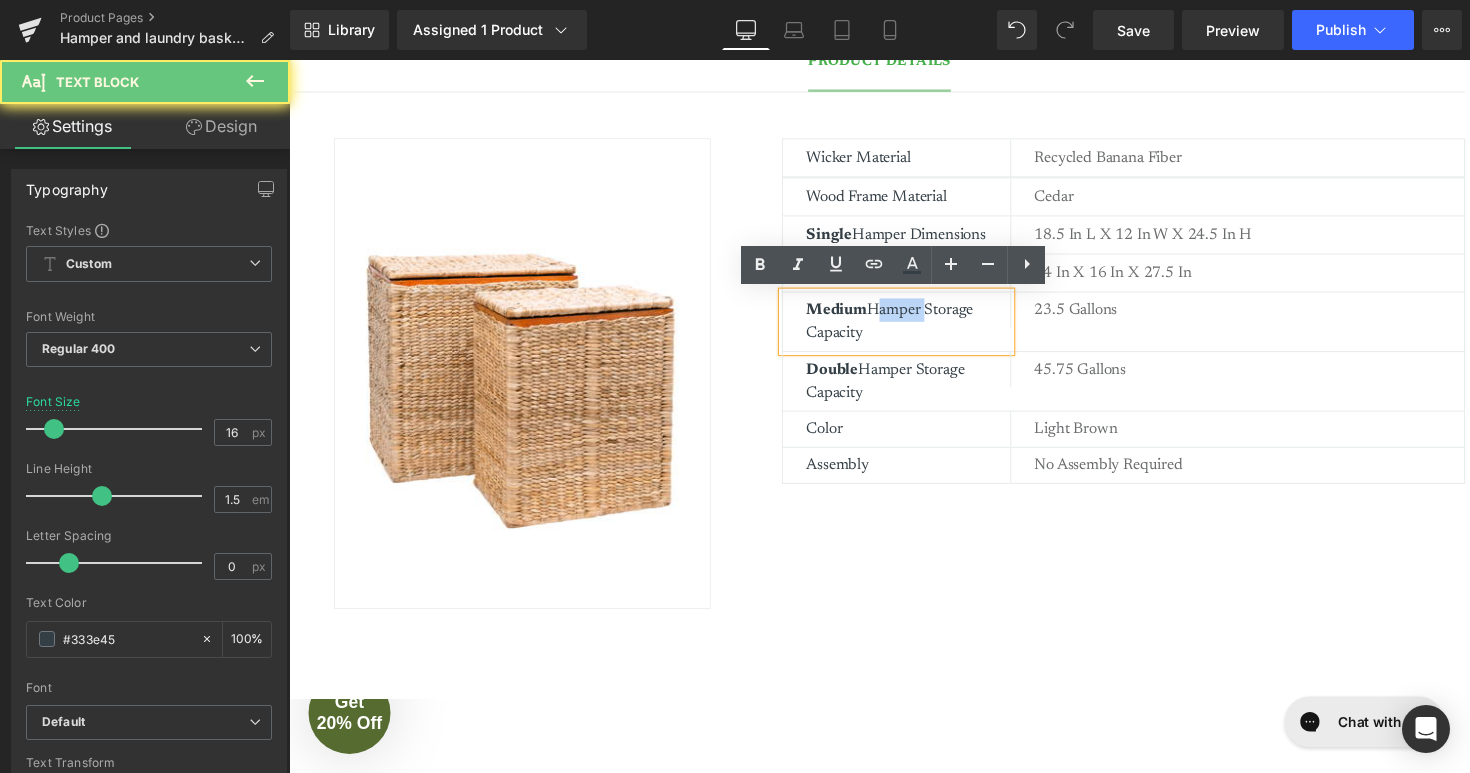 click on "Medium  Hamper Storage Capacity" at bounding box center (923, 328) 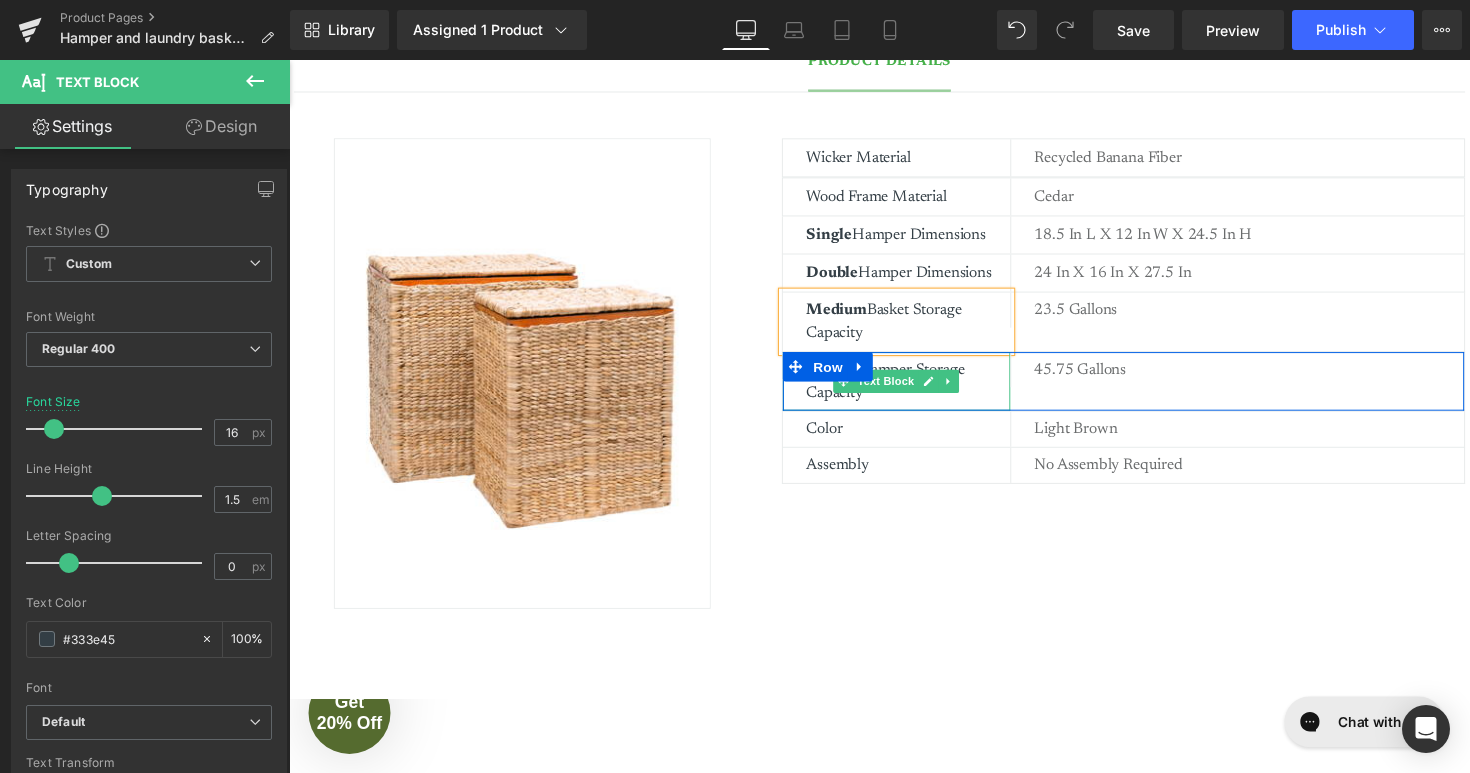 click on "Double  Hamper Storage Capacity" at bounding box center [923, 389] 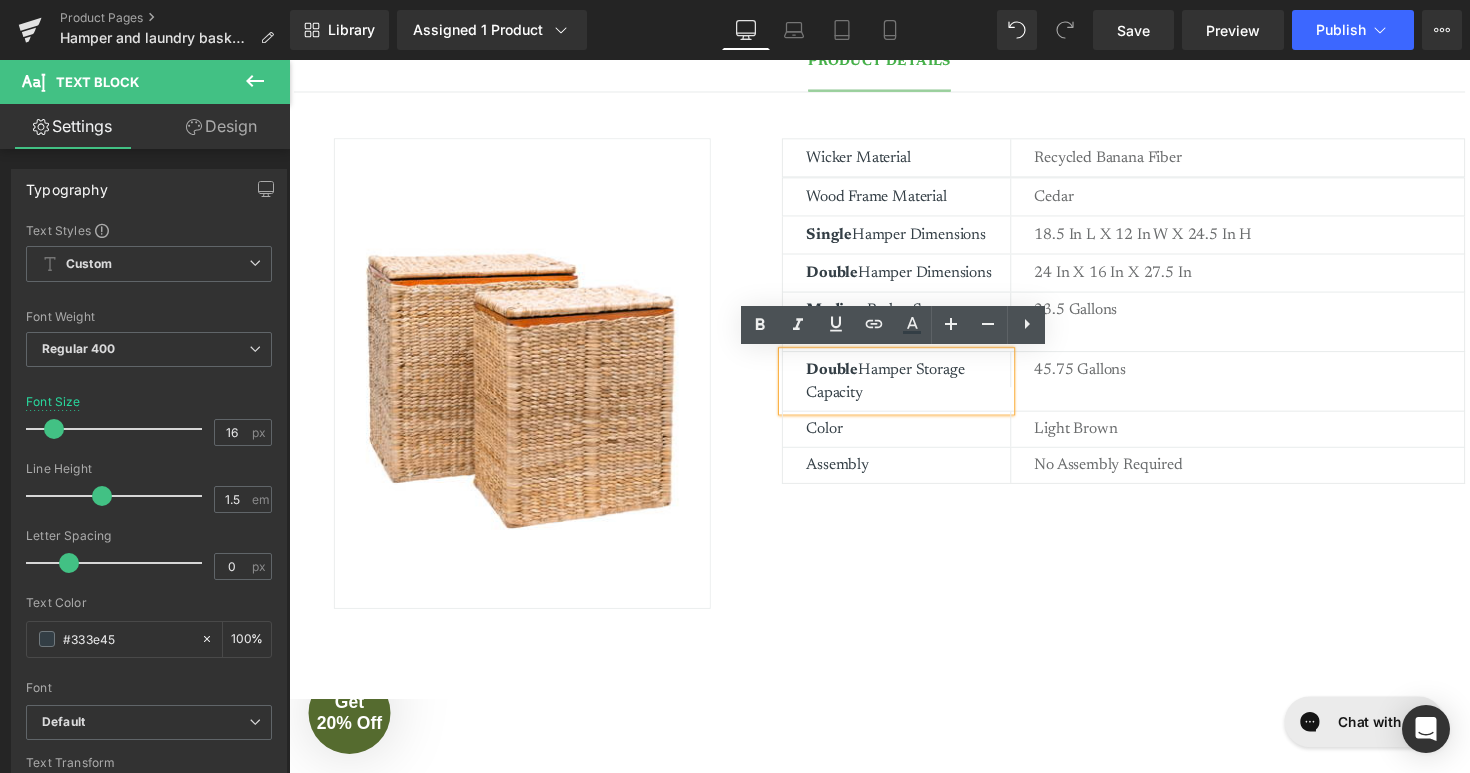 click on "Double" at bounding box center (845, 377) 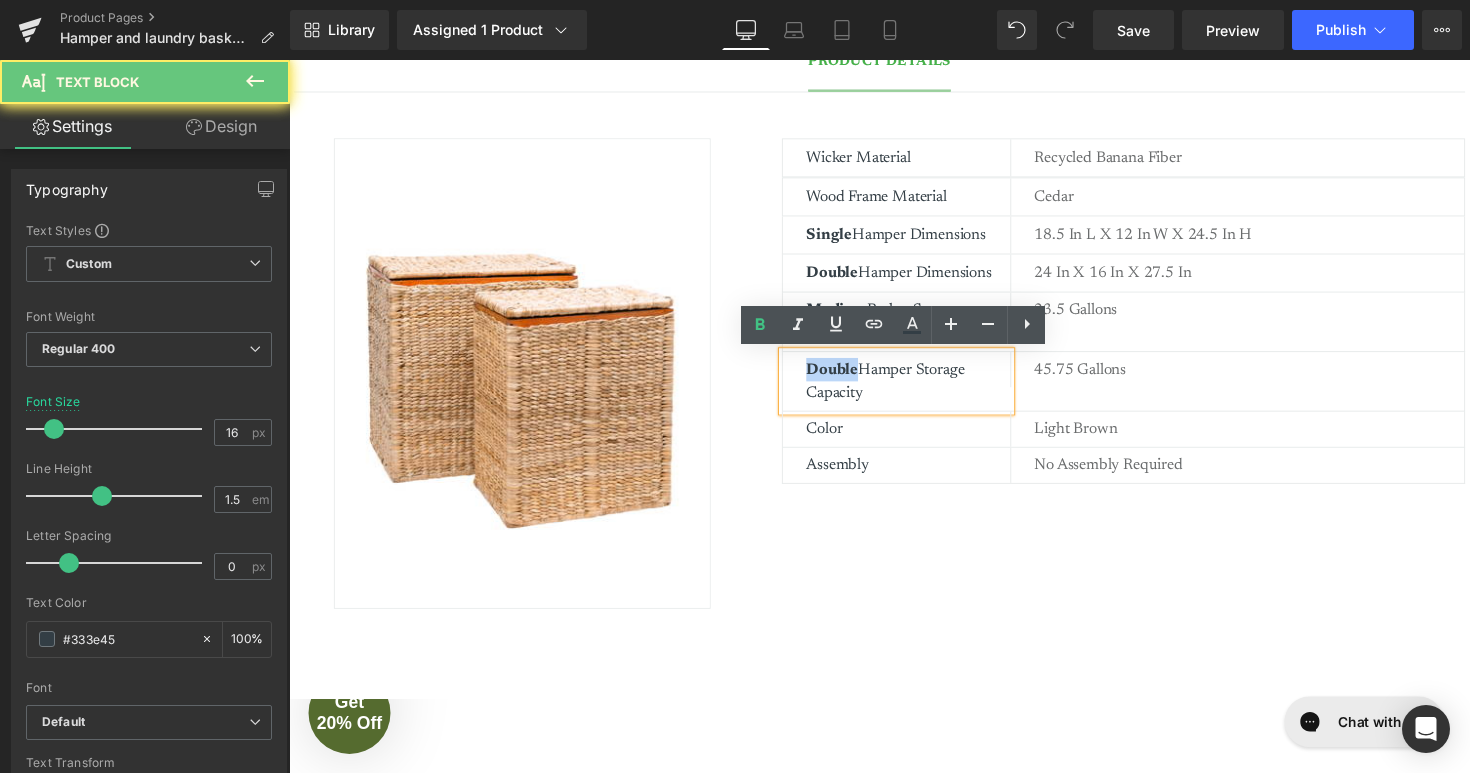 click on "Double" at bounding box center [845, 377] 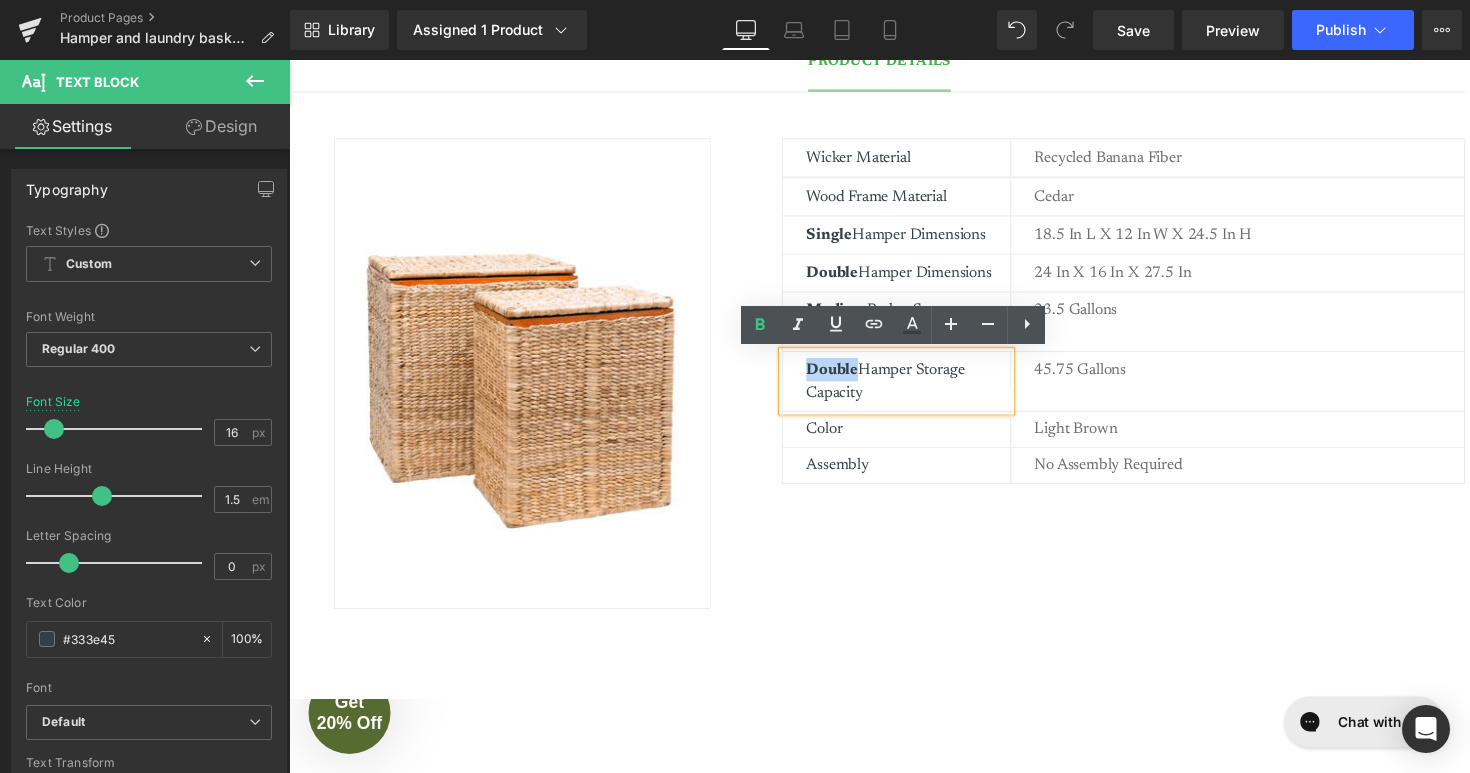 type 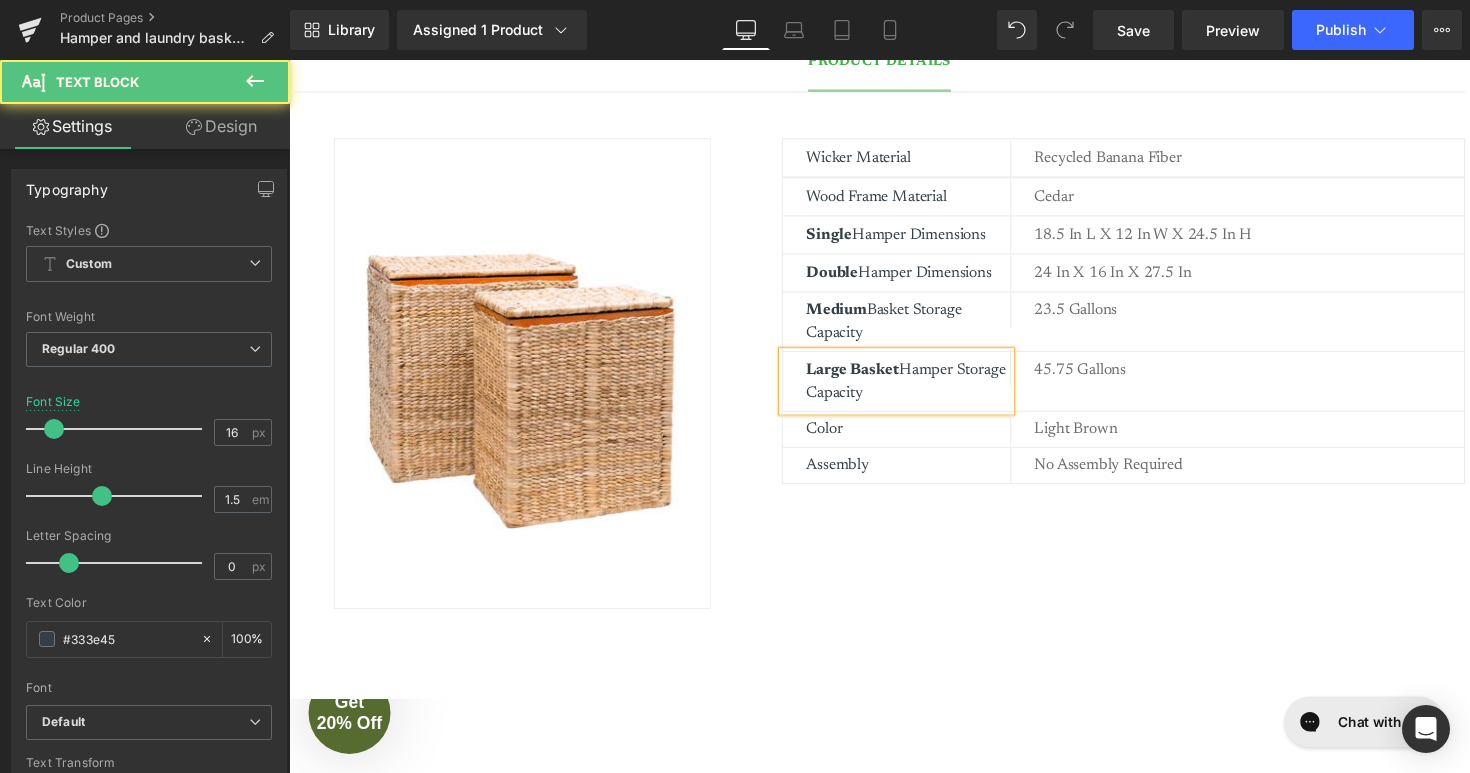 click on "Large Basket" at bounding box center [866, 377] 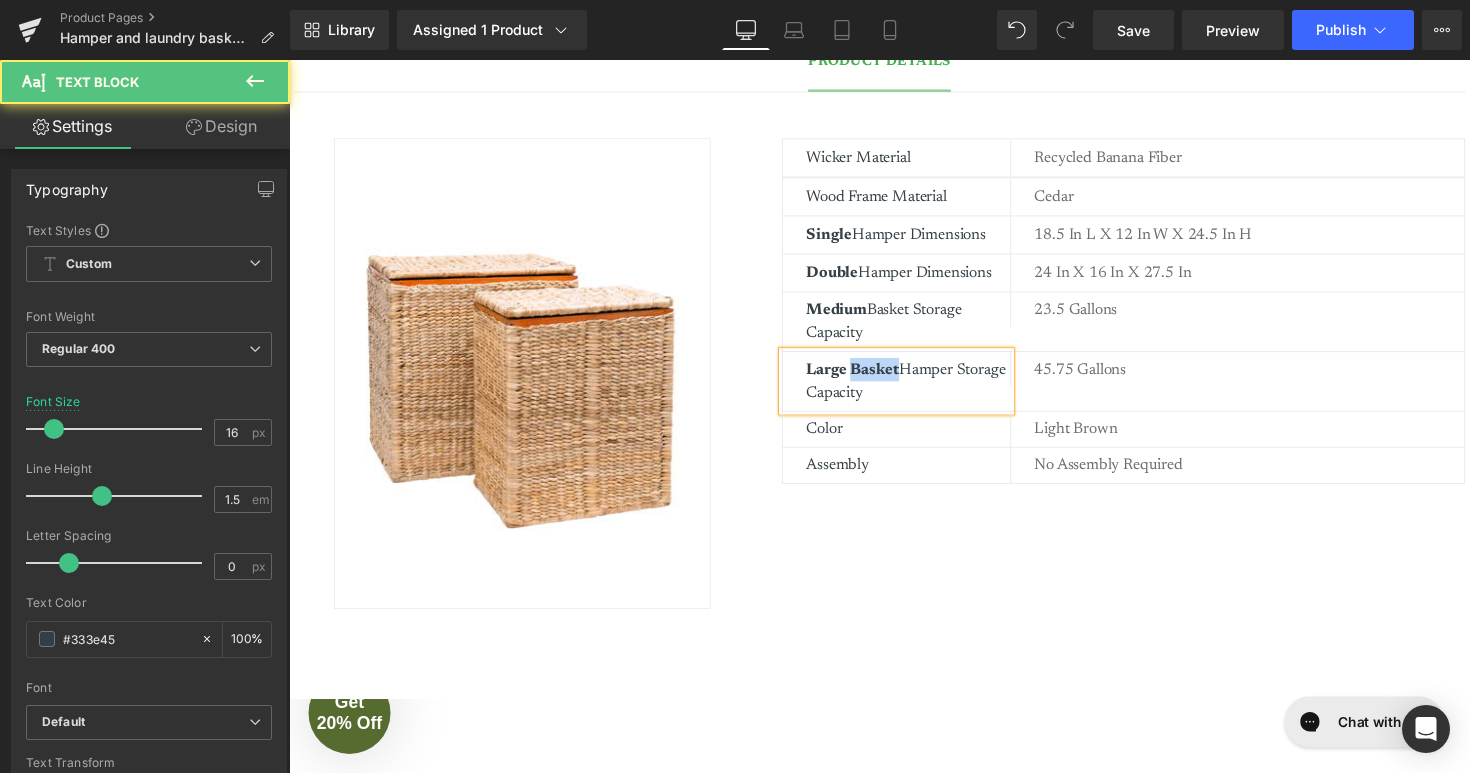 click on "Large Basket" at bounding box center [866, 377] 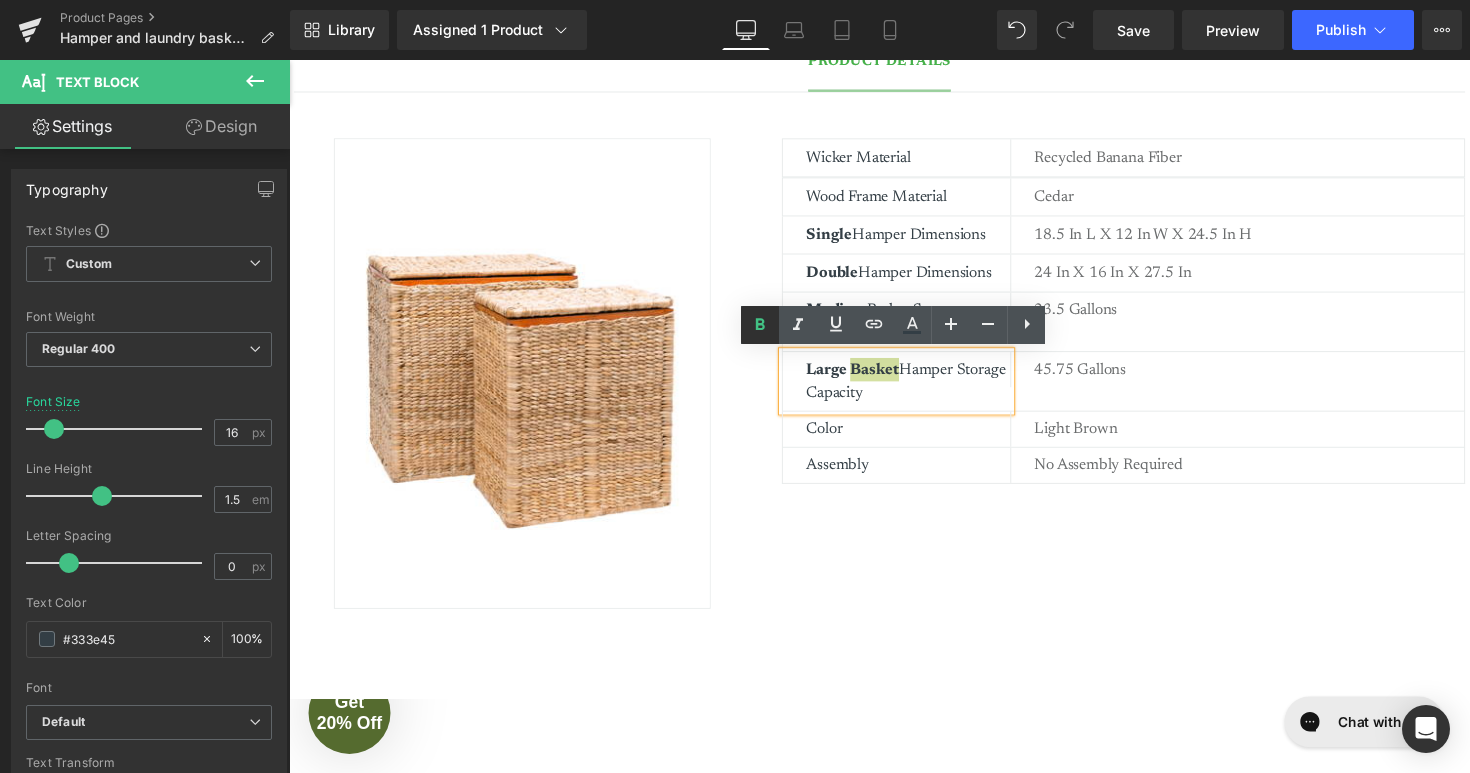 click 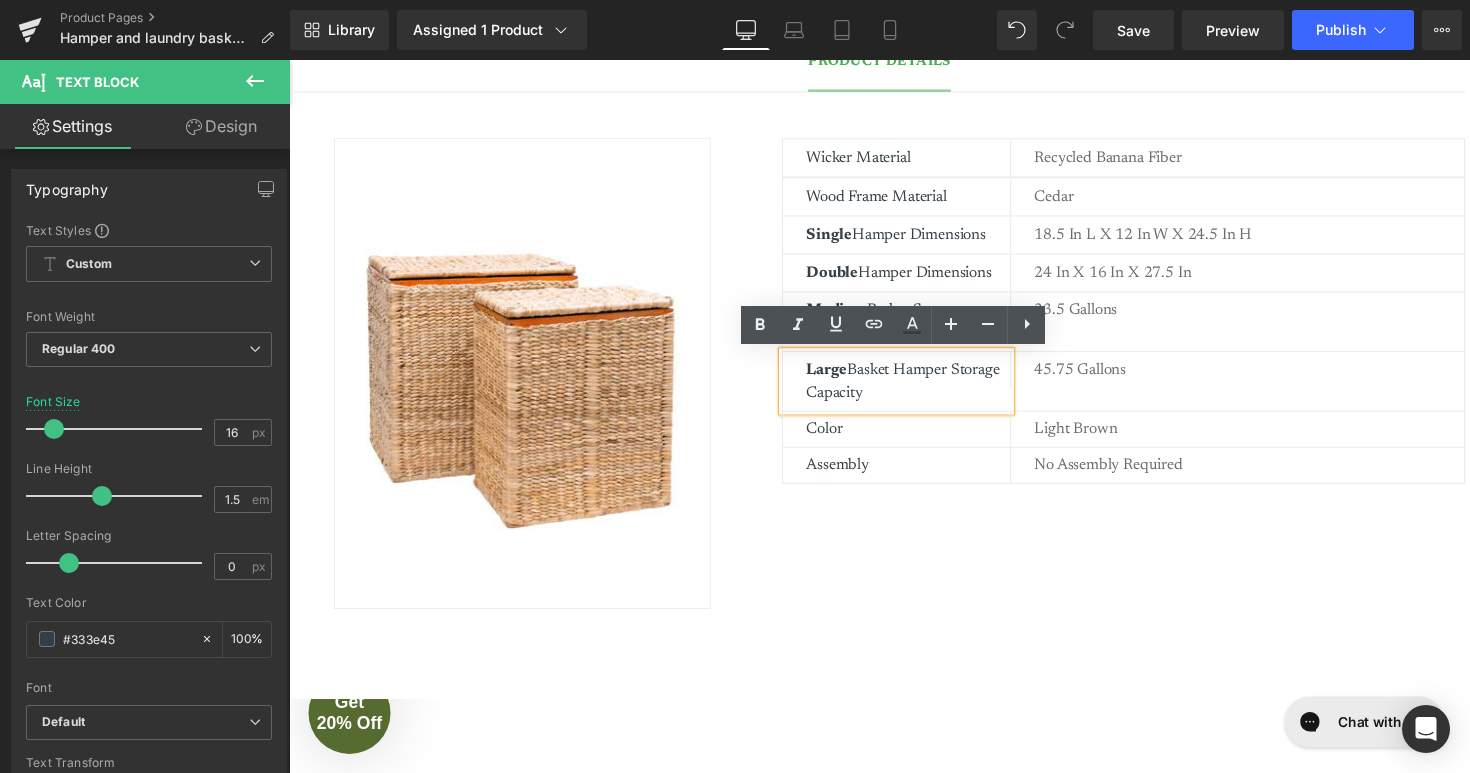 click on "Large  Basket Hamper Storage Capacity" at bounding box center [923, 389] 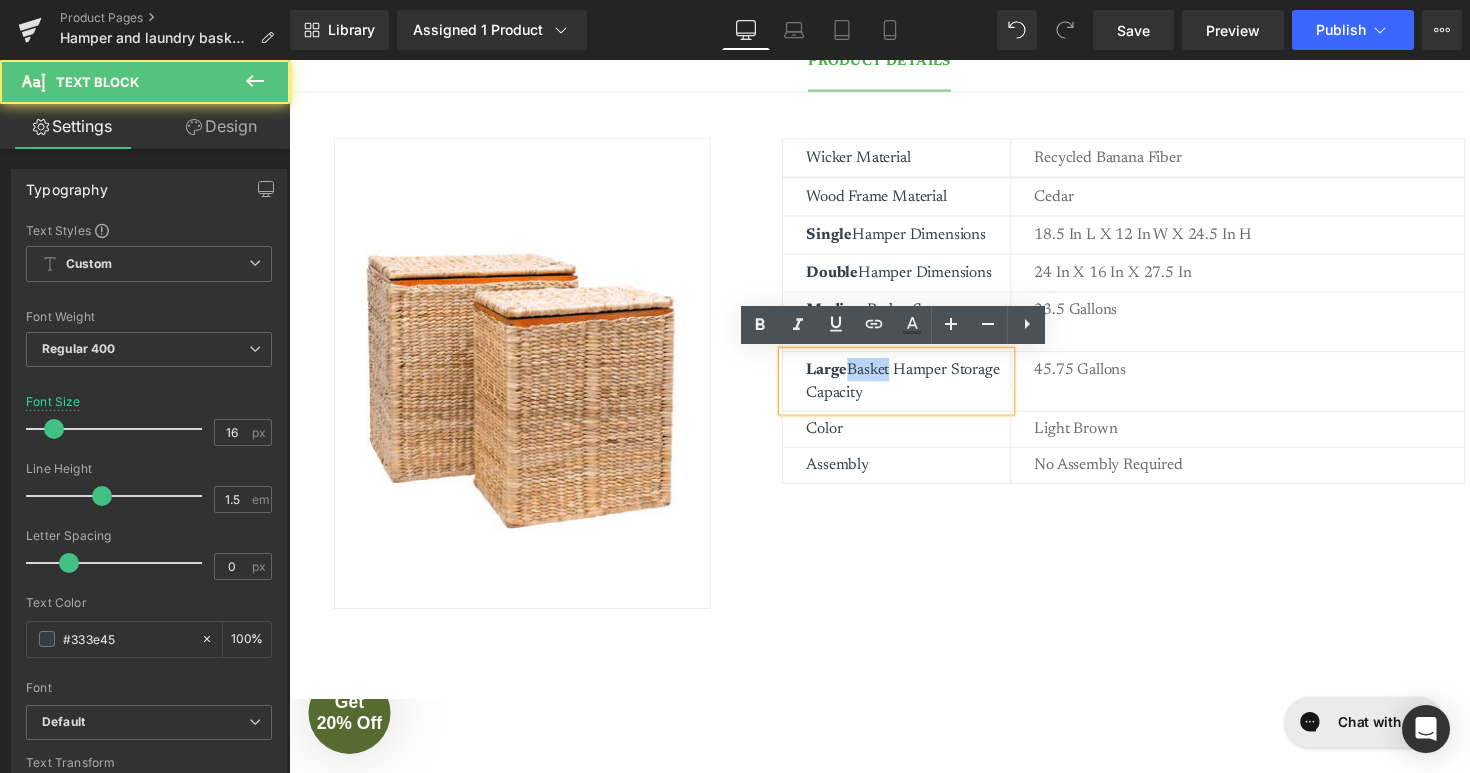 drag, startPoint x: 908, startPoint y: 378, endPoint x: 868, endPoint y: 378, distance: 40 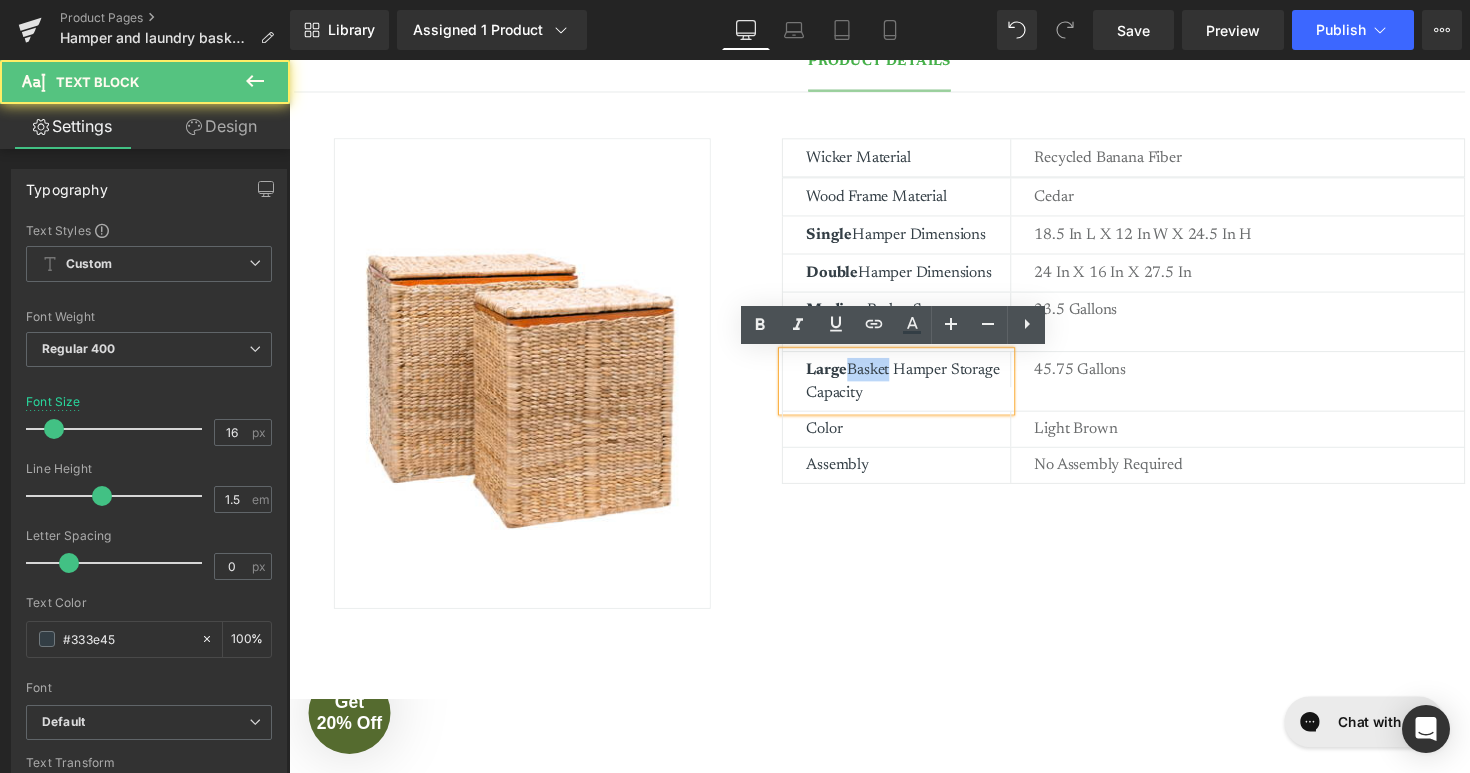 click on "Large  Basket Hamper Storage Capacity" at bounding box center (923, 389) 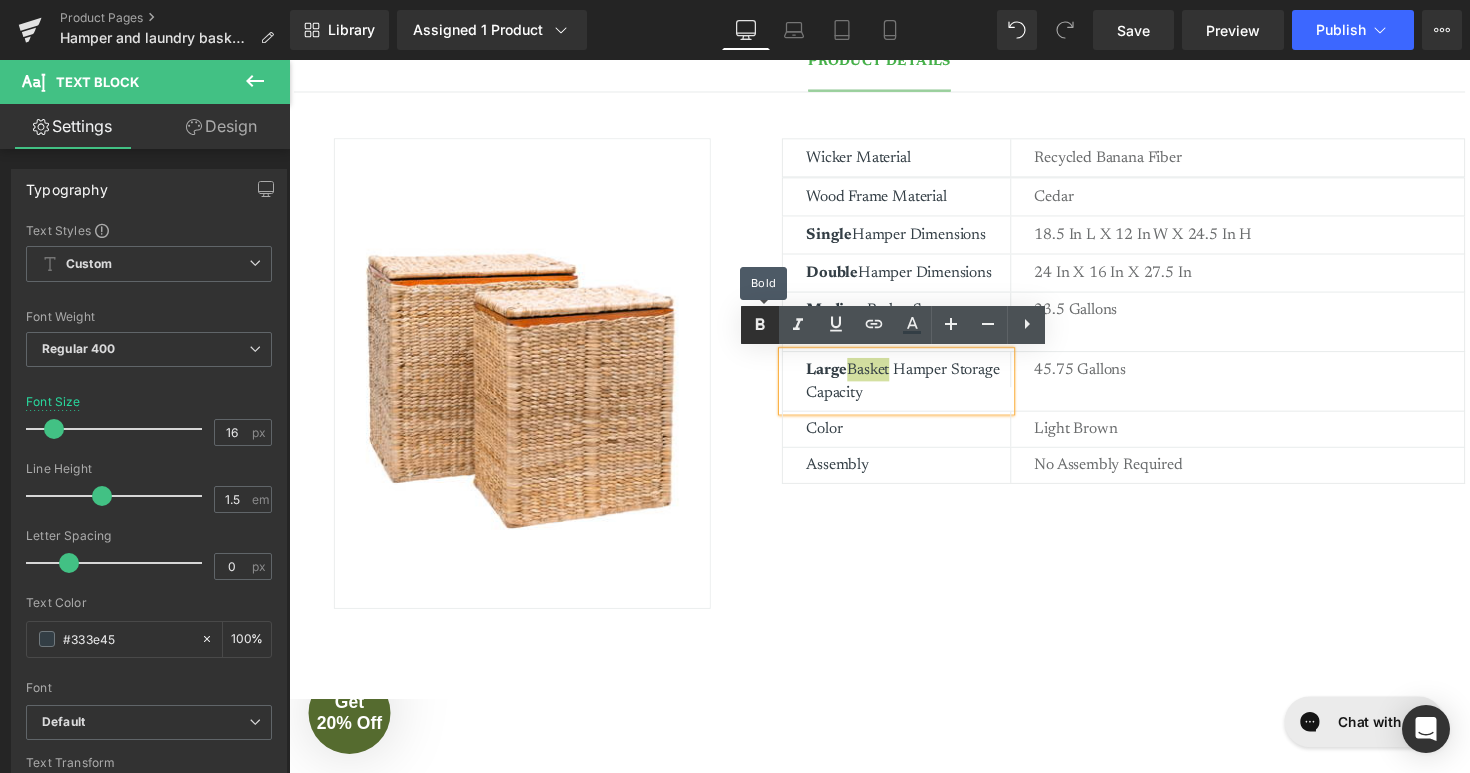drag, startPoint x: 770, startPoint y: 329, endPoint x: 616, endPoint y: 306, distance: 155.70805 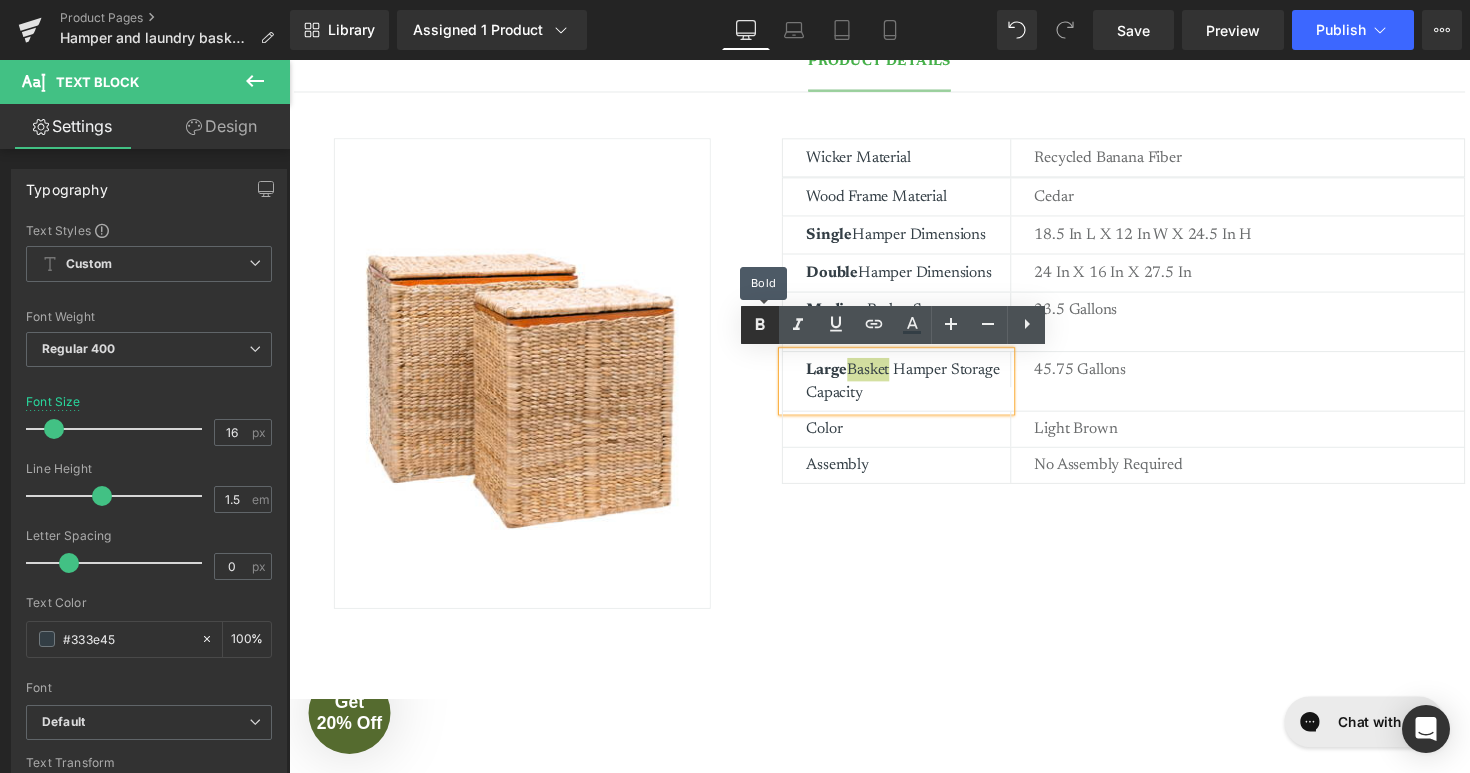 click 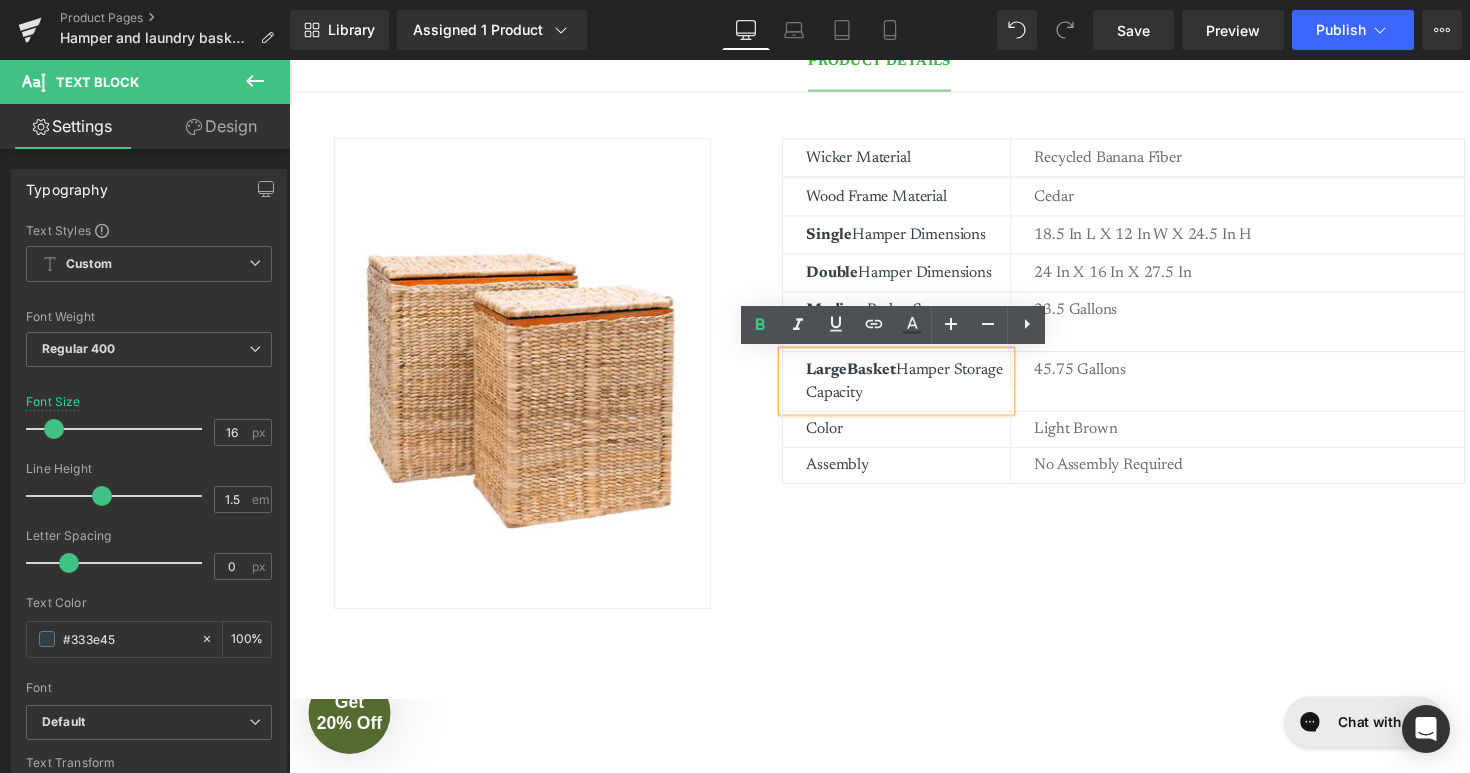 scroll, scrollTop: 1323, scrollLeft: 0, axis: vertical 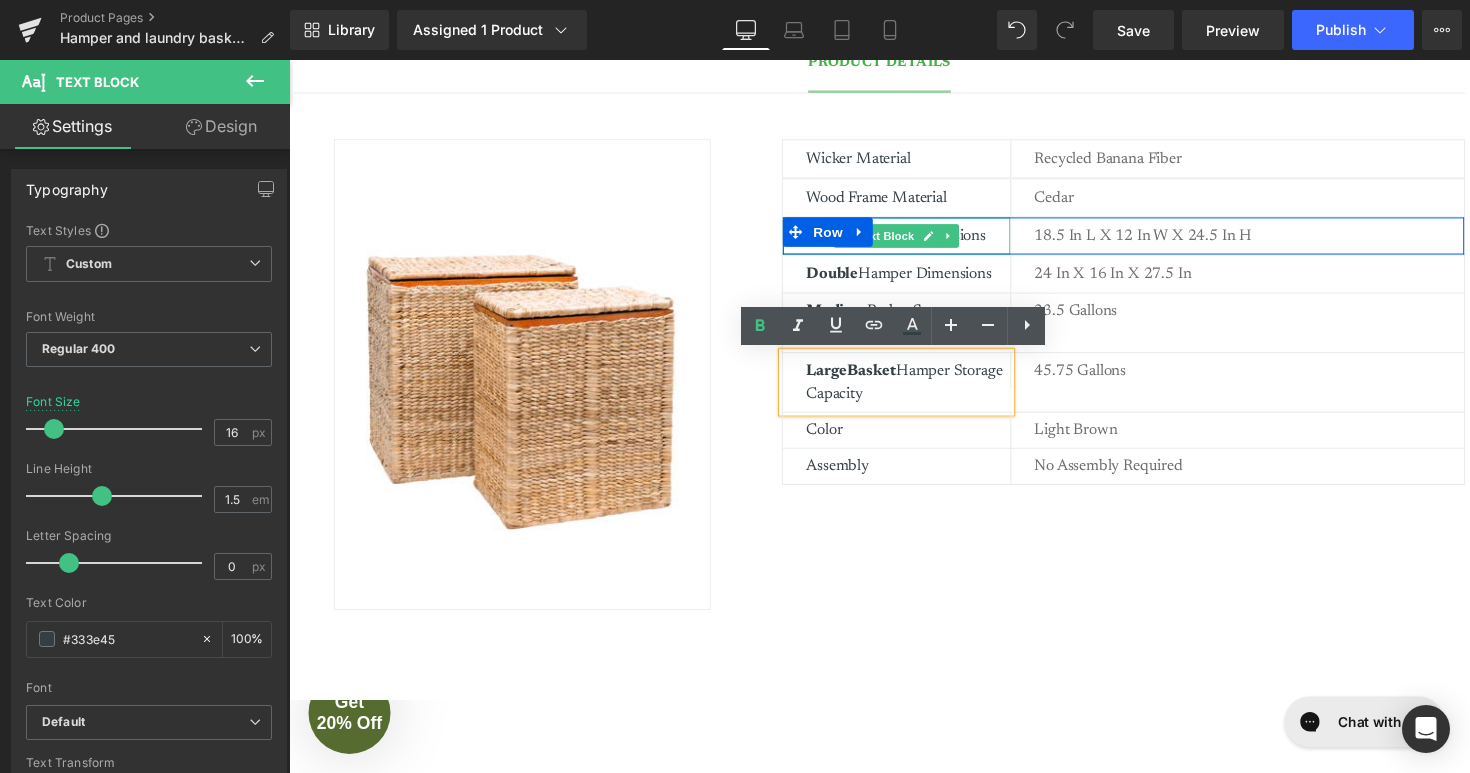 click on "Single  Hamper Dimensions" at bounding box center (923, 240) 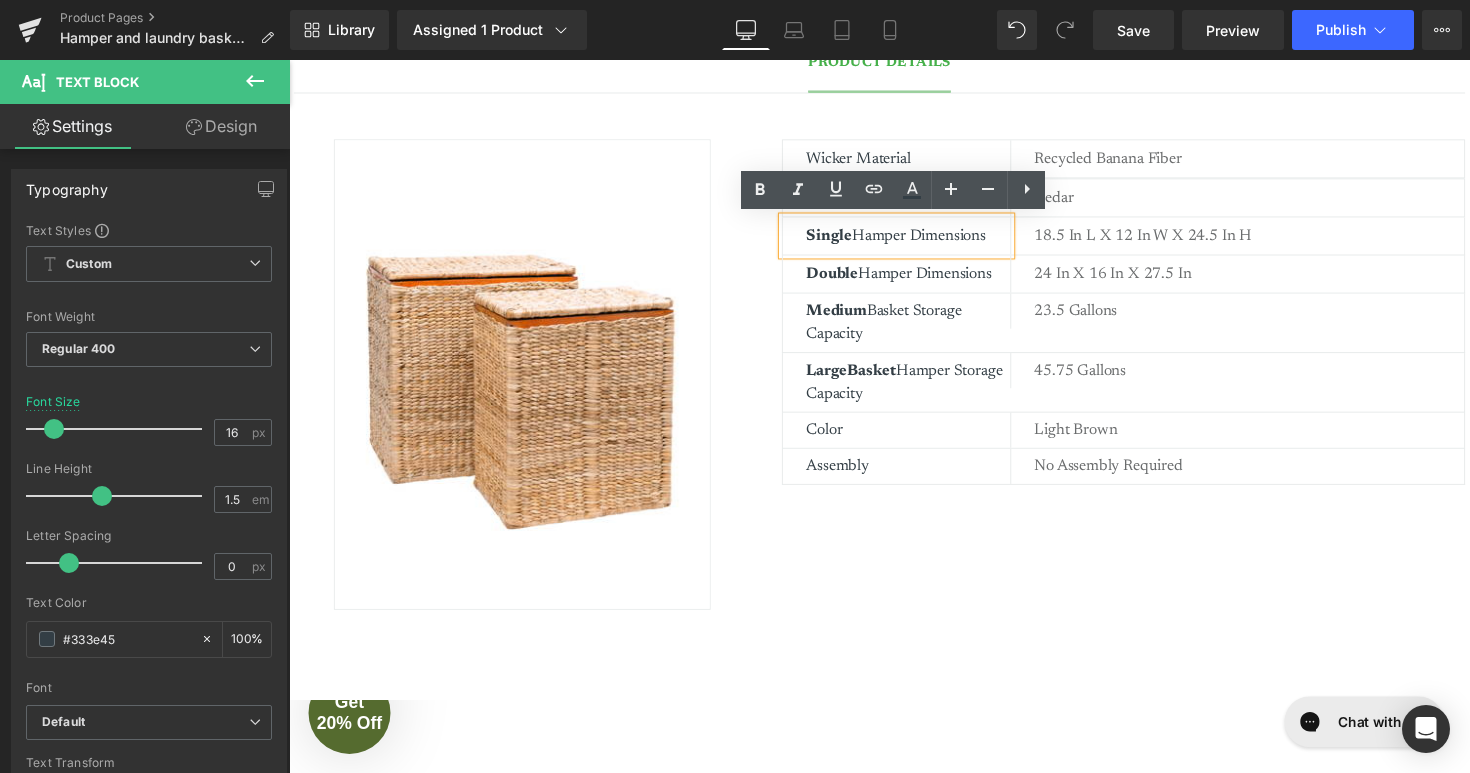 click on "Single  Hamper Dimensions" at bounding box center (923, 240) 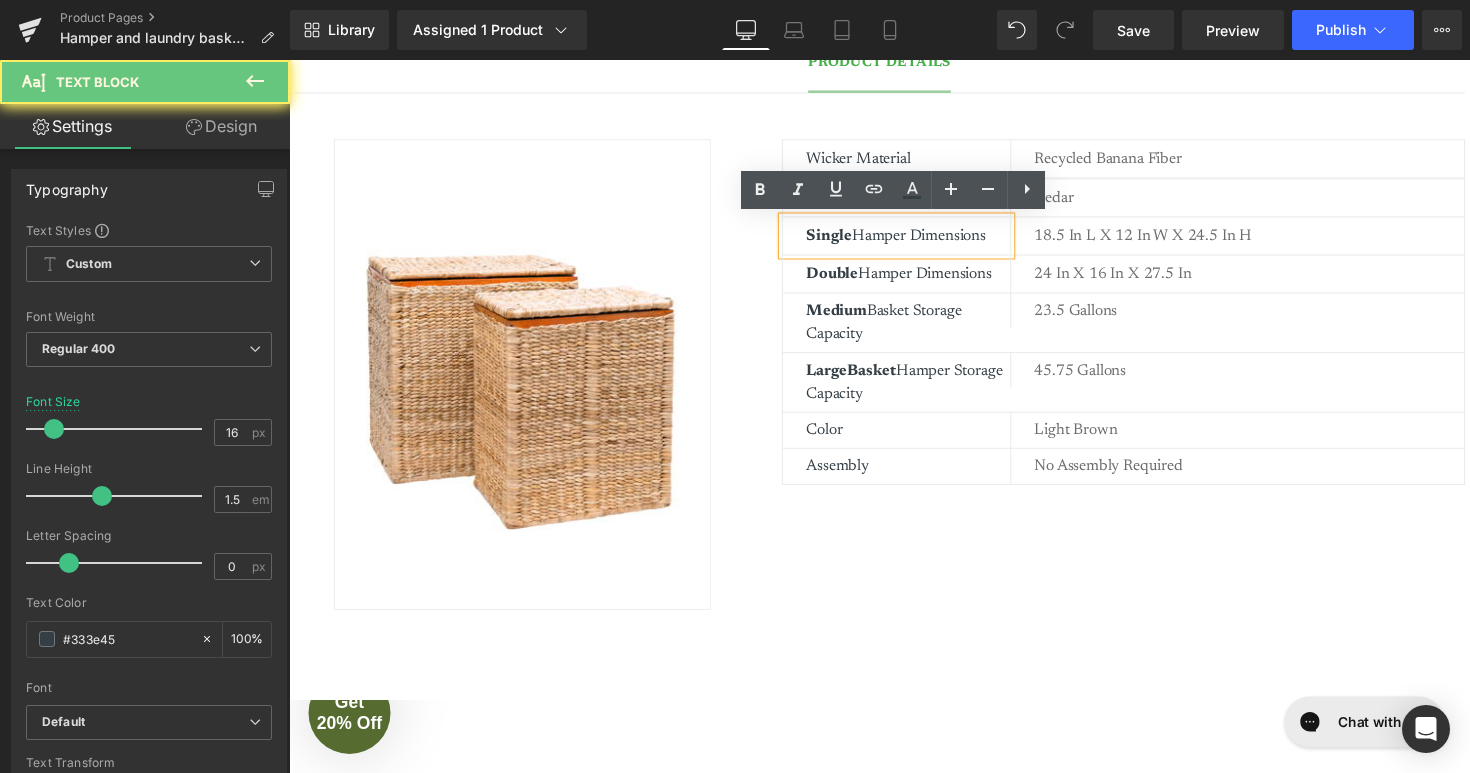 click on "Single  Hamper Dimensions" at bounding box center (923, 240) 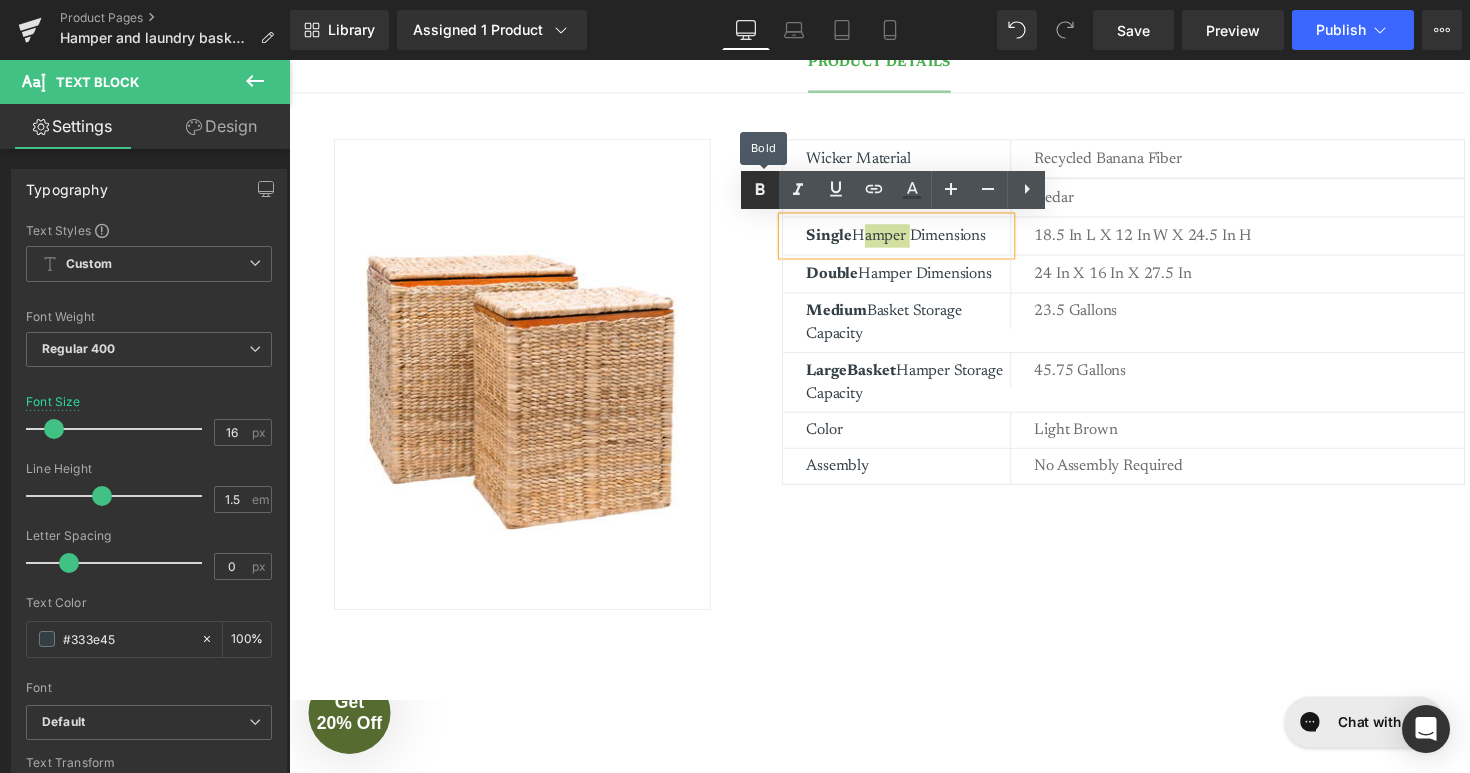 click 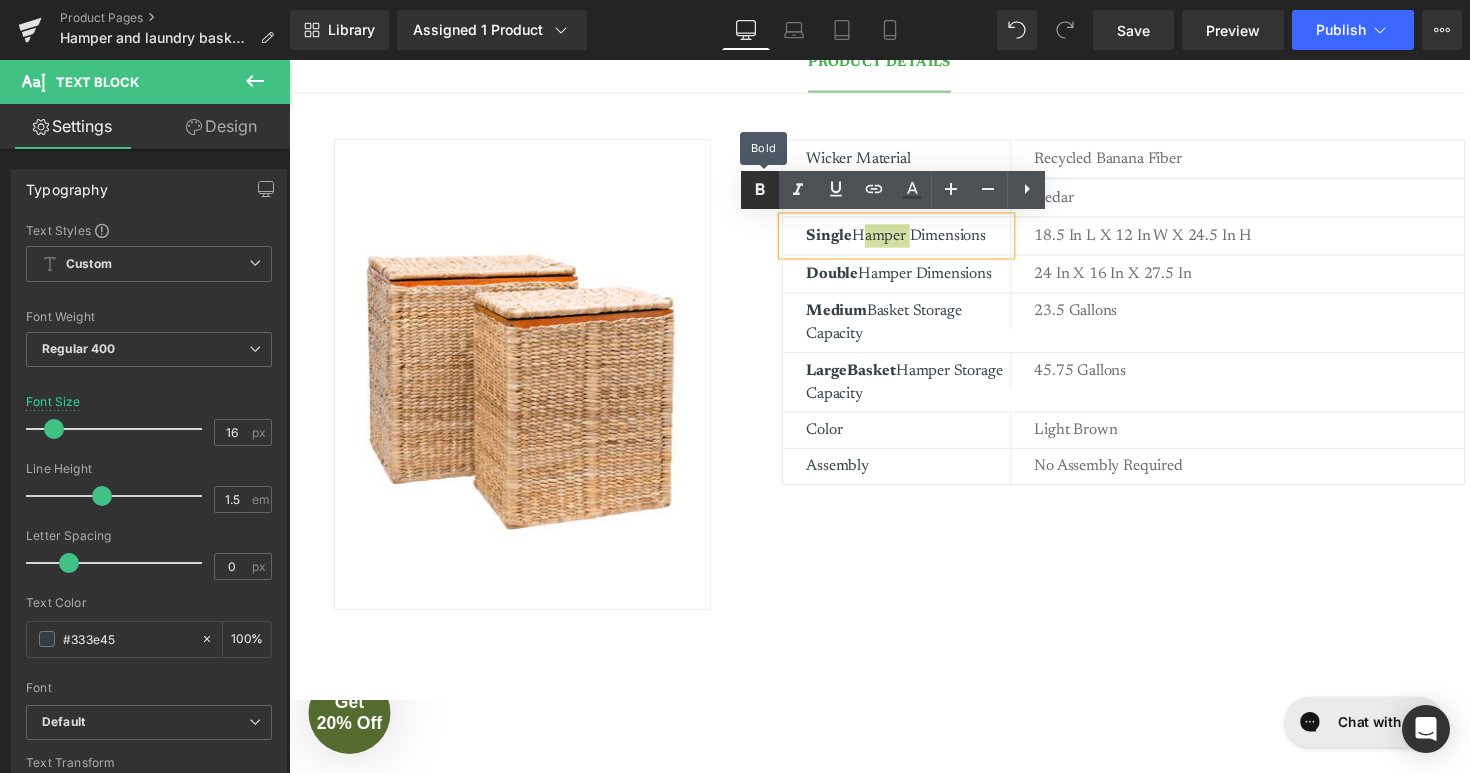 type 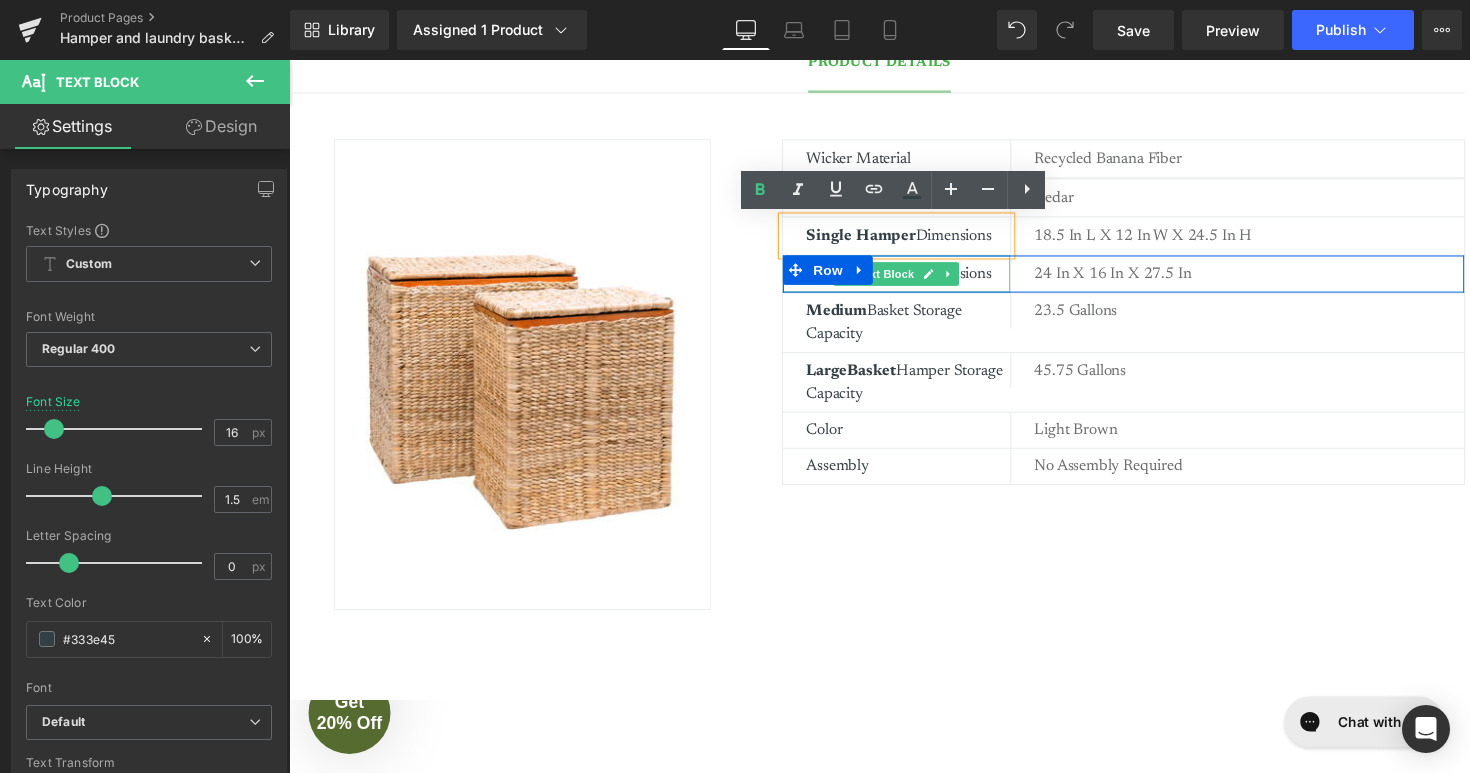 click on "Double  Hamper Dimensions" at bounding box center (923, 279) 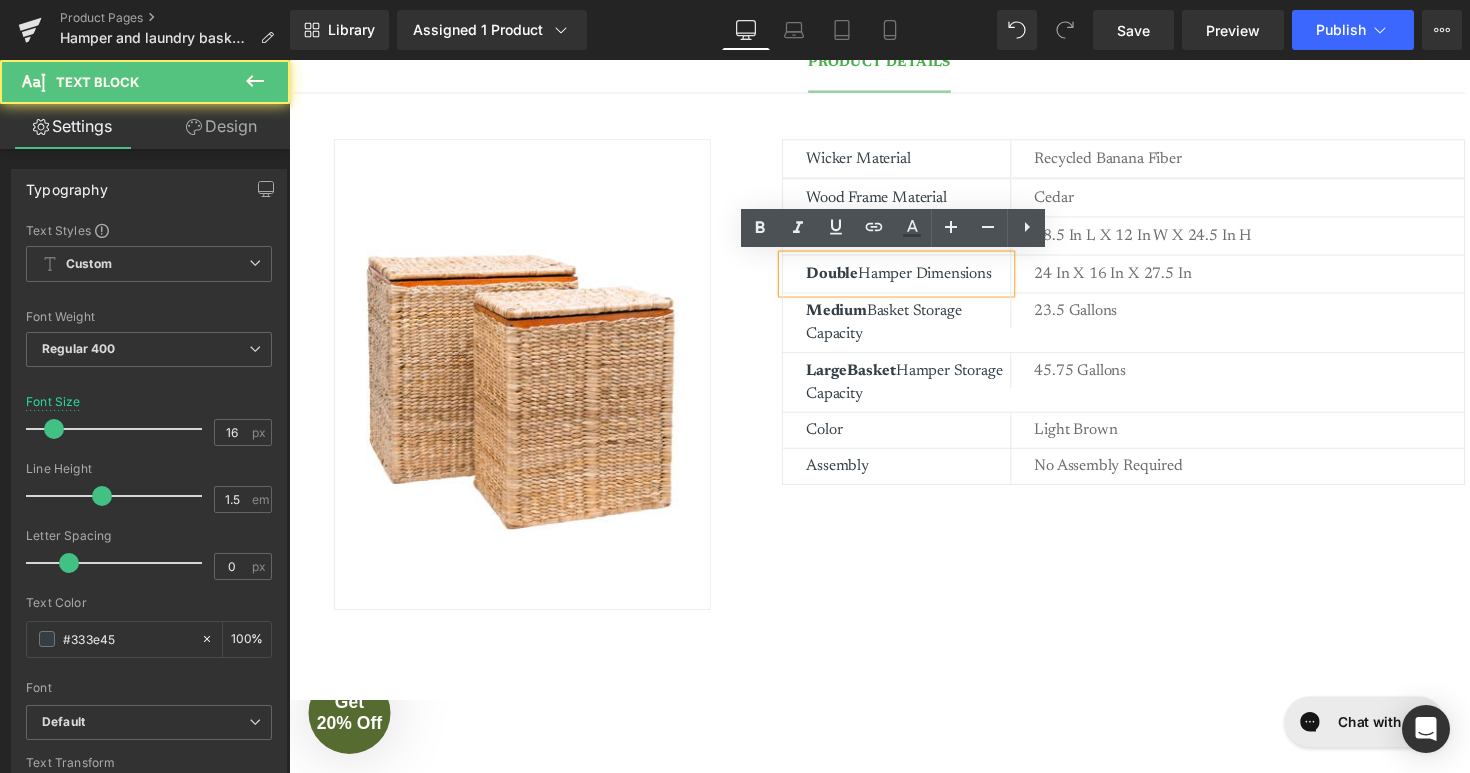 click on "Double  Hamper Dimensions" at bounding box center [923, 279] 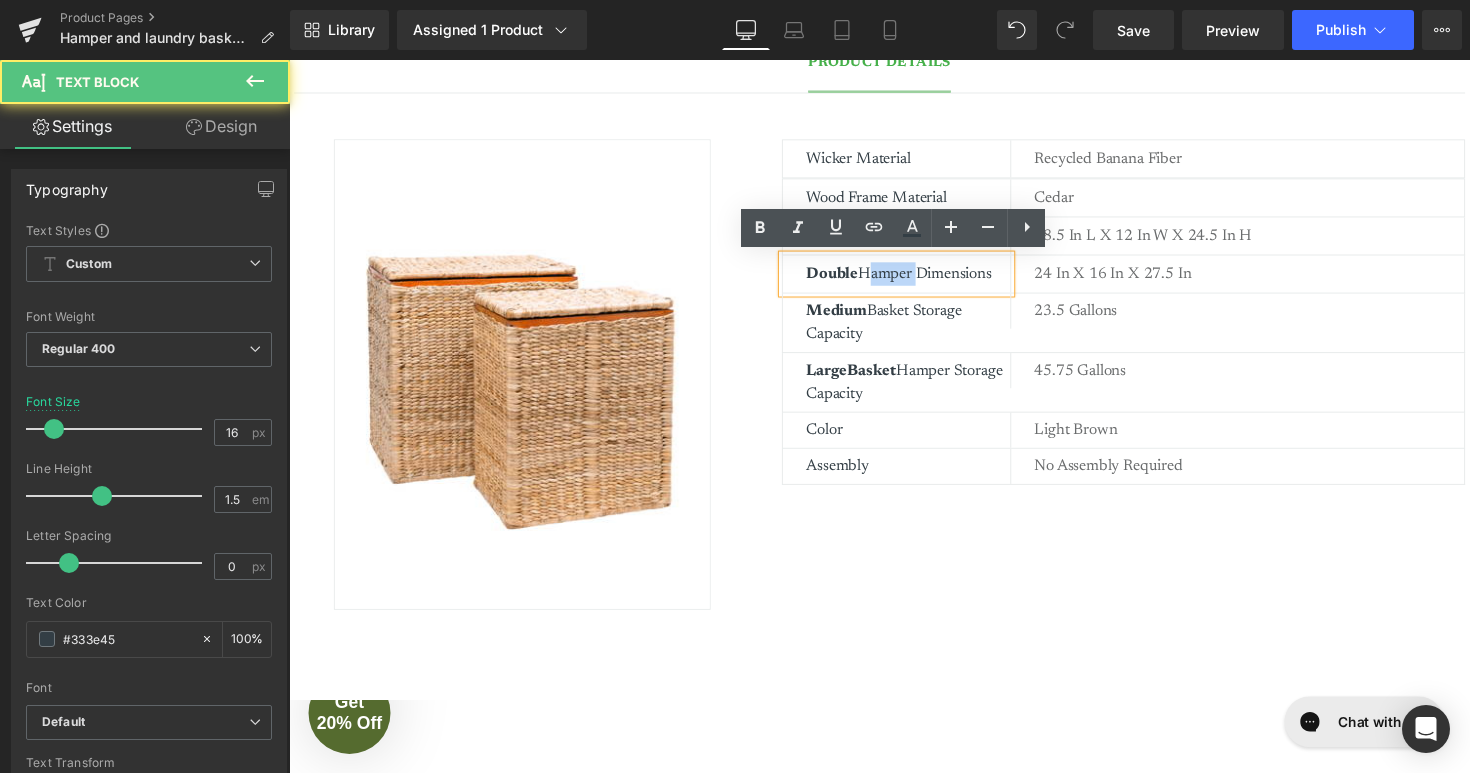 click on "Double  Hamper Dimensions" at bounding box center (923, 279) 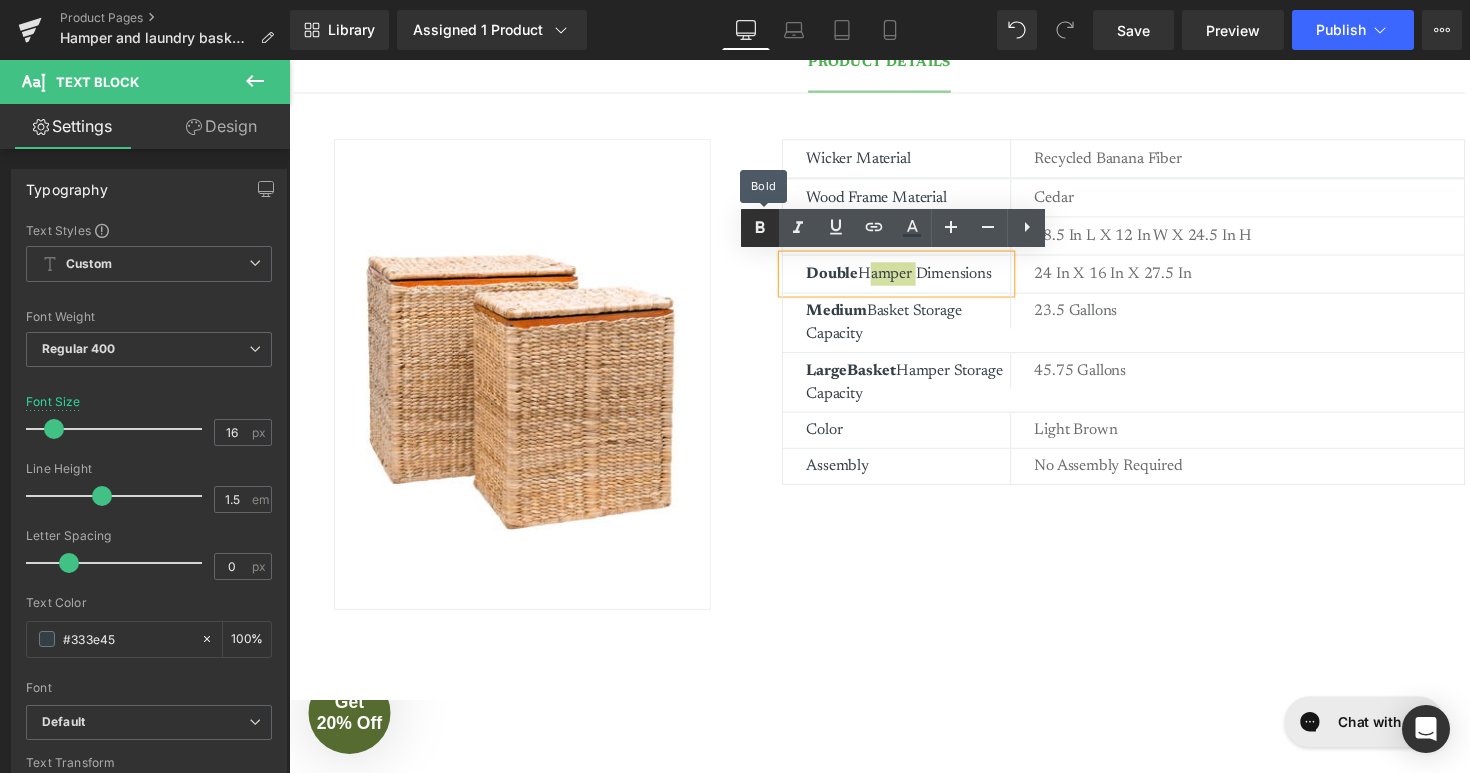click 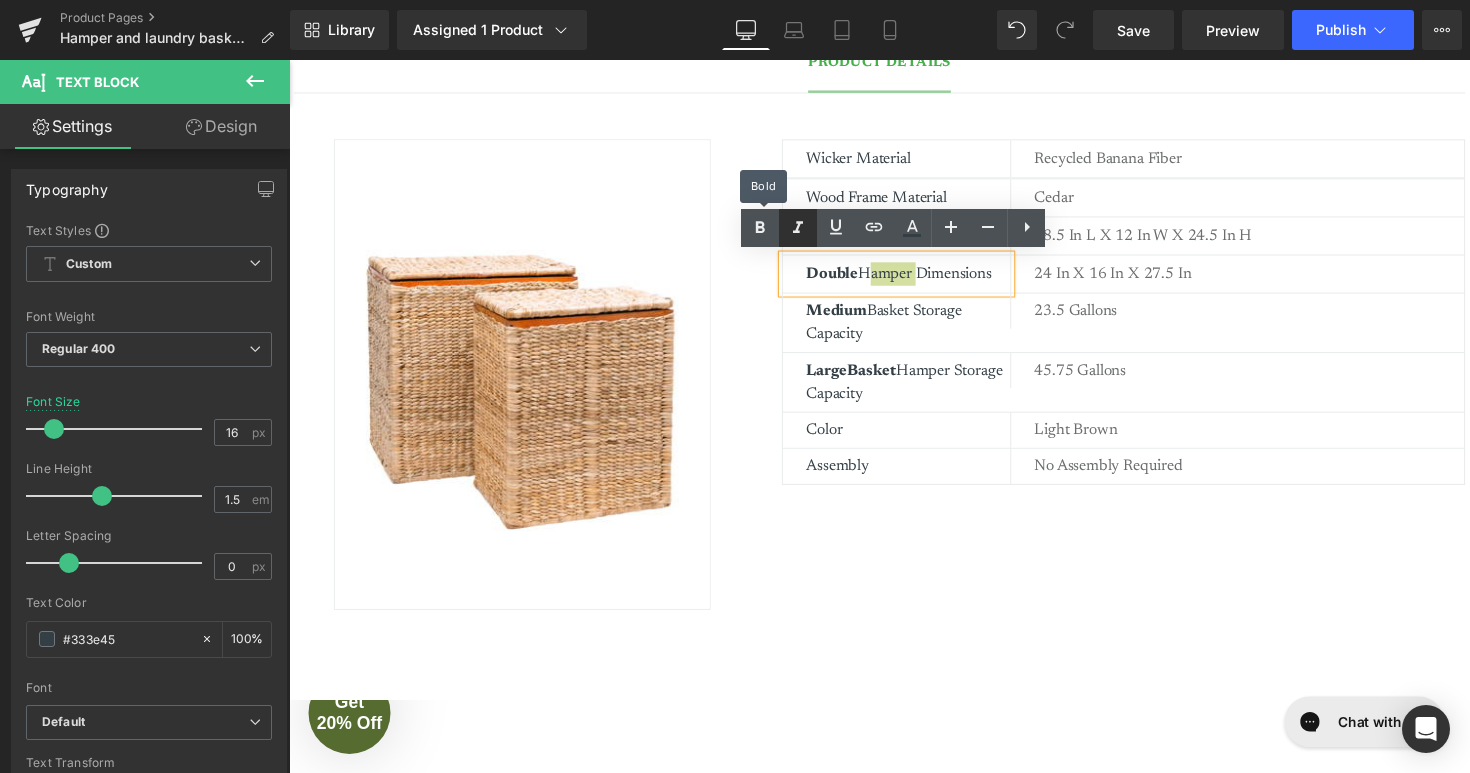 type 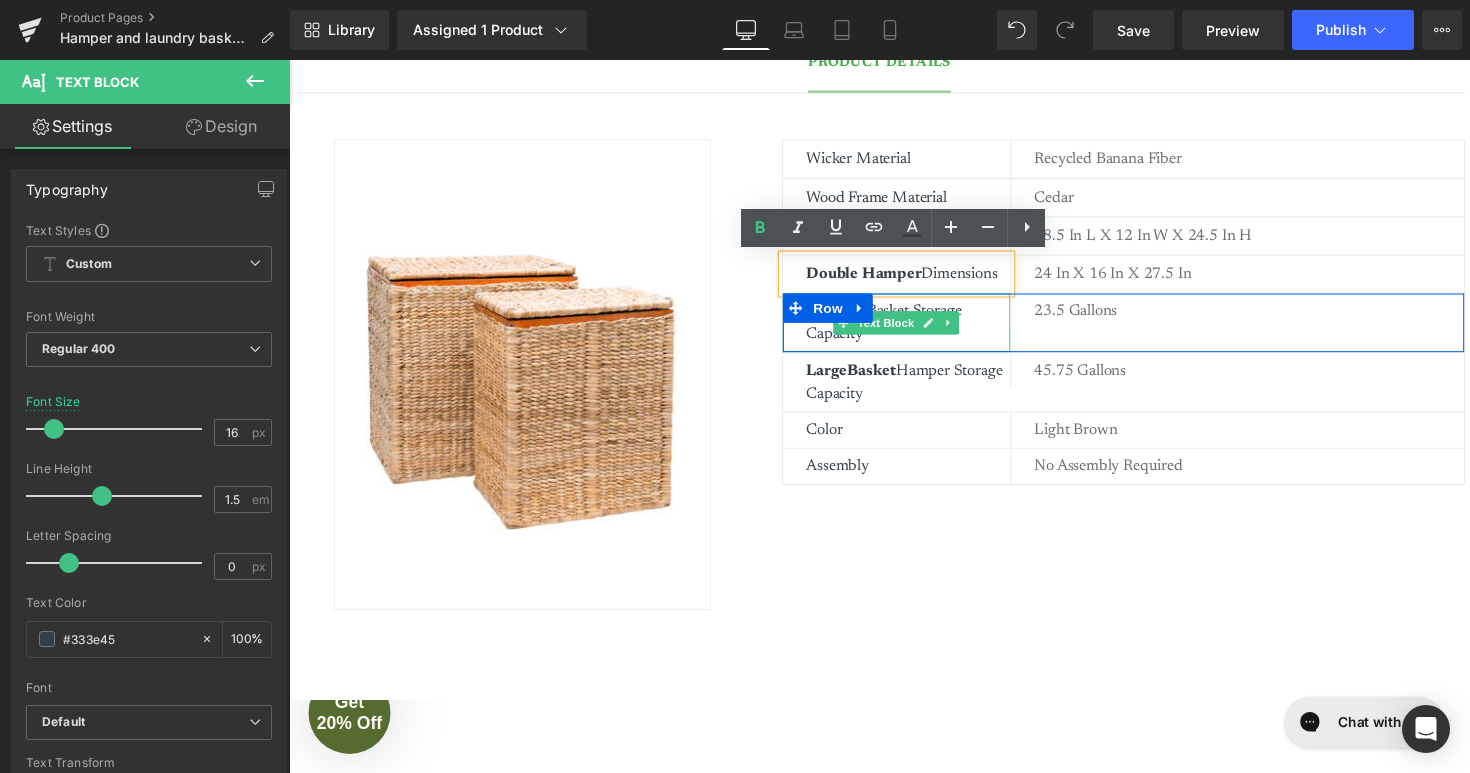 click on "Medium  Basket Storage Capacity" at bounding box center (923, 329) 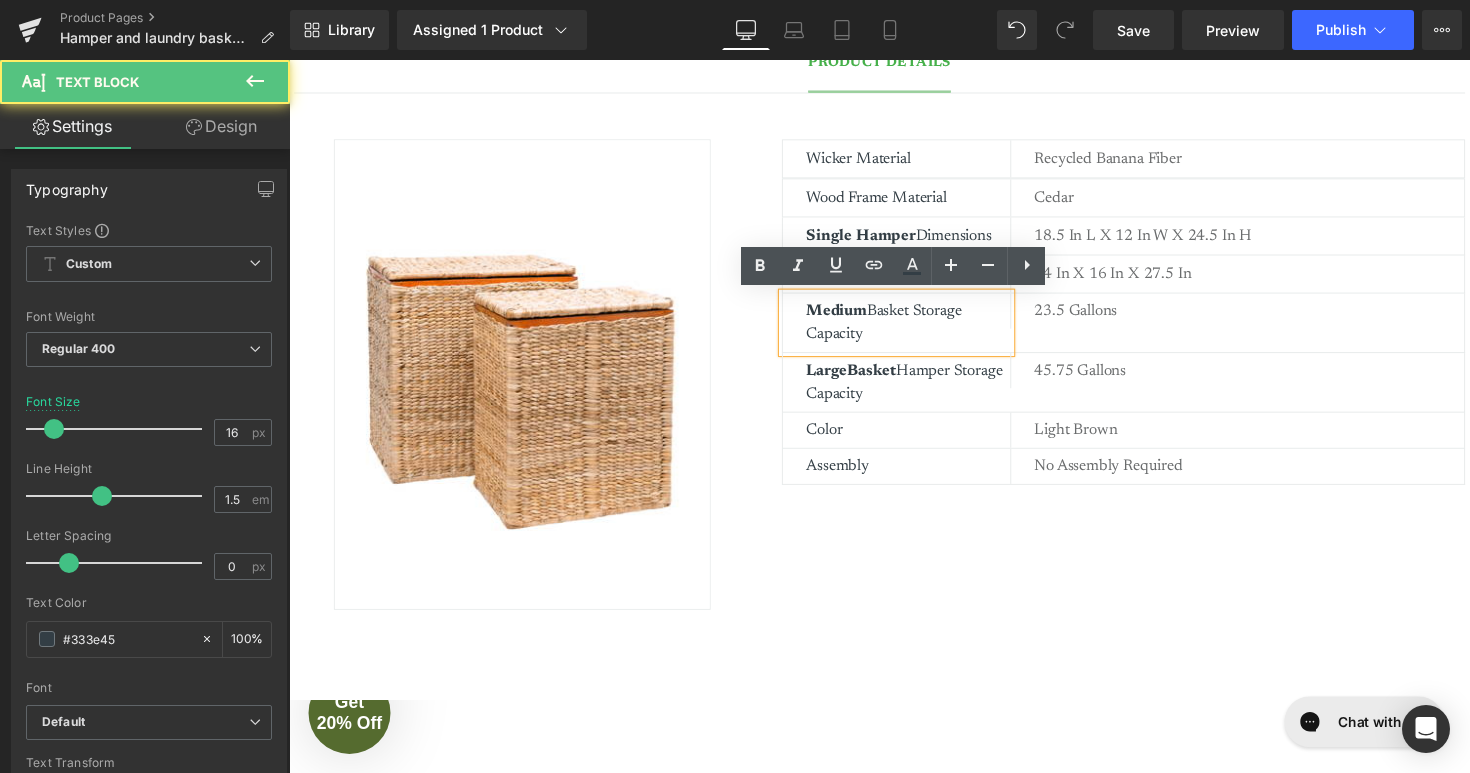 click on "Medium  Basket Storage Capacity" at bounding box center (923, 329) 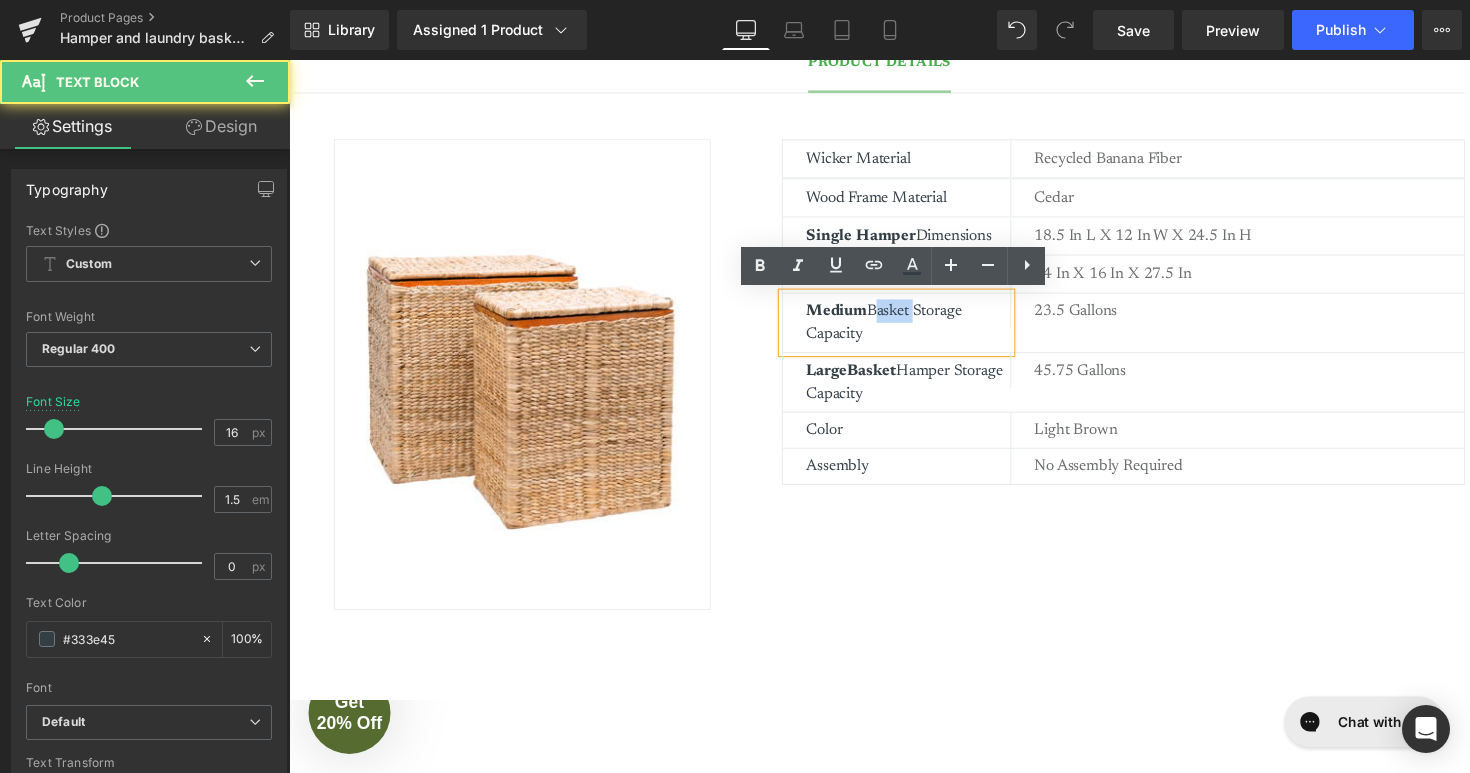 click on "Medium  Basket Storage Capacity" at bounding box center [923, 329] 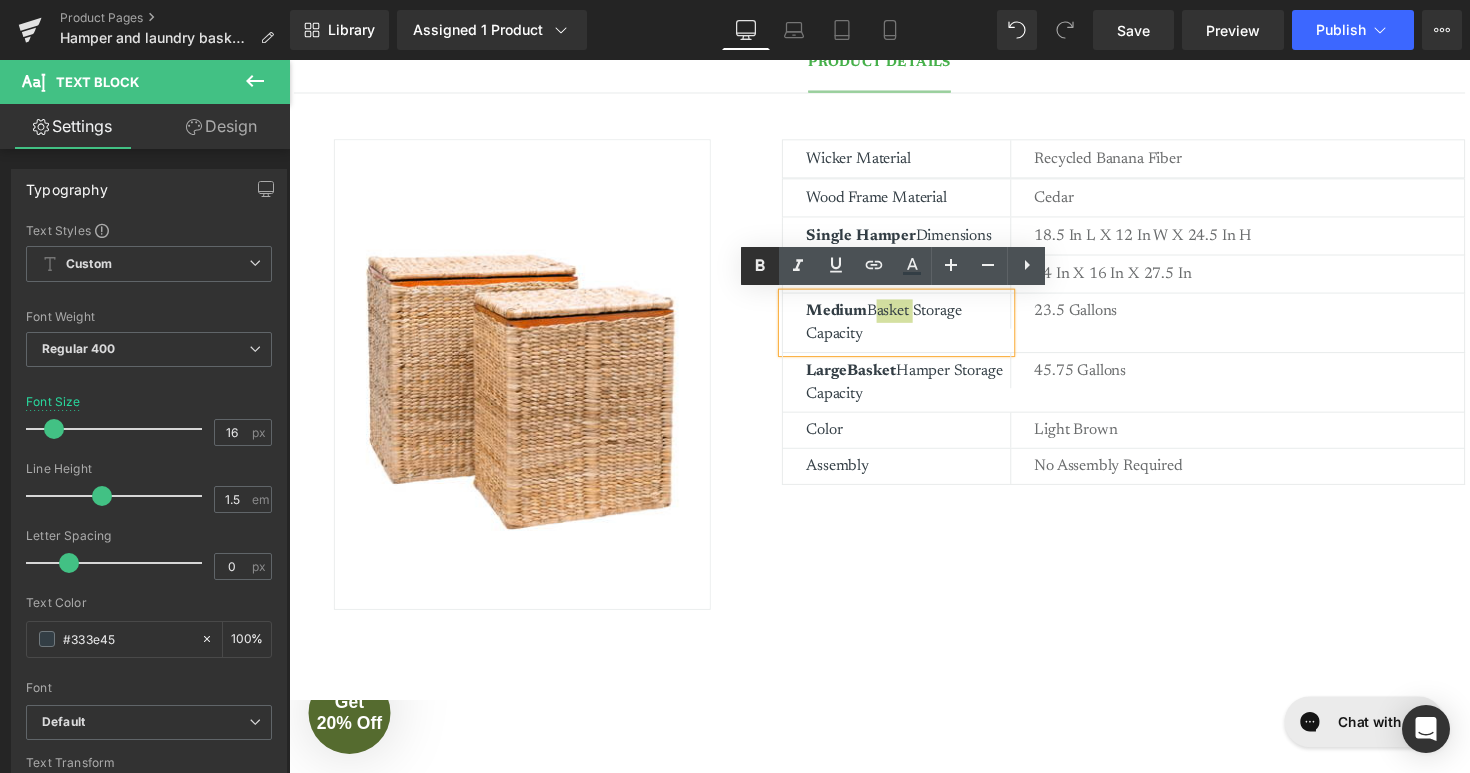 click 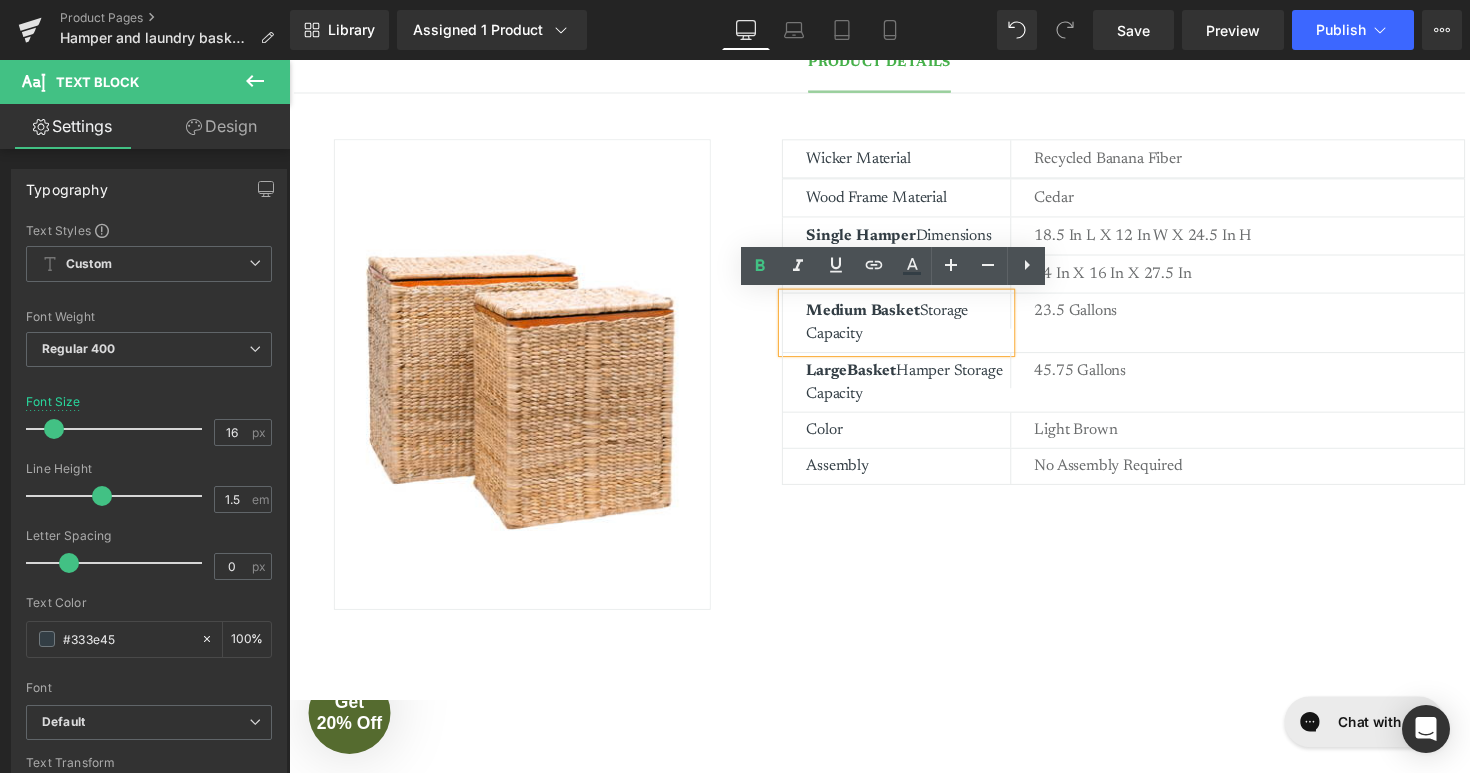 click on "Image
Wicker Material
Text Block         Recycled banana fiber Text Block
Row         Wood Frame Material Text Block         Cedar Text Block         Row         Single   Hamper  Dimensions Text Block         18.5 in L x 12 in W x 24.5 In H Text Block         Row         Double   Hamper  Dimensions Text Block         24 in x 16 in x 27.5 in Text Block         Row         Medium   Basket  Storage Capacity Text Block         23.5 Gallons Text Block         Row         Large  Basket  Hamper Storage Capacity Text Block         45.75 Gallons Text Block         Row         Color Text Block         Light Brown Text Block         Row         Assembly Text Block         No Assembly Required Text Block         Row
Row" at bounding box center (894, 372) 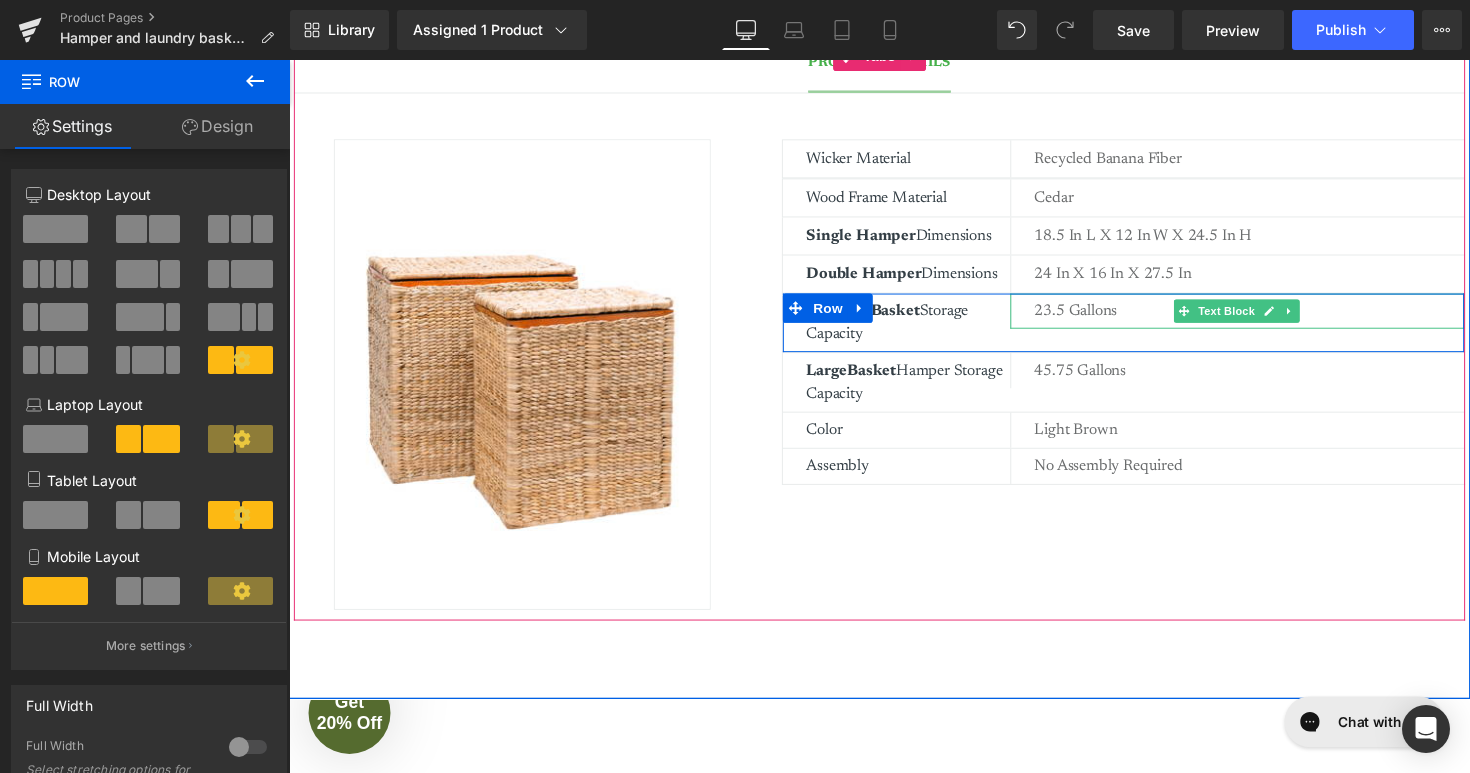 click on "23.5 Gallons" at bounding box center [1273, 317] 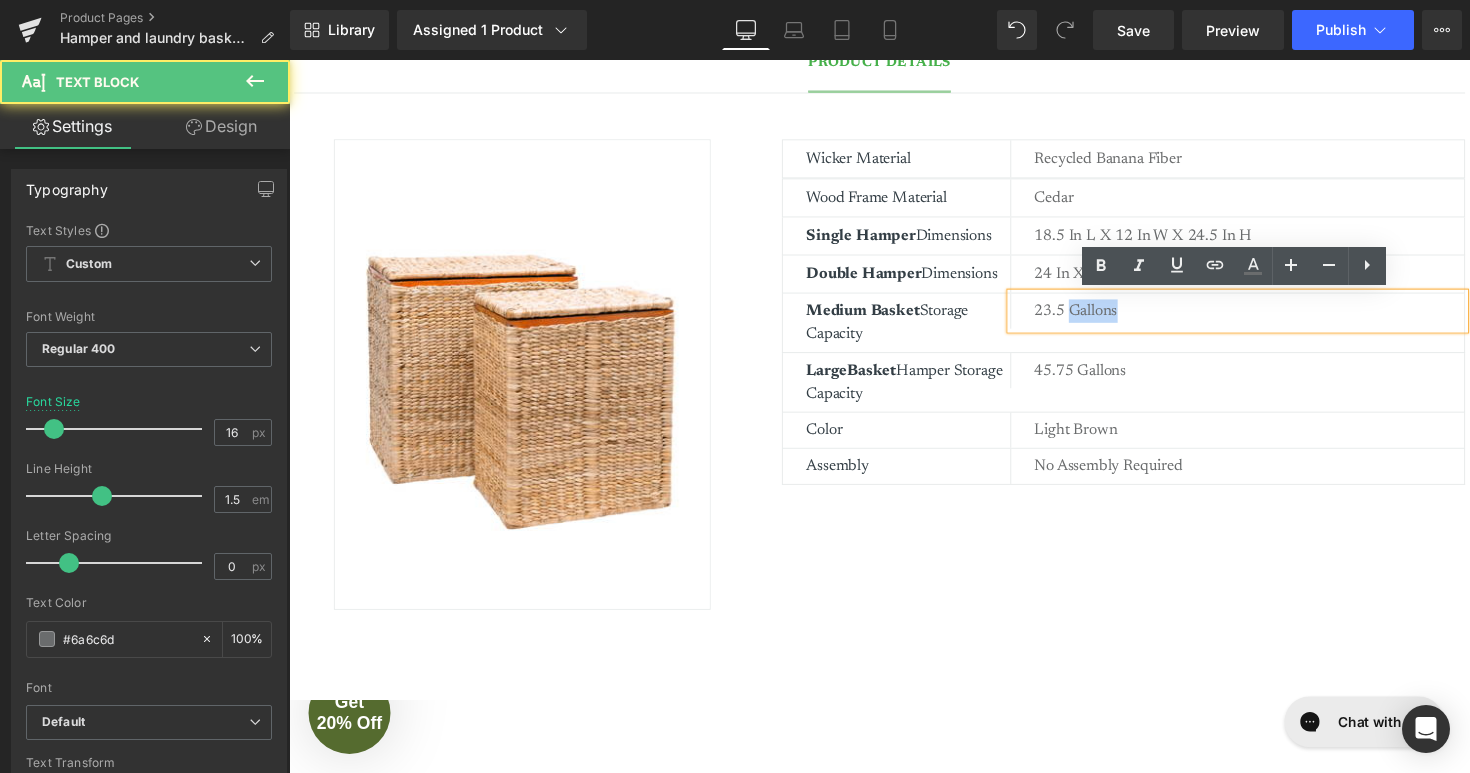 click on "23.5 Gallons" at bounding box center [1273, 317] 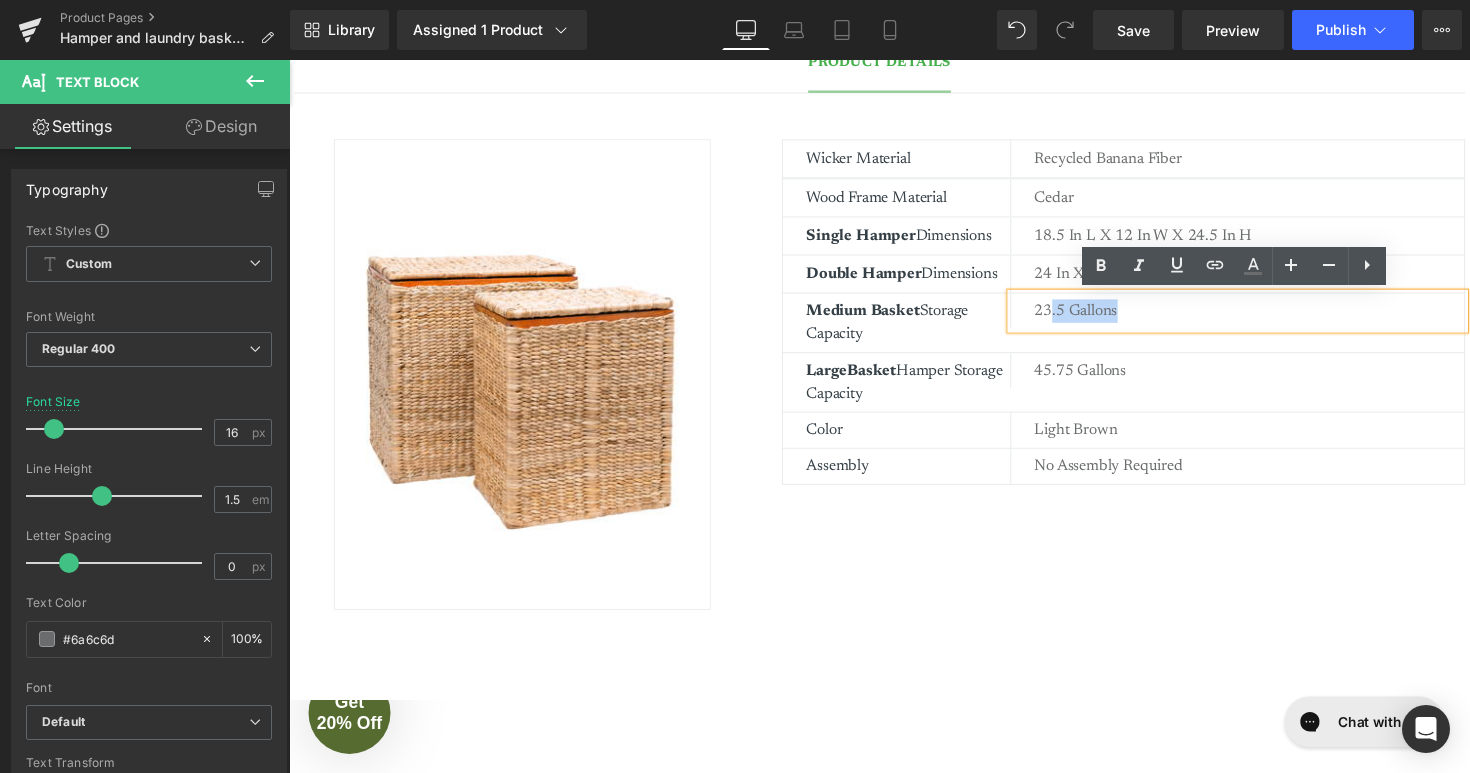 drag, startPoint x: 1185, startPoint y: 320, endPoint x: 1071, endPoint y: 313, distance: 114.21471 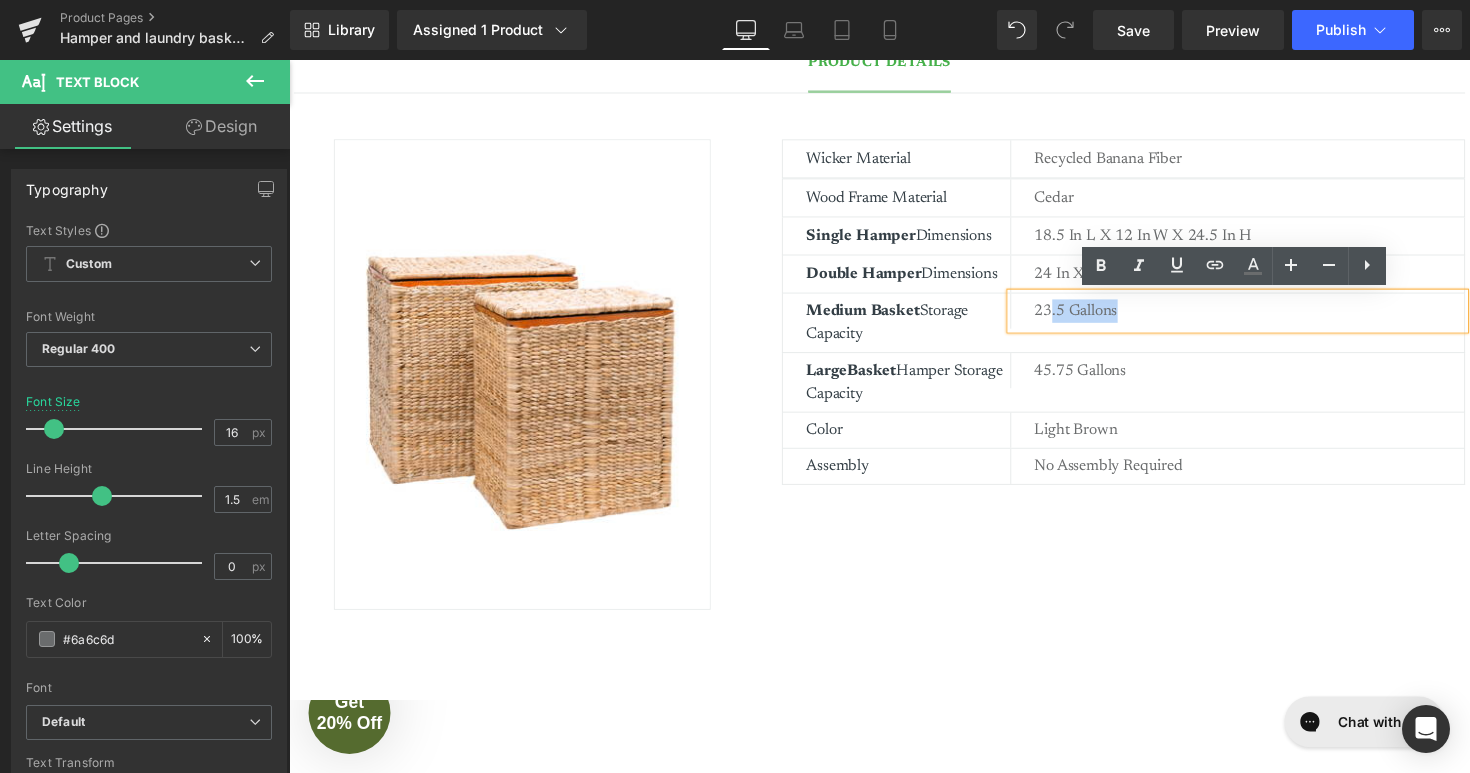 click on "23.5 Gallons" at bounding box center (1273, 317) 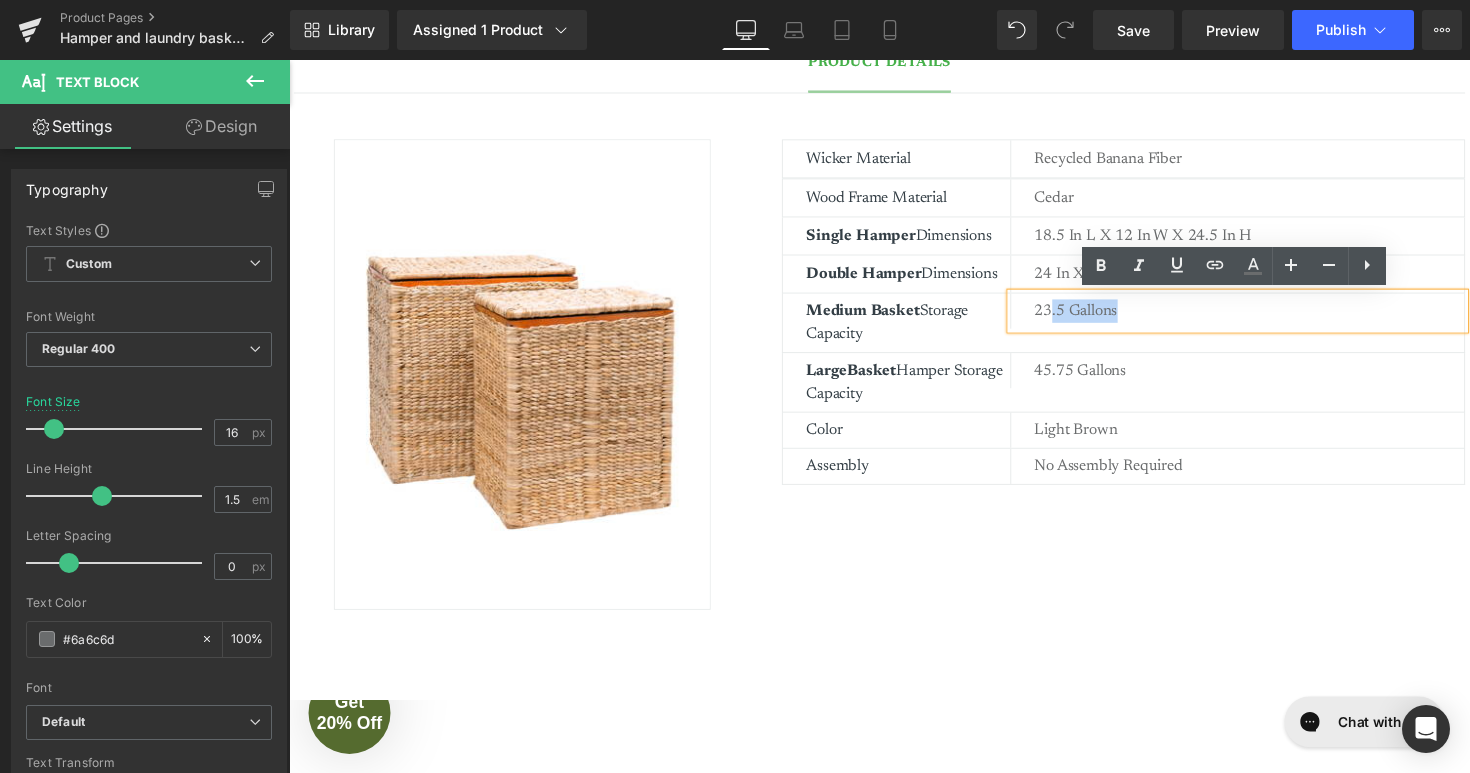 type 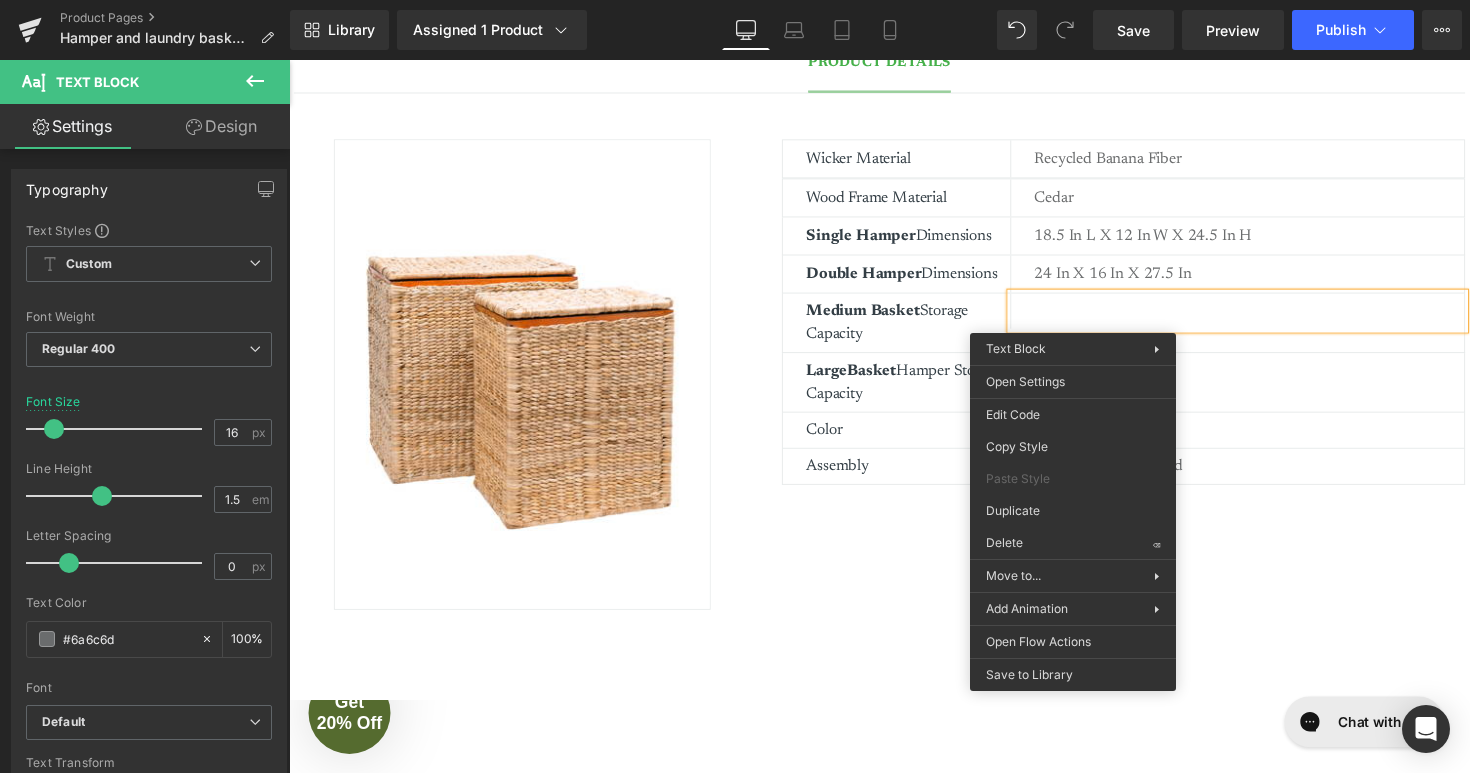 click at bounding box center (1273, 317) 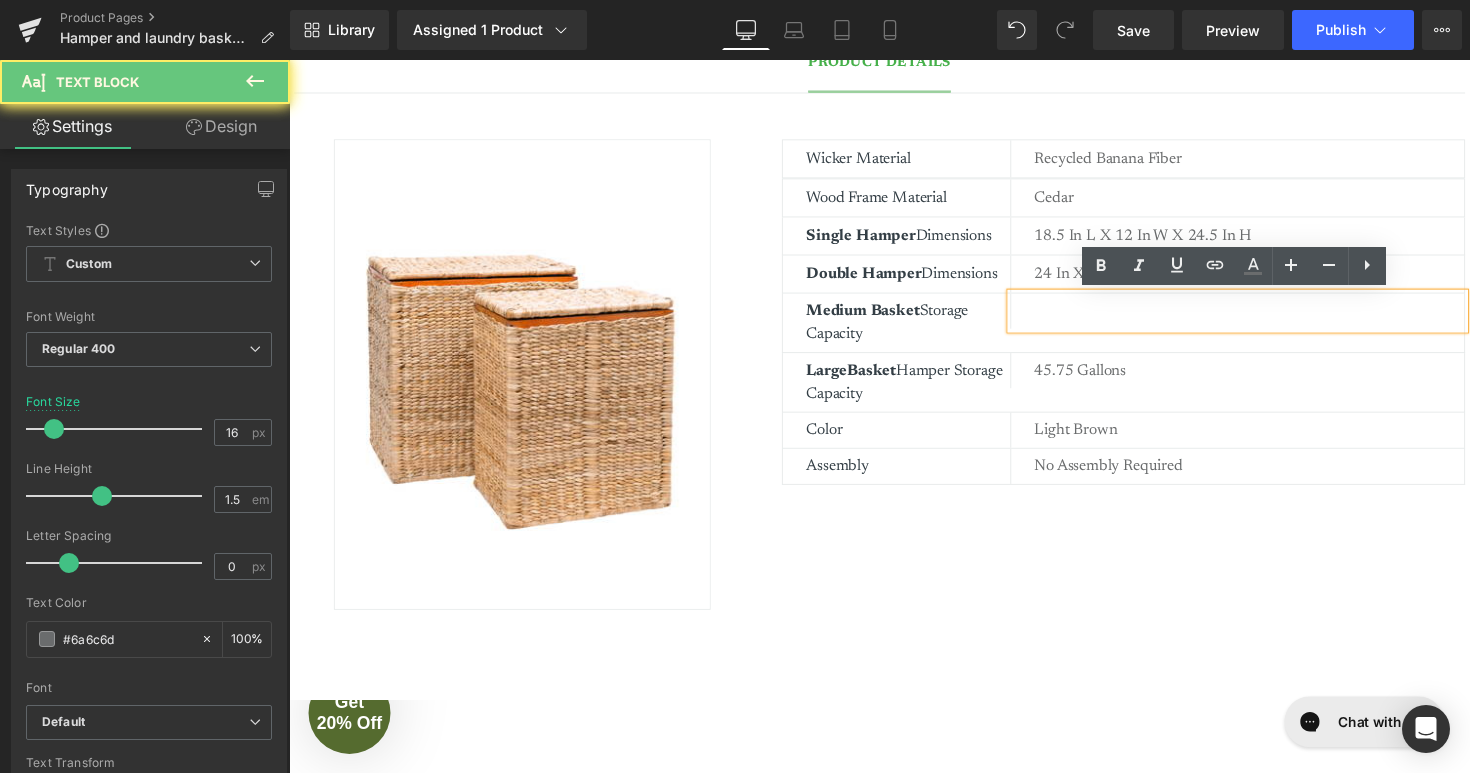 click at bounding box center (1273, 317) 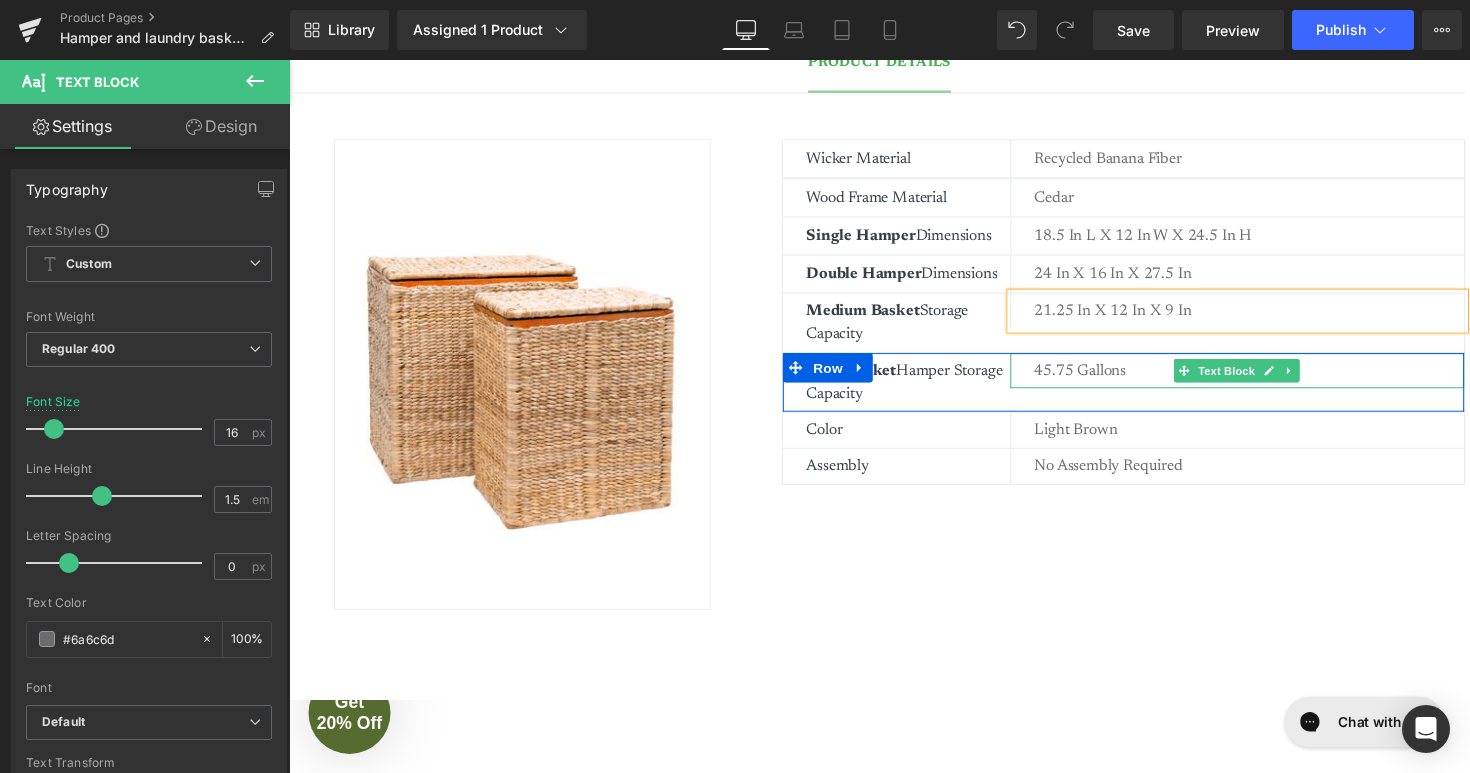 click on "45.75 Gallons" at bounding box center [1273, 378] 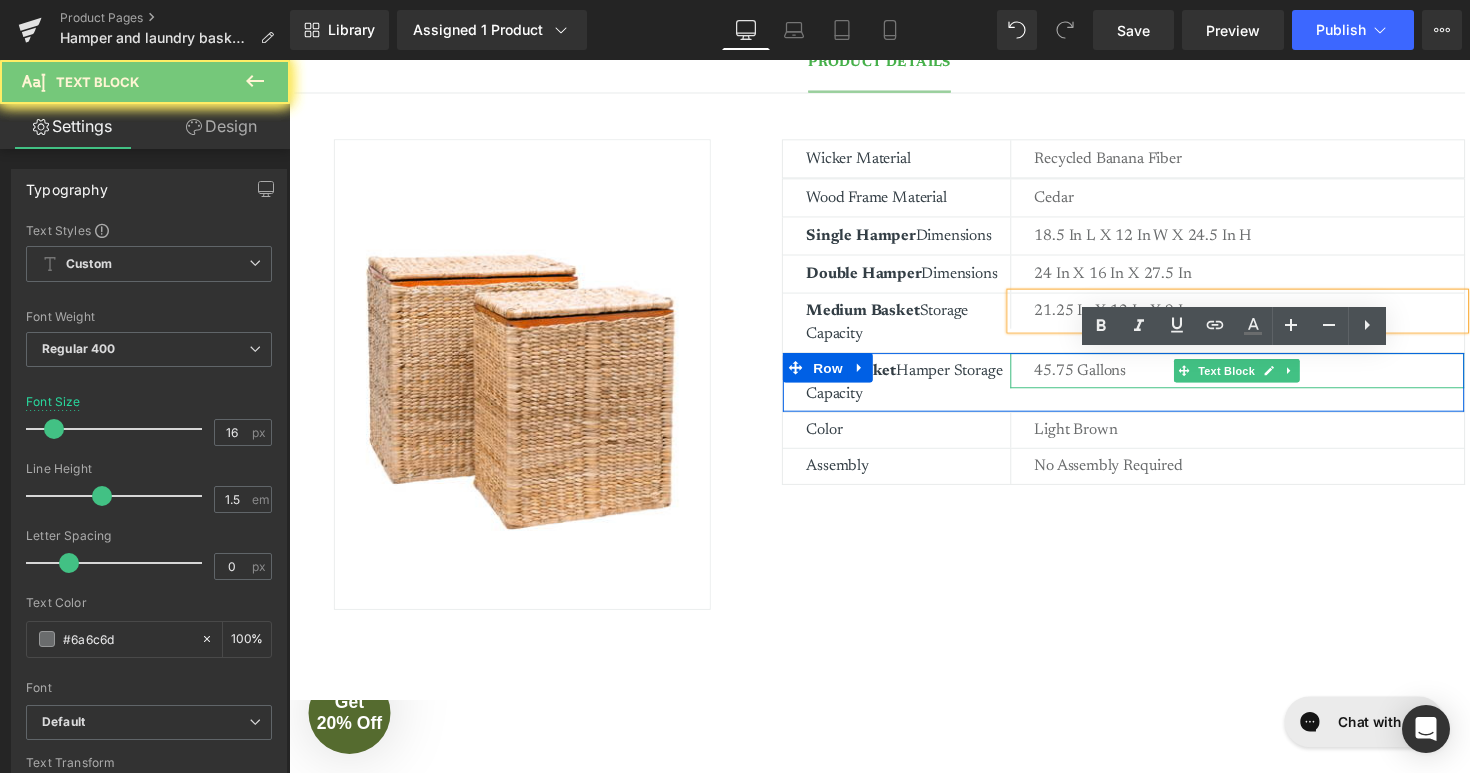 click on "45.75 Gallons" at bounding box center (1273, 378) 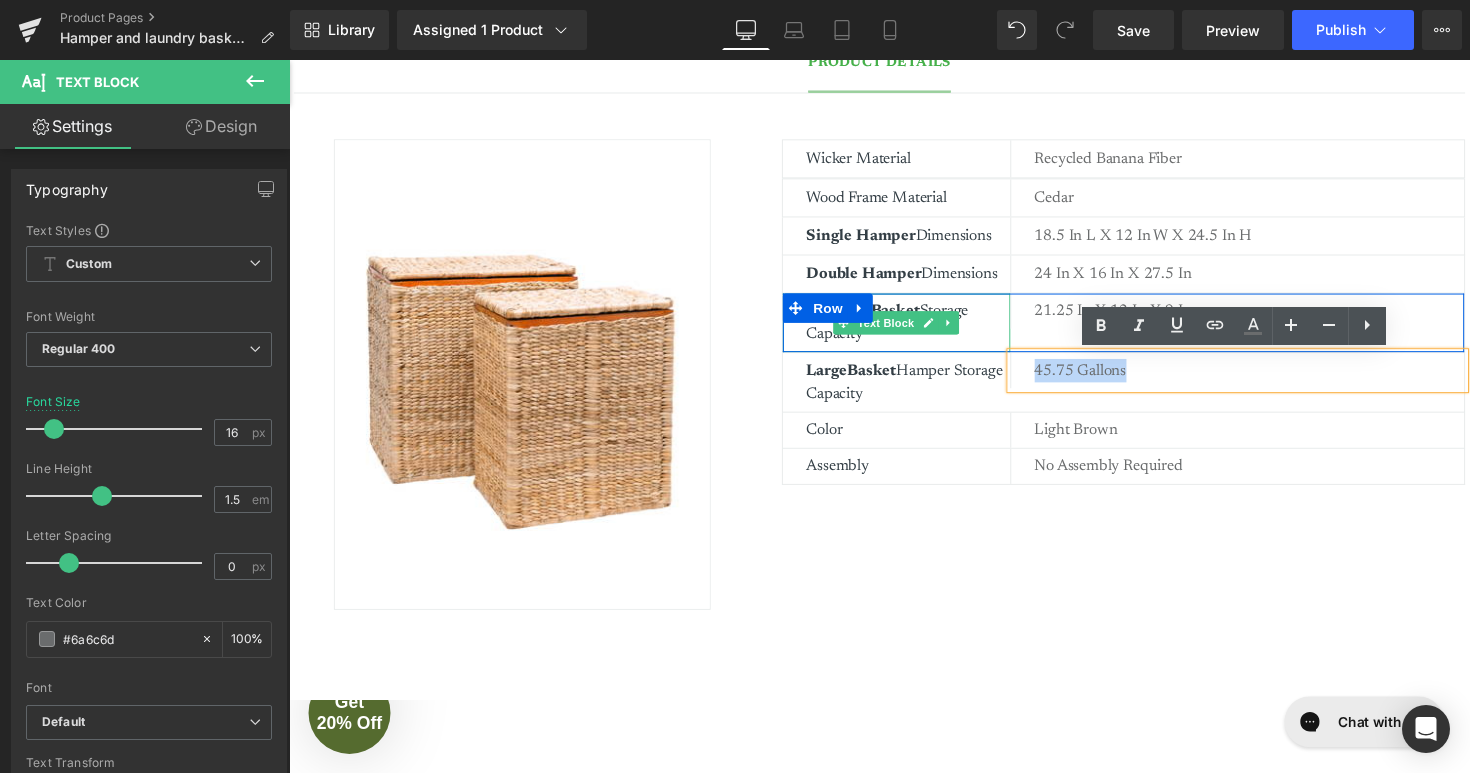 type 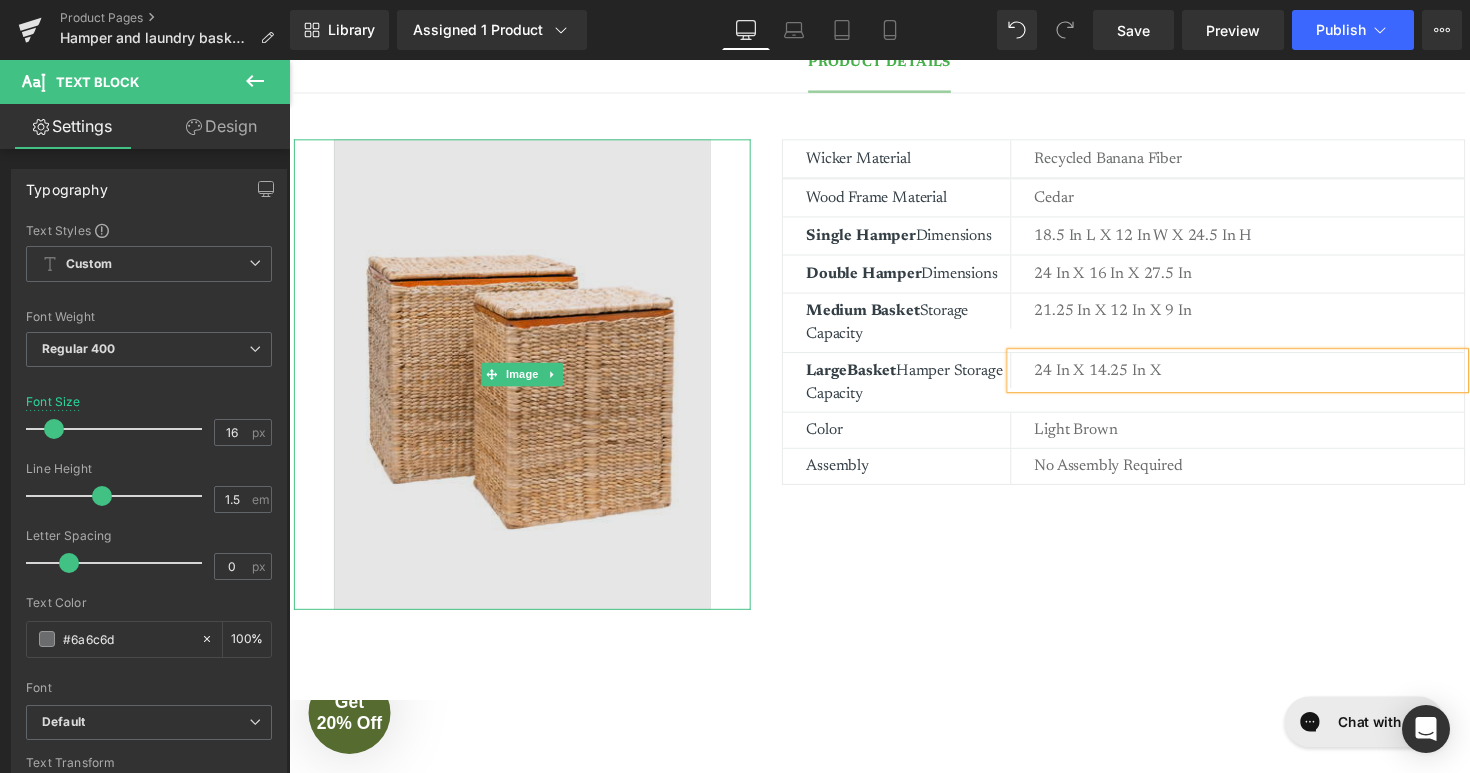 scroll, scrollTop: 1324, scrollLeft: 0, axis: vertical 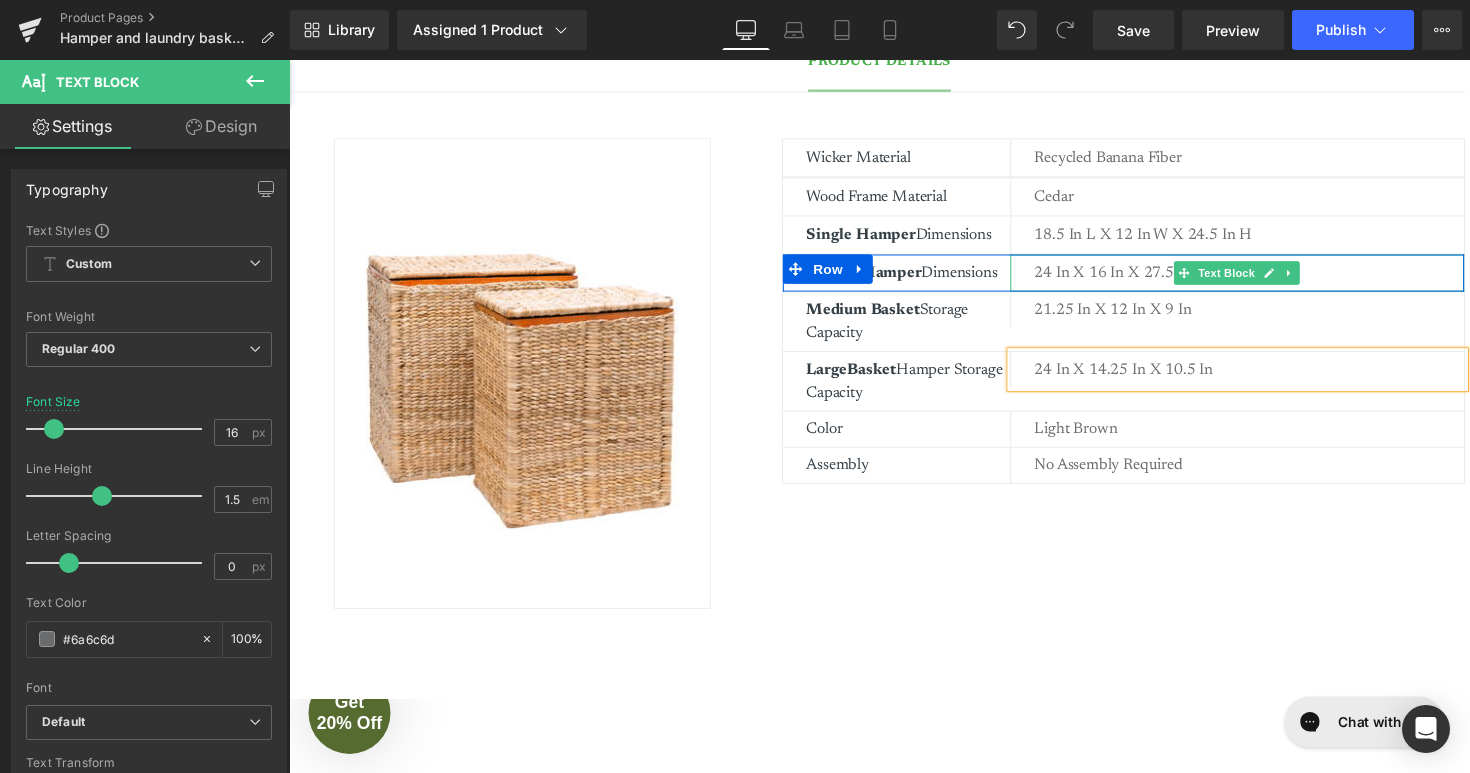 click on "24 in x 16 in x 27.5 in" at bounding box center (1273, 278) 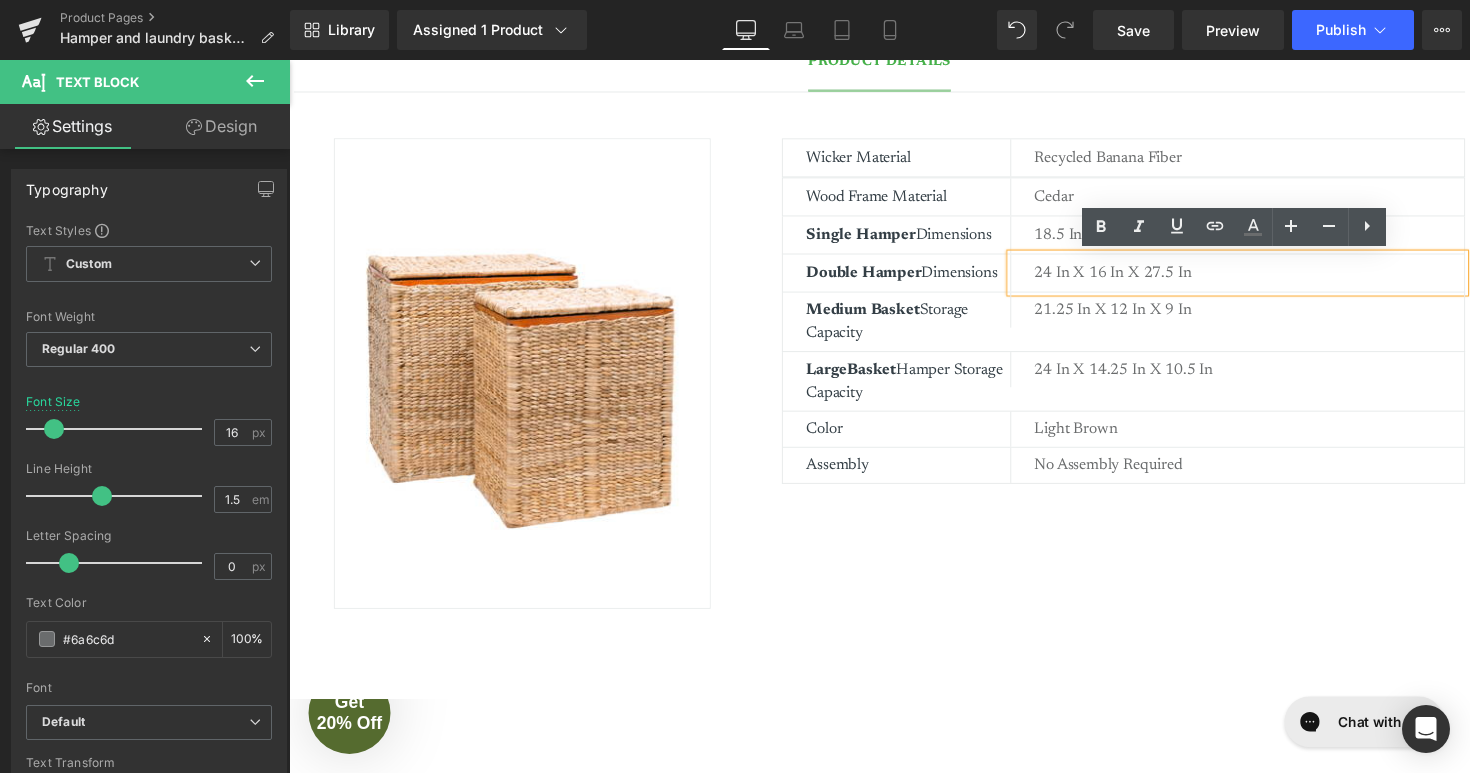 click on "24 in x 16 in x 27.5 in" at bounding box center (1273, 278) 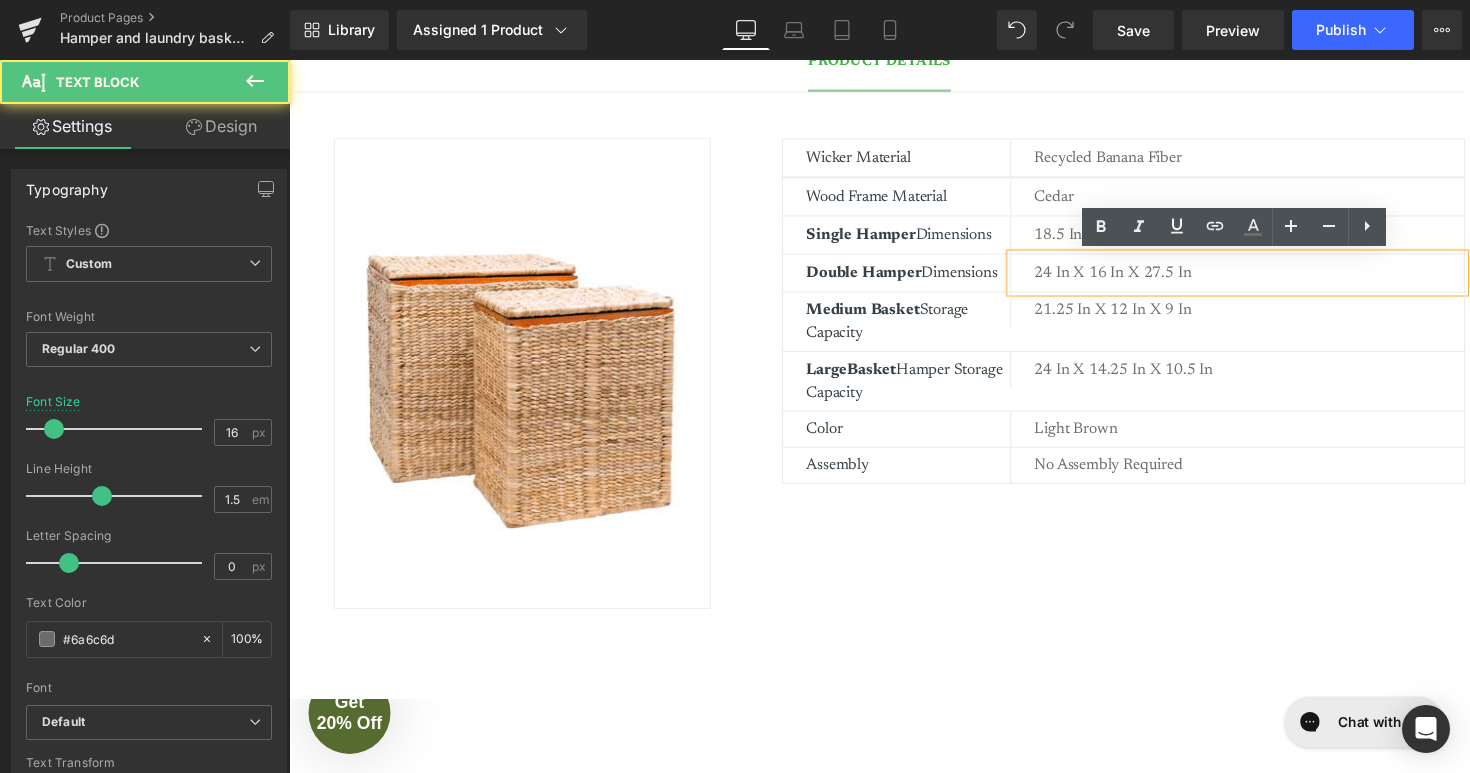 type 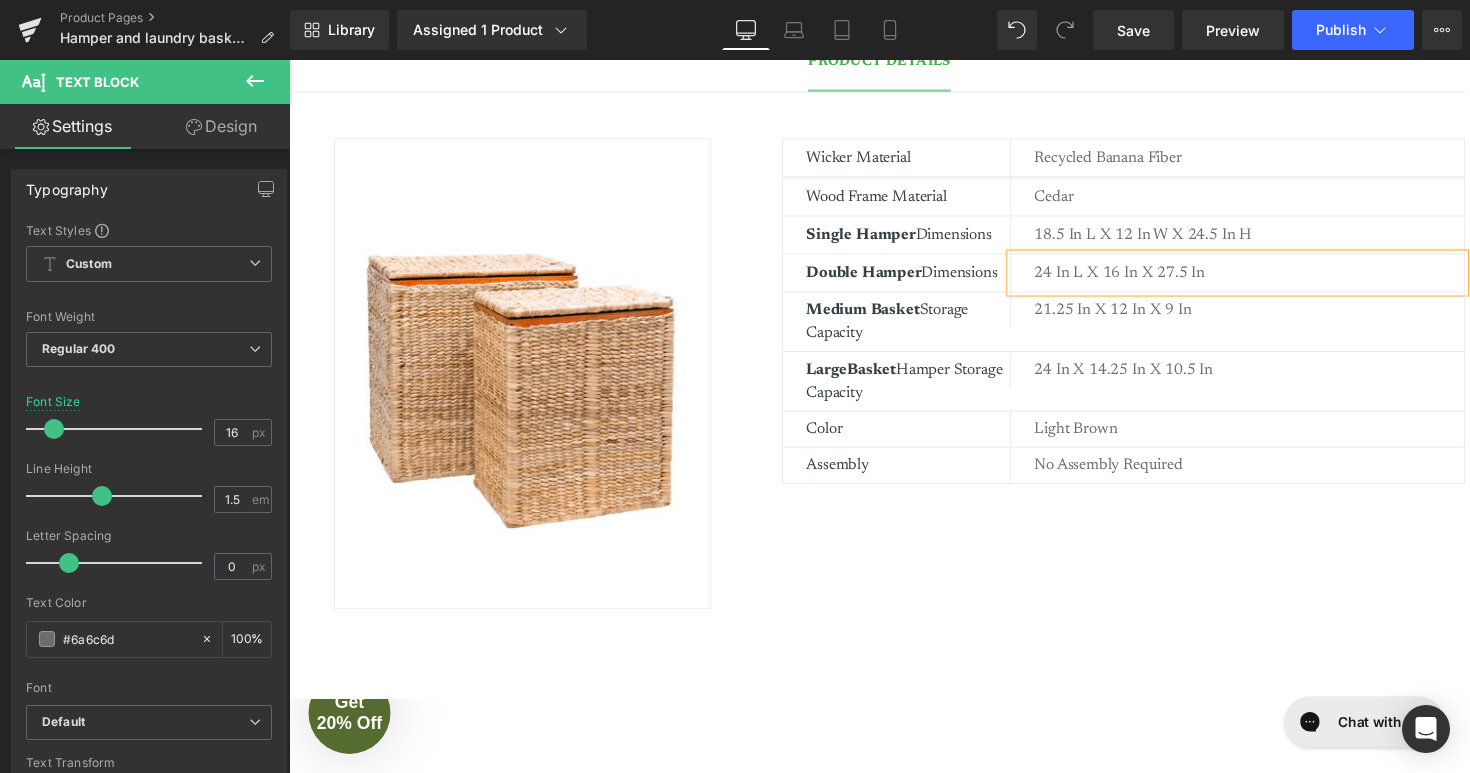 click on "24 in L x 16 in x 27.5 in" at bounding box center (1273, 278) 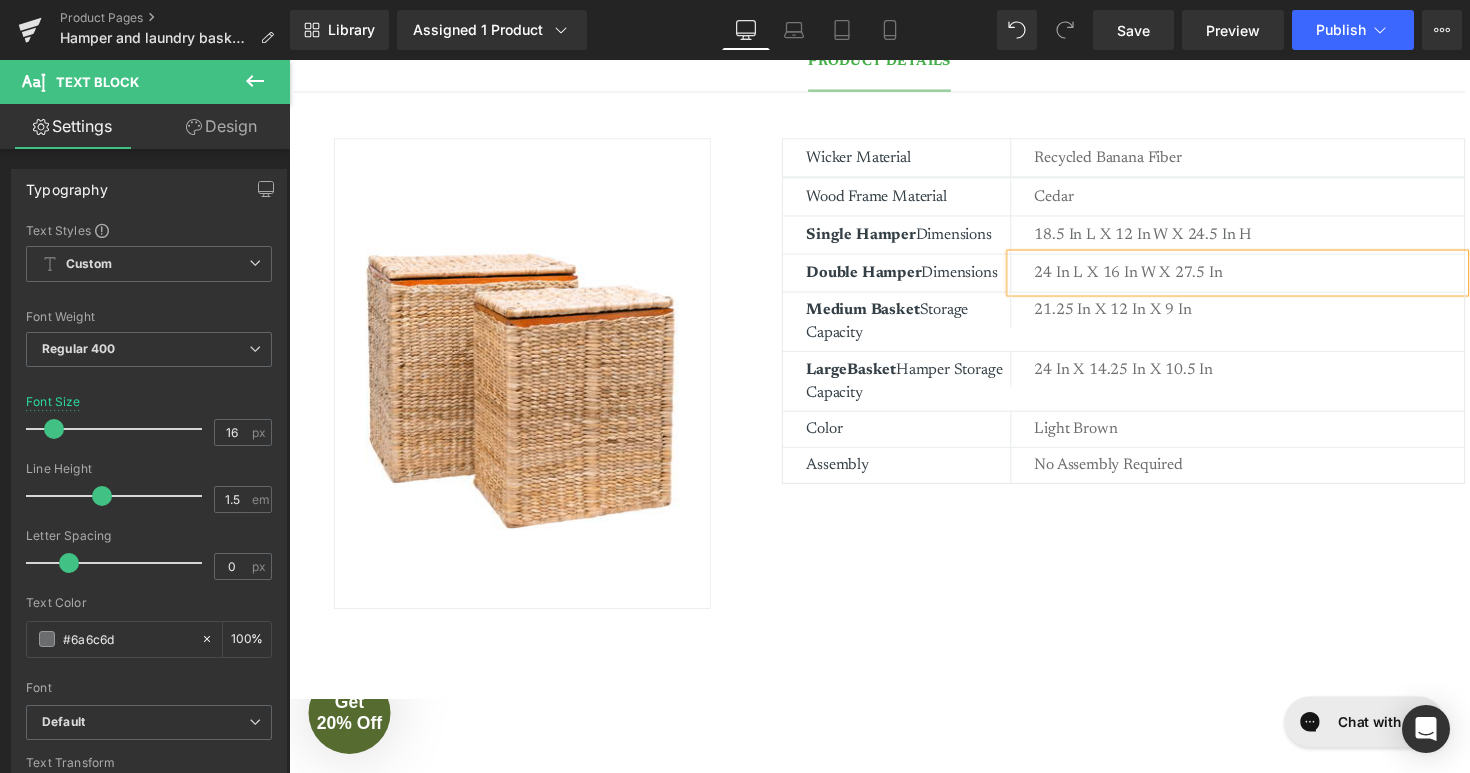 click on "24 in L x 16 in W x 27.5 in" at bounding box center [1273, 278] 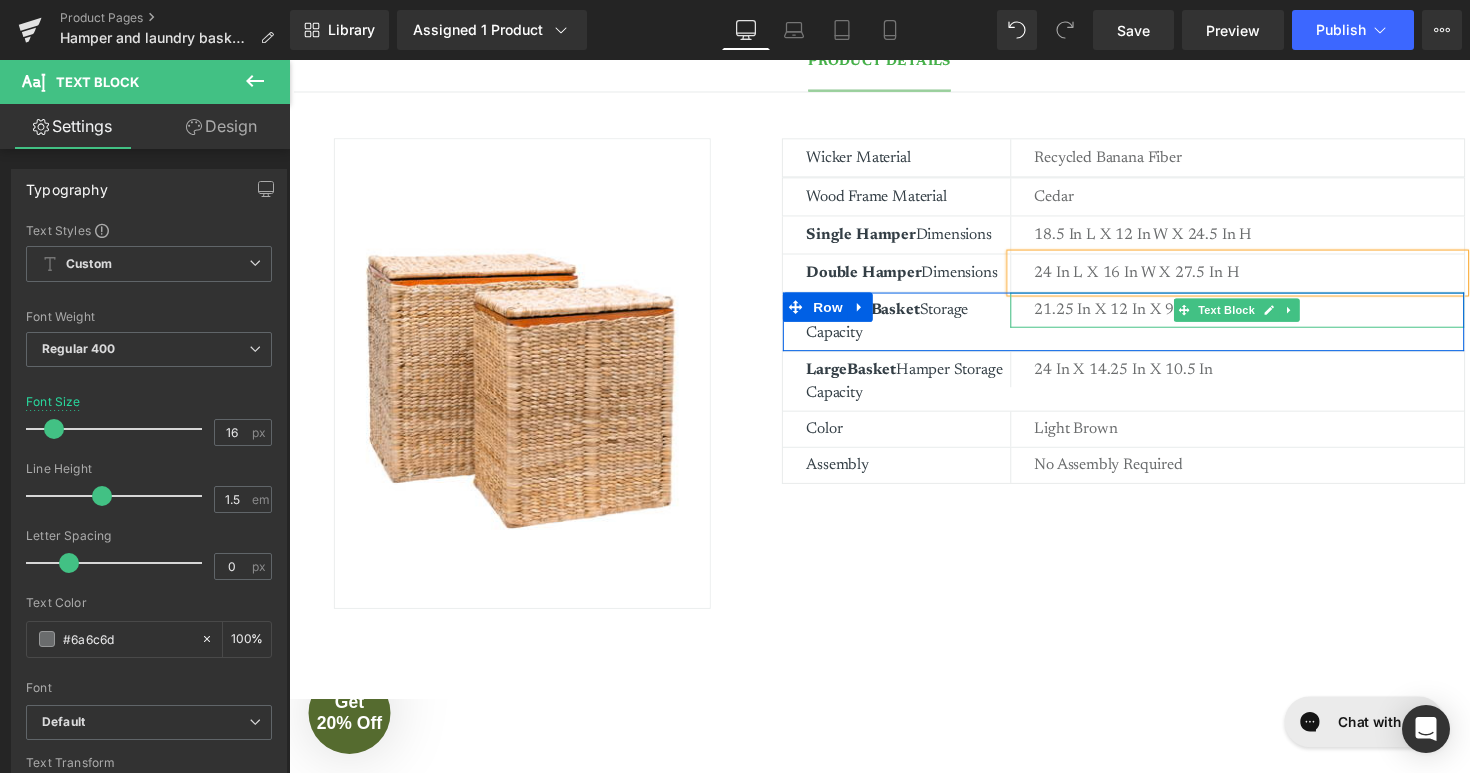 click on "21.25 in x 12 in x 9 in" at bounding box center [1273, 316] 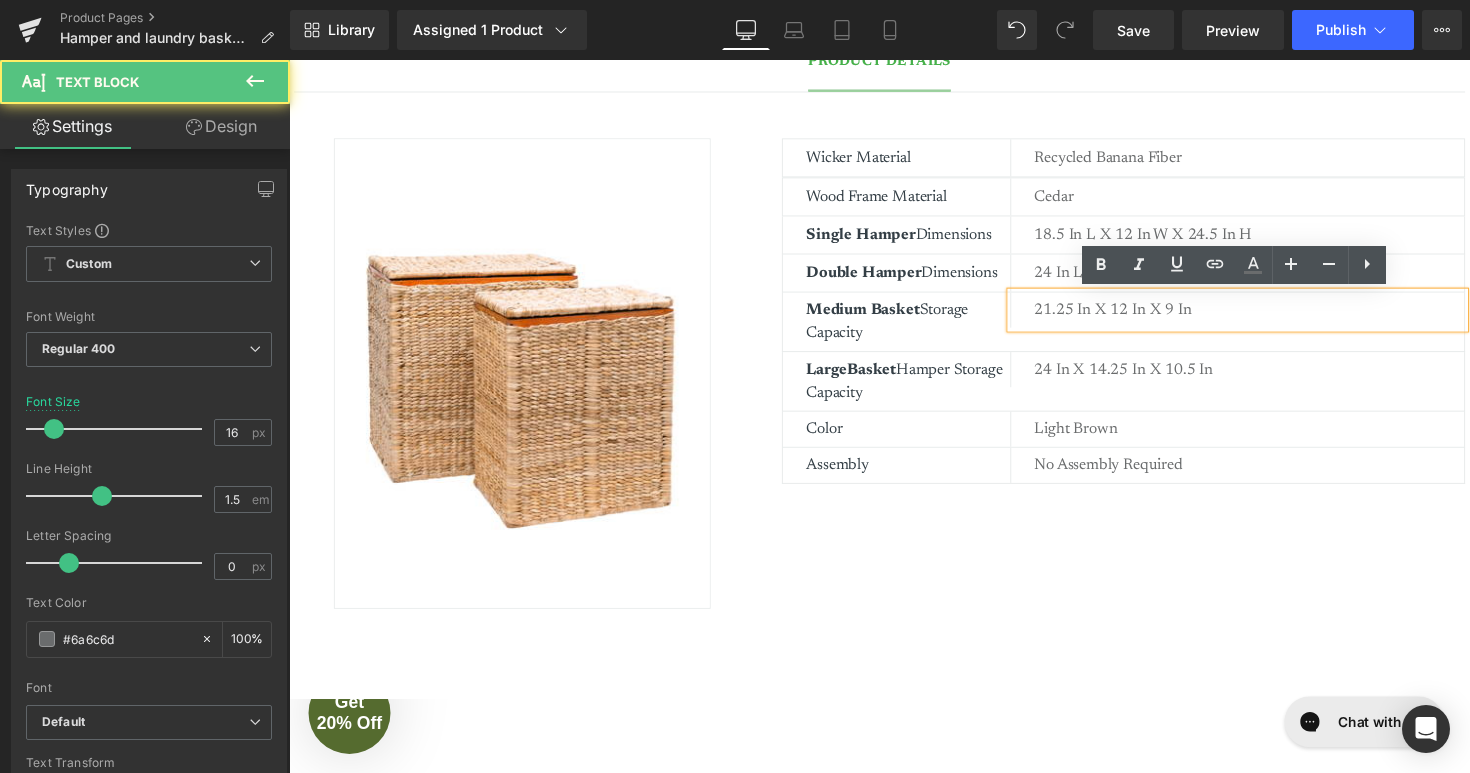 click on "21.25 in x 12 in x 9 in" at bounding box center [1273, 316] 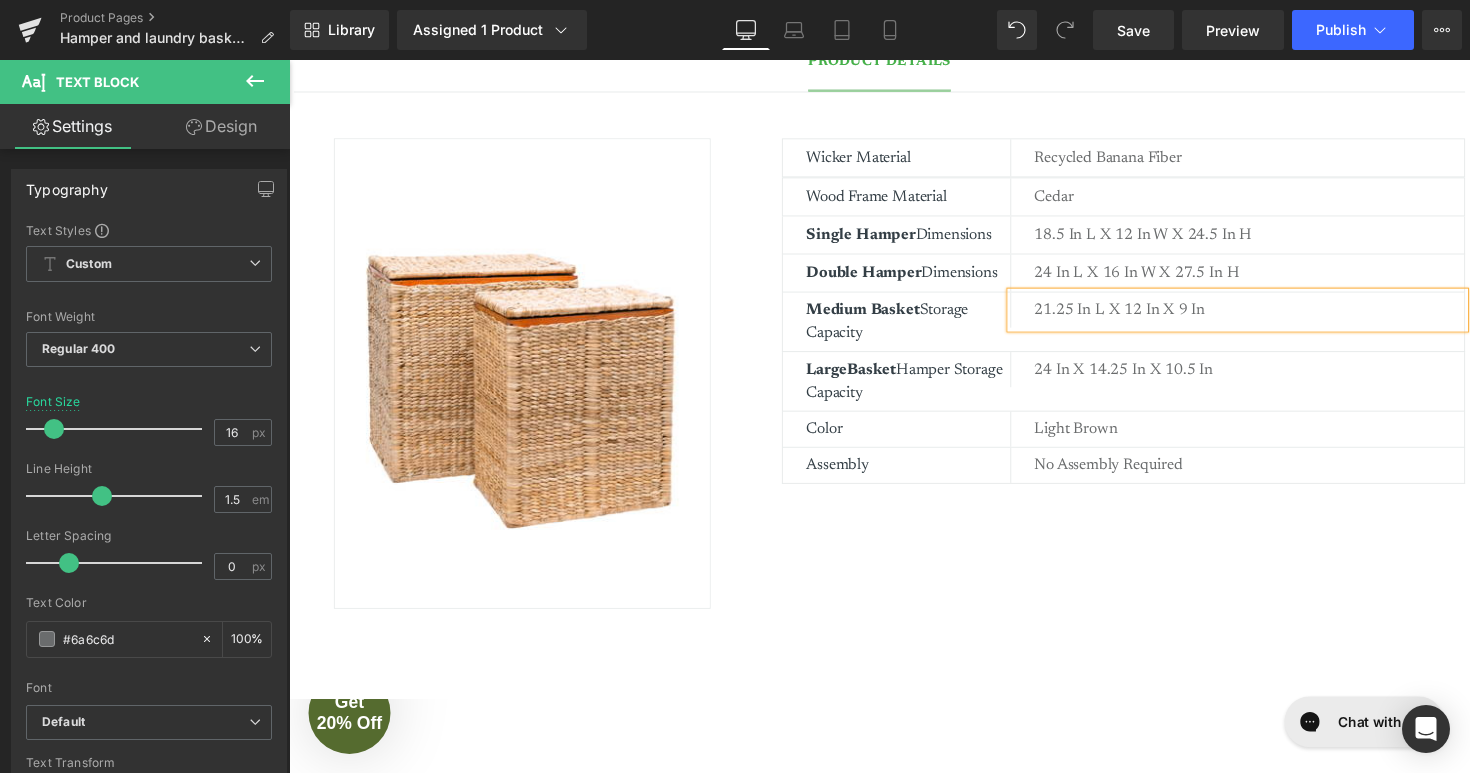 click on "21.25 in L x 12 in x 9 in" at bounding box center [1273, 316] 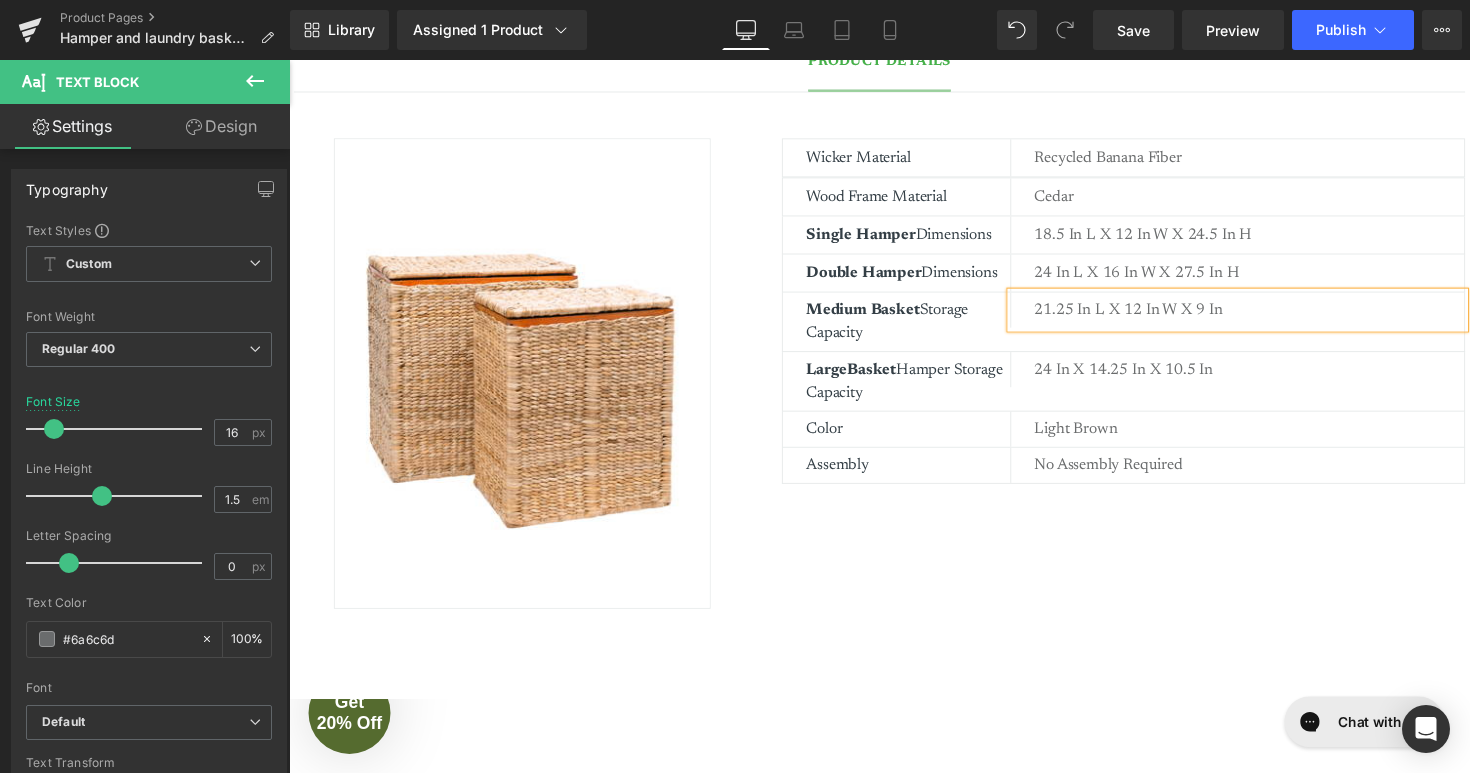 click on "21.25 in L x 12 in W x 9 in" at bounding box center [1273, 316] 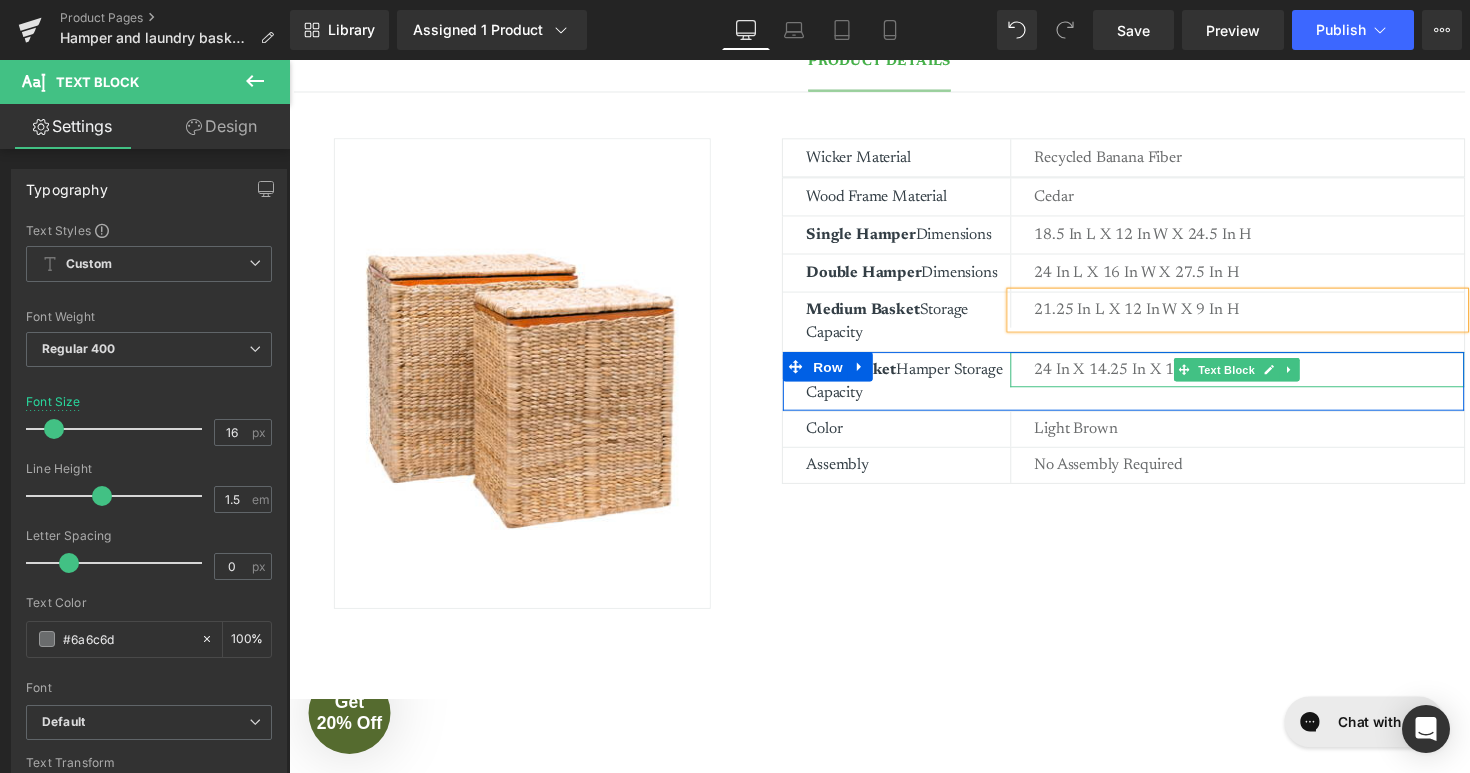 click on "24 in x 14.25 in x 10.5 in" at bounding box center (1273, 377) 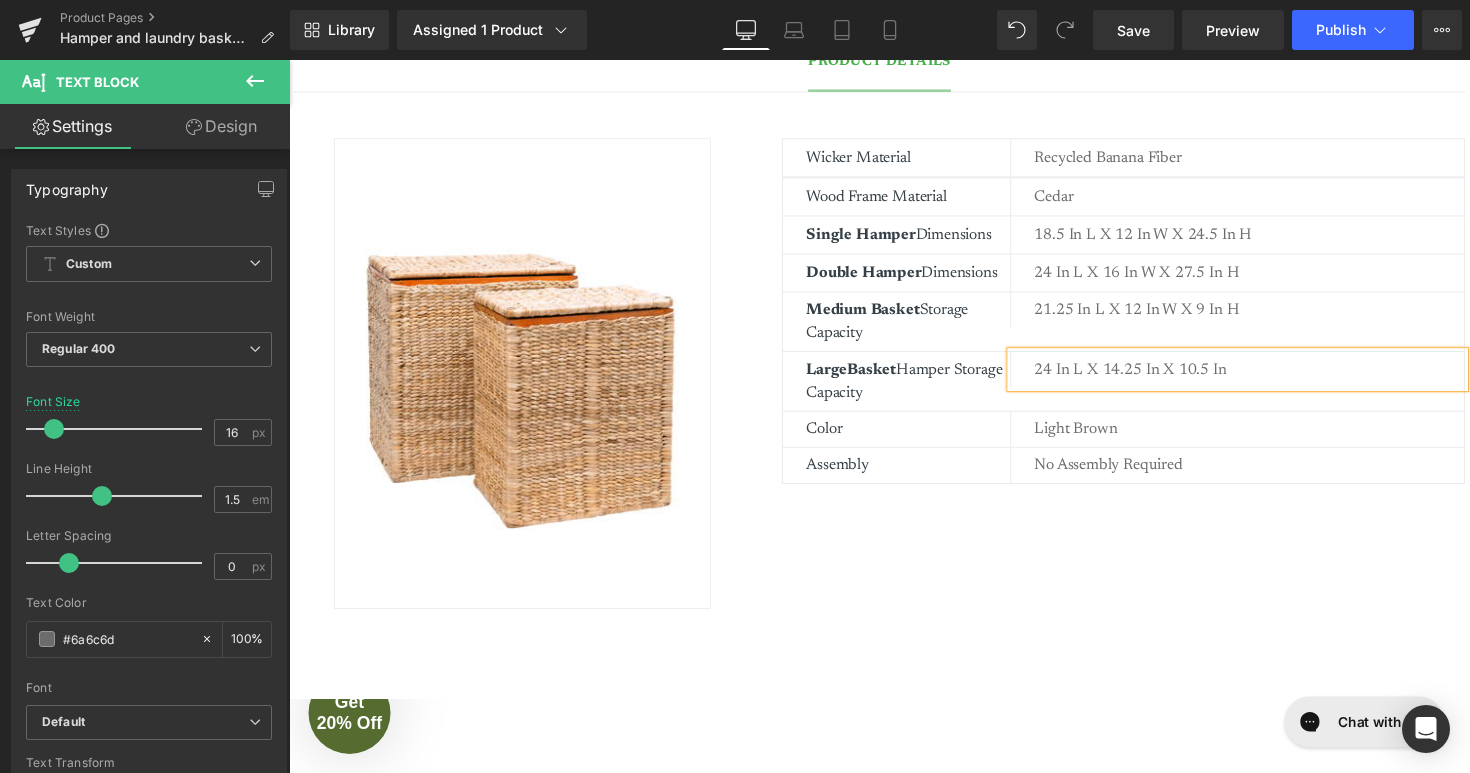 click on "24 in L x 14.25 in x 10.5 in" at bounding box center [1273, 377] 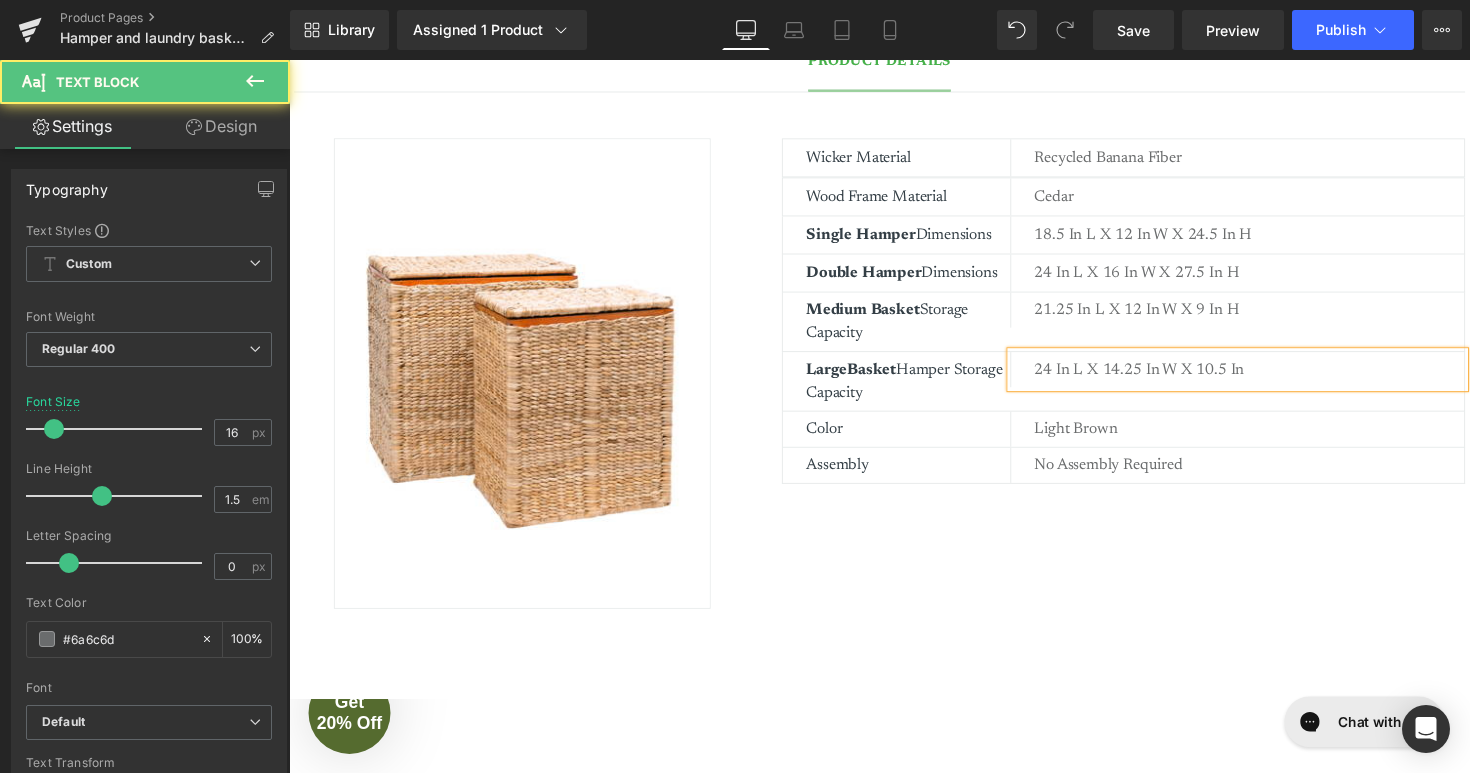click on "24 in L x 14.25 in W x 10.5 in" at bounding box center [1273, 377] 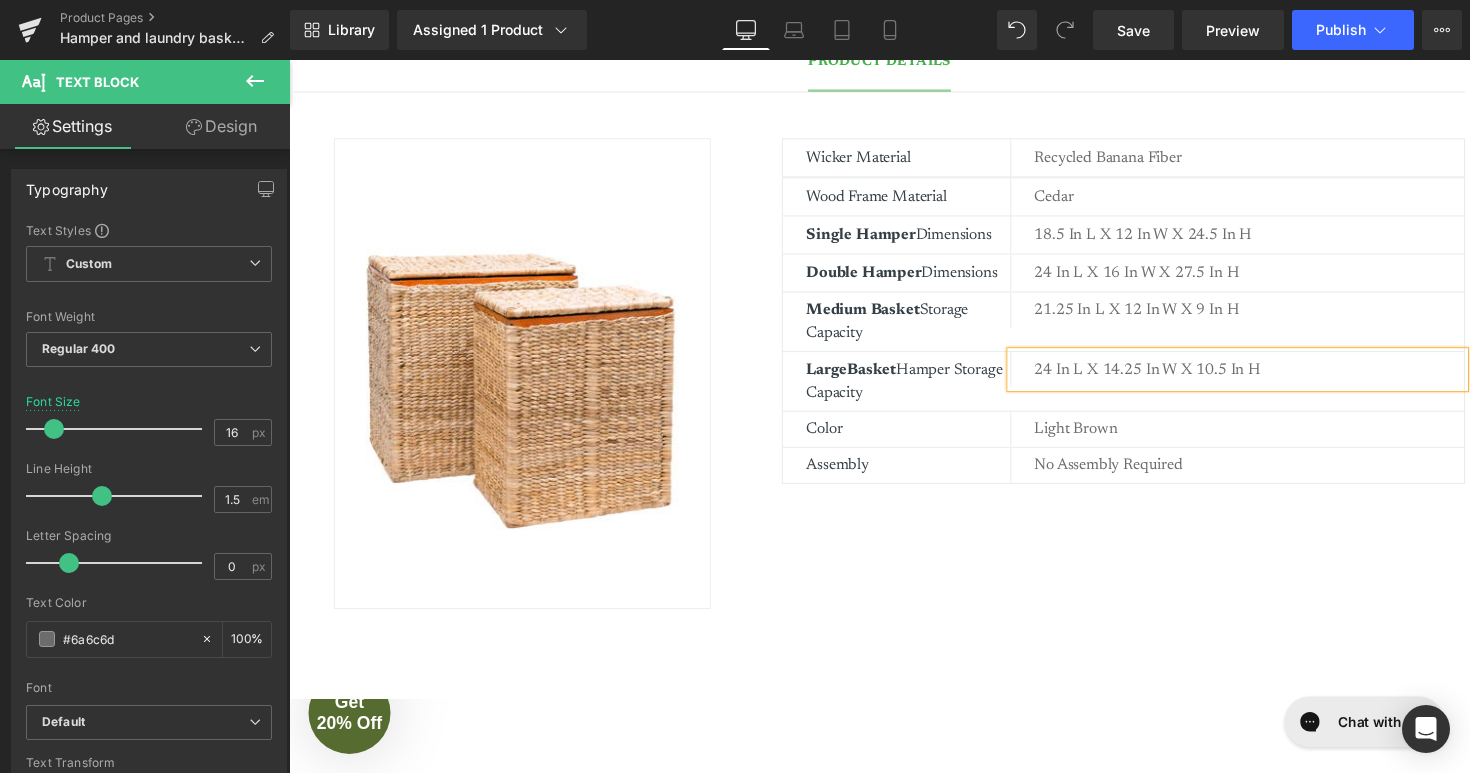 click on "Image
Wicker Material
Text Block         Recycled banana fiber Text Block
Row         Wood Frame Material Text Block         Cedar Text Block         Row         Single   Hamper  Dimensions Text Block         18.5 in L x 12 in W x 24.5 In H Text Block         Row         Double   Hamper  Dimensions Text Block         24 in L x 16 in W x 27.5 in H Text Block         Row         Medium   Basket  Storage Capacity Text Block         21.25 in L x 12 in W x 9 in H Text Block         Row         Large  Basket  Hamper Storage Capacity Text Block         24 in L x 14.25 in W x 10.5 in H Text Block         Row         Color Text Block         Light Brown Text Block         Row         Assembly Text Block         No Assembly Required Text Block         Row
Row" at bounding box center [894, 371] 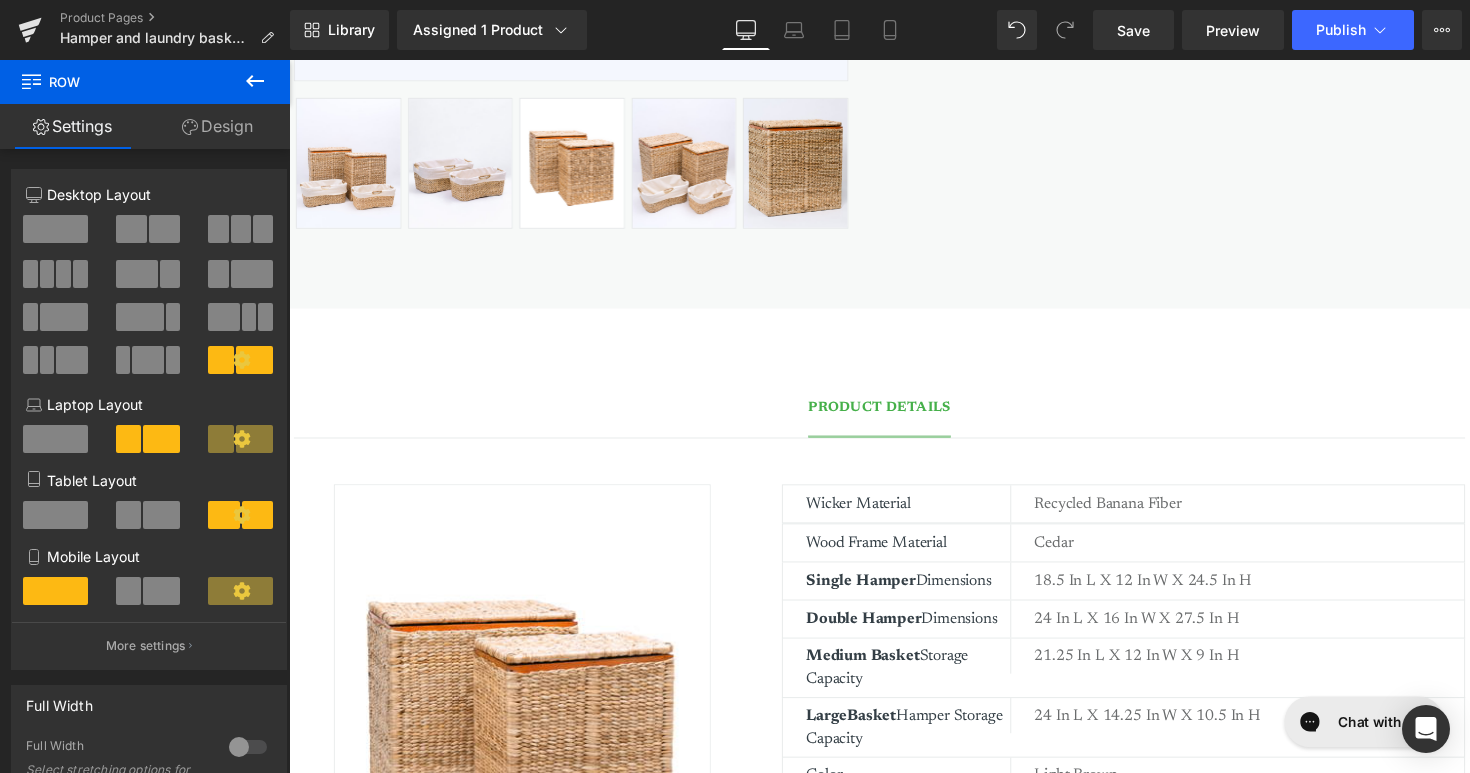 scroll, scrollTop: 1314, scrollLeft: 0, axis: vertical 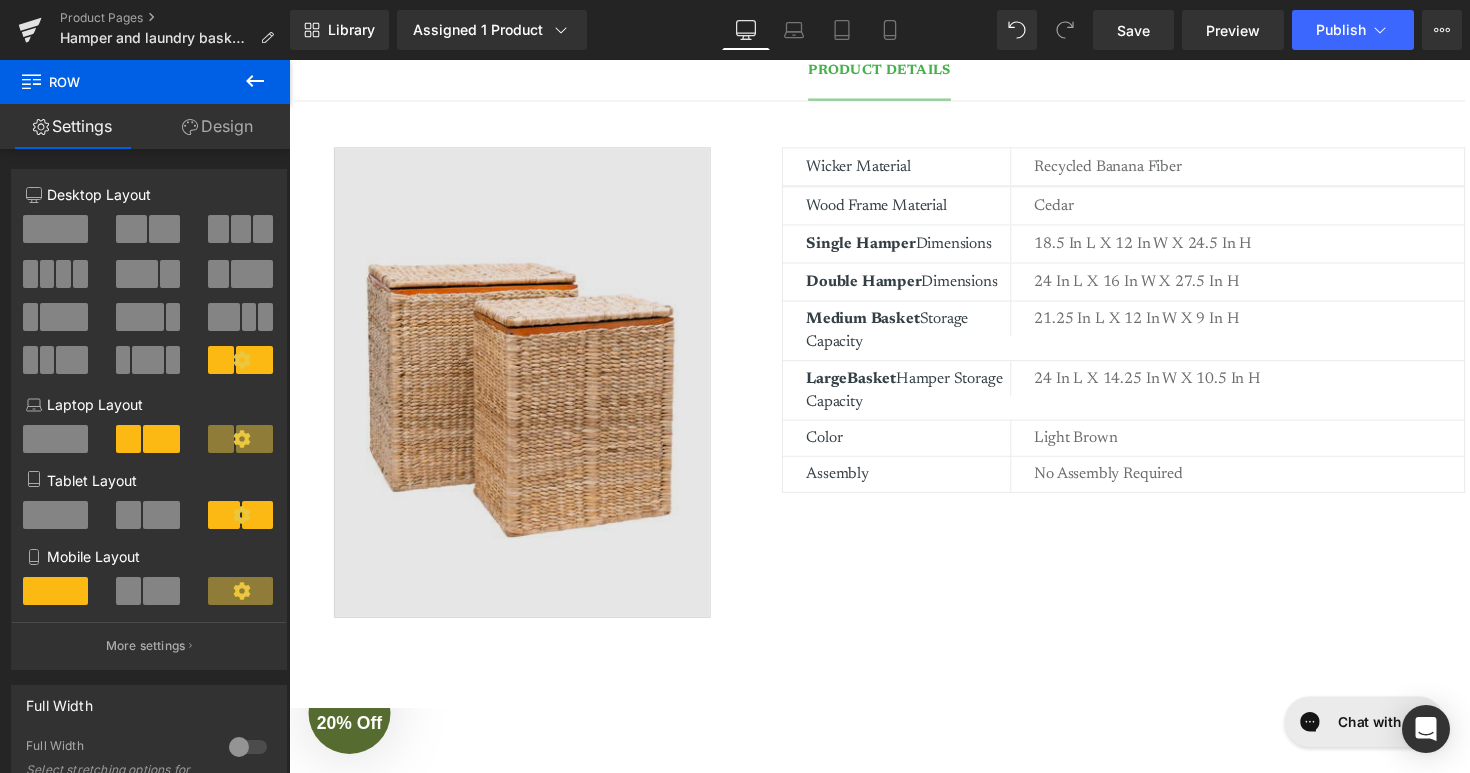 click at bounding box center (528, 391) 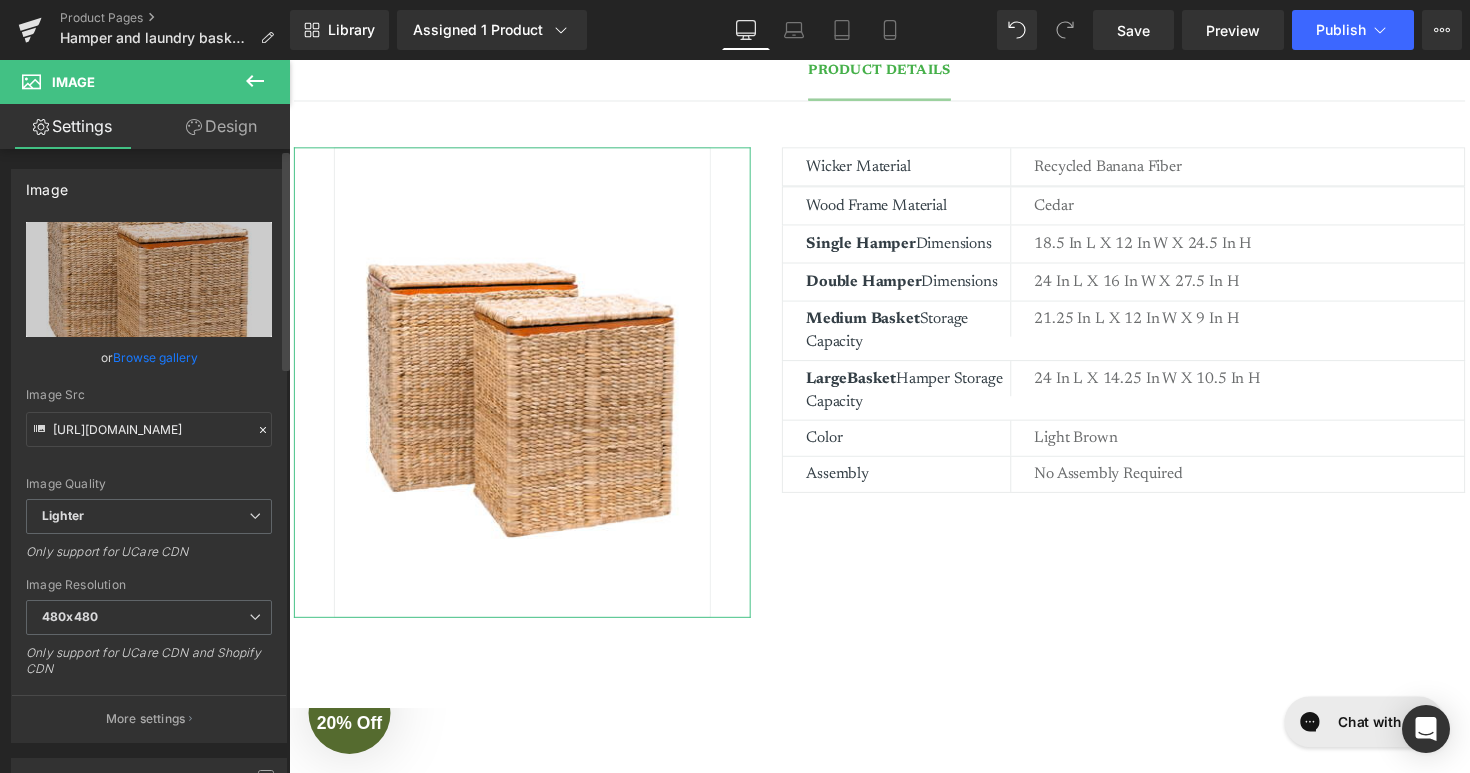 click on "Browse gallery" at bounding box center [155, 357] 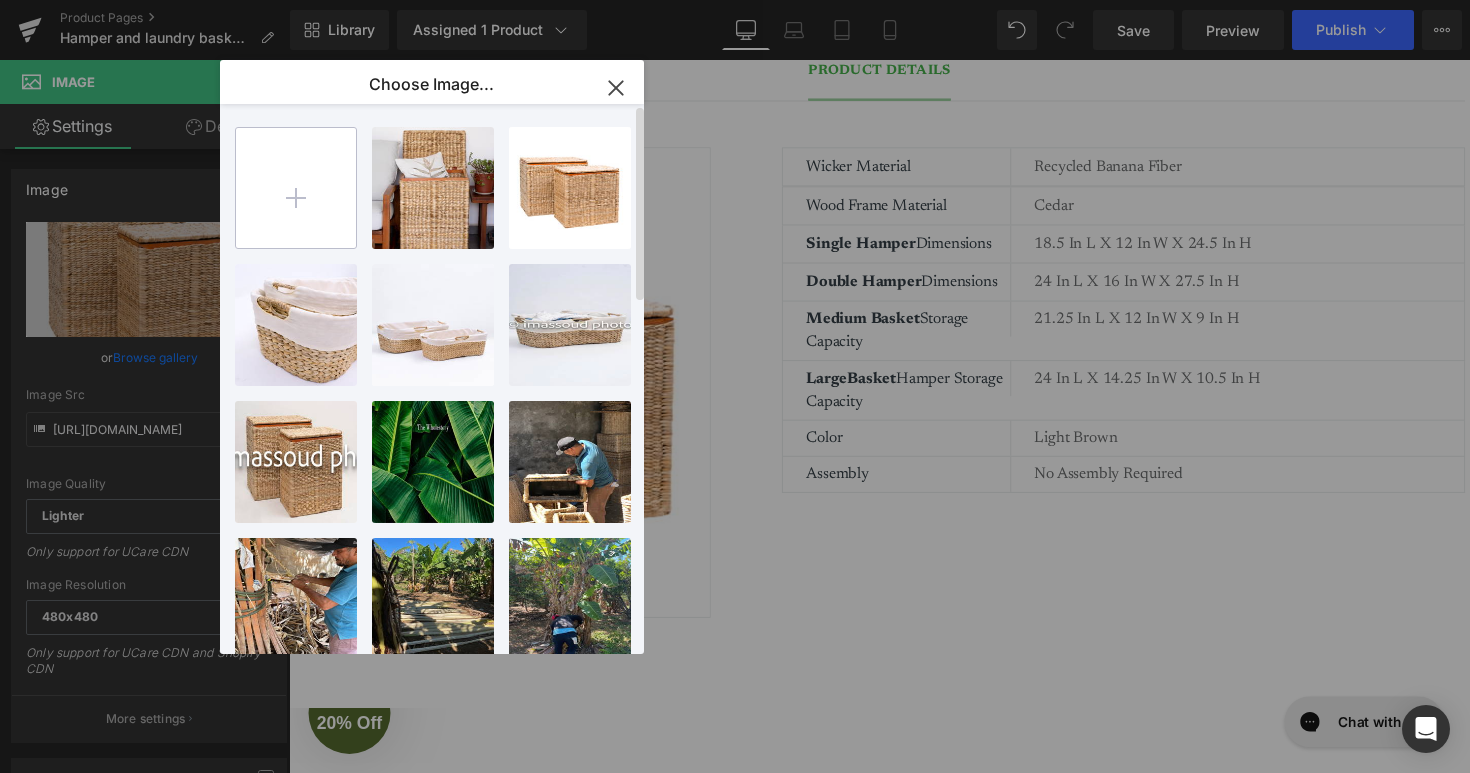 click at bounding box center (296, 188) 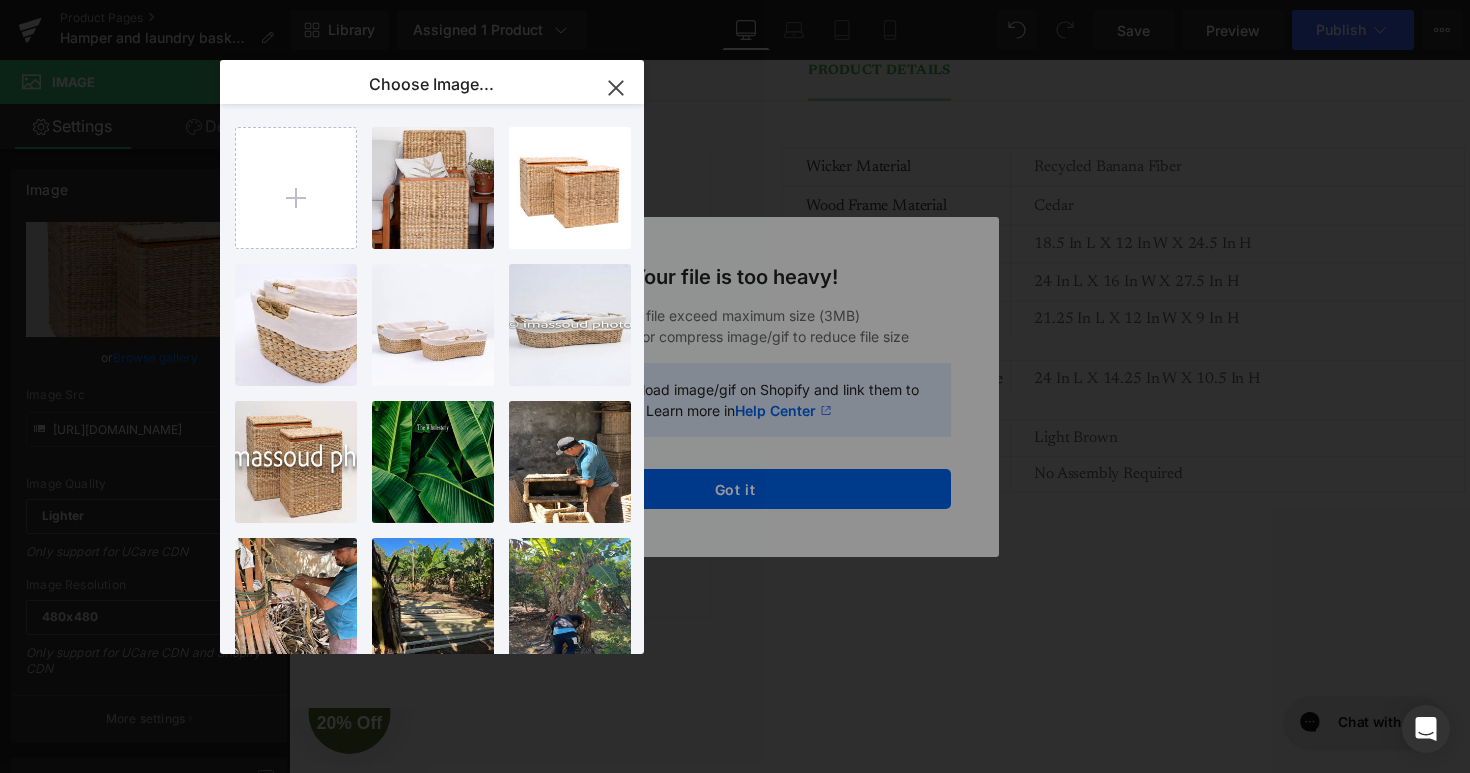 click on "Text Color Highlight Color #333333   Edit or remove link:   Edit   -   Unlink   -   Cancel     Choose Image... Back to Library   Insert     Hamper ...room.png 1.98 MB Delete image? Yes No Laundry...ound.png 1.44 MB Delete image? Yes No laundry...le 2.png 1.87 MB Delete image? Yes No laundry...ndle.png 1.09 MB Delete image? Yes No Screens...PM.png 739.03 KB Delete image? Yes No Screens...PM.png 2.30 MB Delete image? Yes No The Who...tory.jpg 168.35 KB Delete image? Yes No IMG_804...8040.jpg 719.23 KB Delete image? Yes No IMG_713...7138.jpg 1.30 MB Delete image? Yes No IMG_542...5423.jpg 1.39 MB Delete image? Yes No IMG_542...5428.jpg 1.77 MB Delete image? Yes No banana ...nd 3.jpg 168.28 KB Delete image? Yes No rectang...ices.png 1.94 MB Delete image? Yes No wholest...9672.jpg 1.44 MB Delete image? Yes No round b...hite.png 1.77 MB Delete image? Yes No Trunk S...ndle.png 1.09 MB Delete image? Yes No web-9c-...0231.jpg 1.06 MB Delete image? Yes No hi_res-..._1x1.jpg 2.76 MB Delete image? Yes No 2.76 MB Yes No" at bounding box center [735, 0] 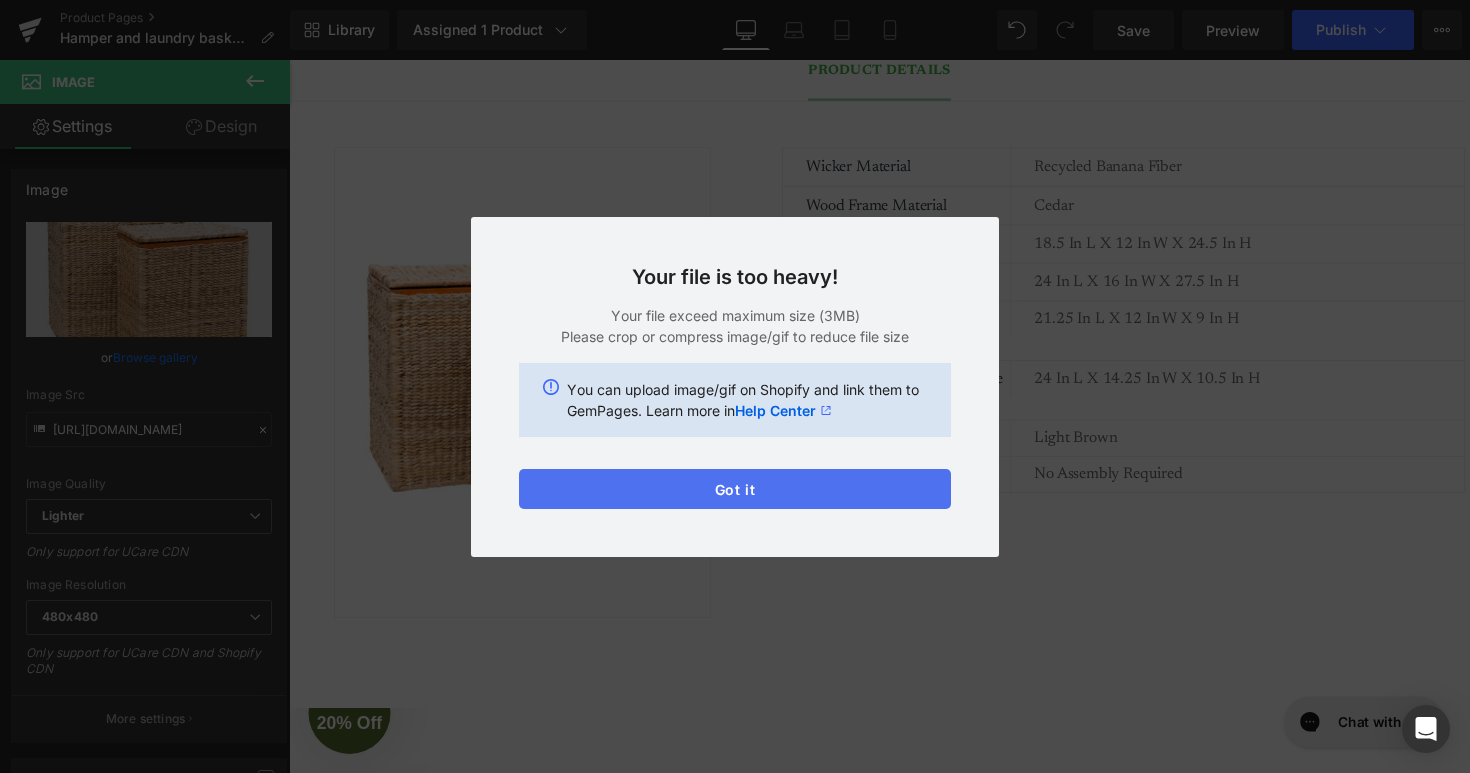 click on "Got it" at bounding box center [735, 489] 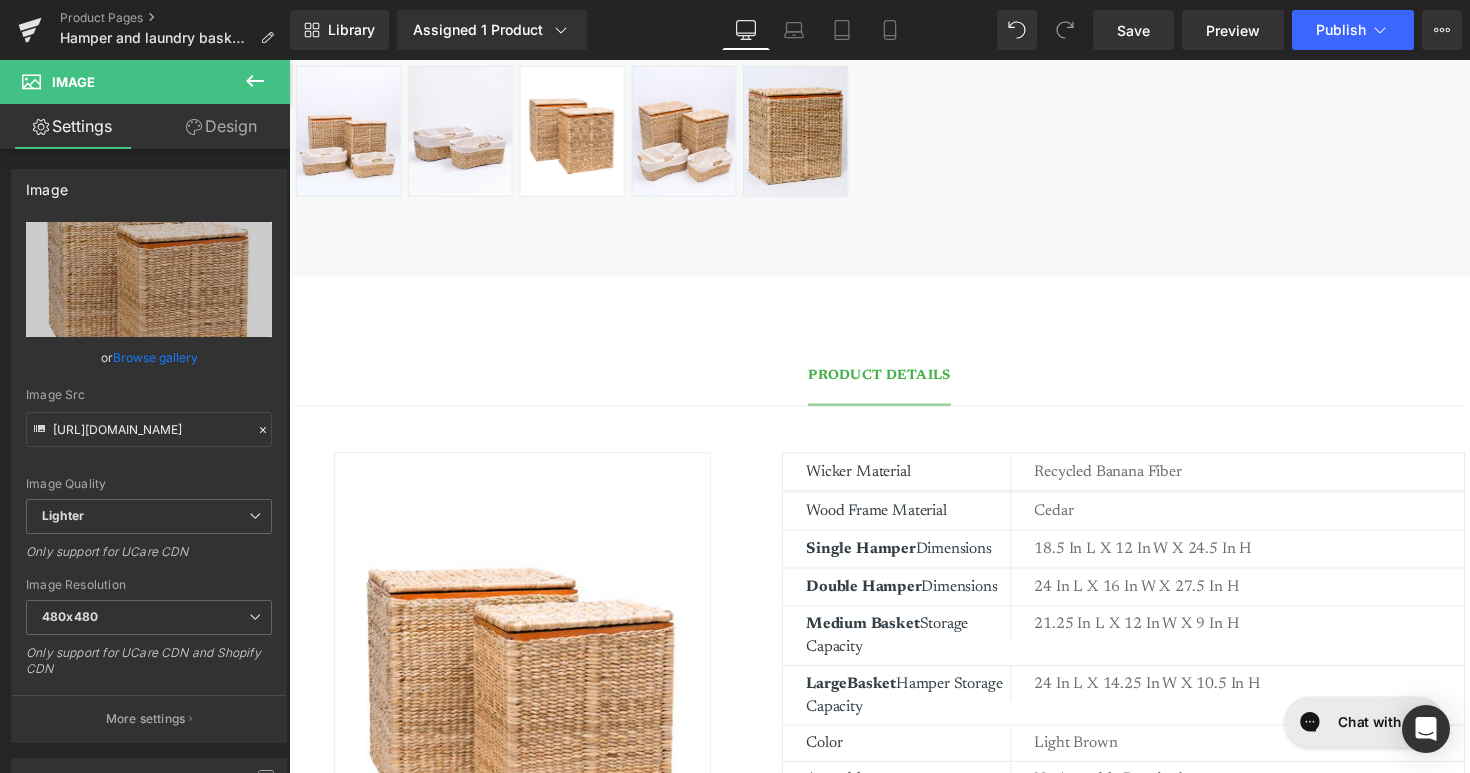 scroll, scrollTop: 1263, scrollLeft: 0, axis: vertical 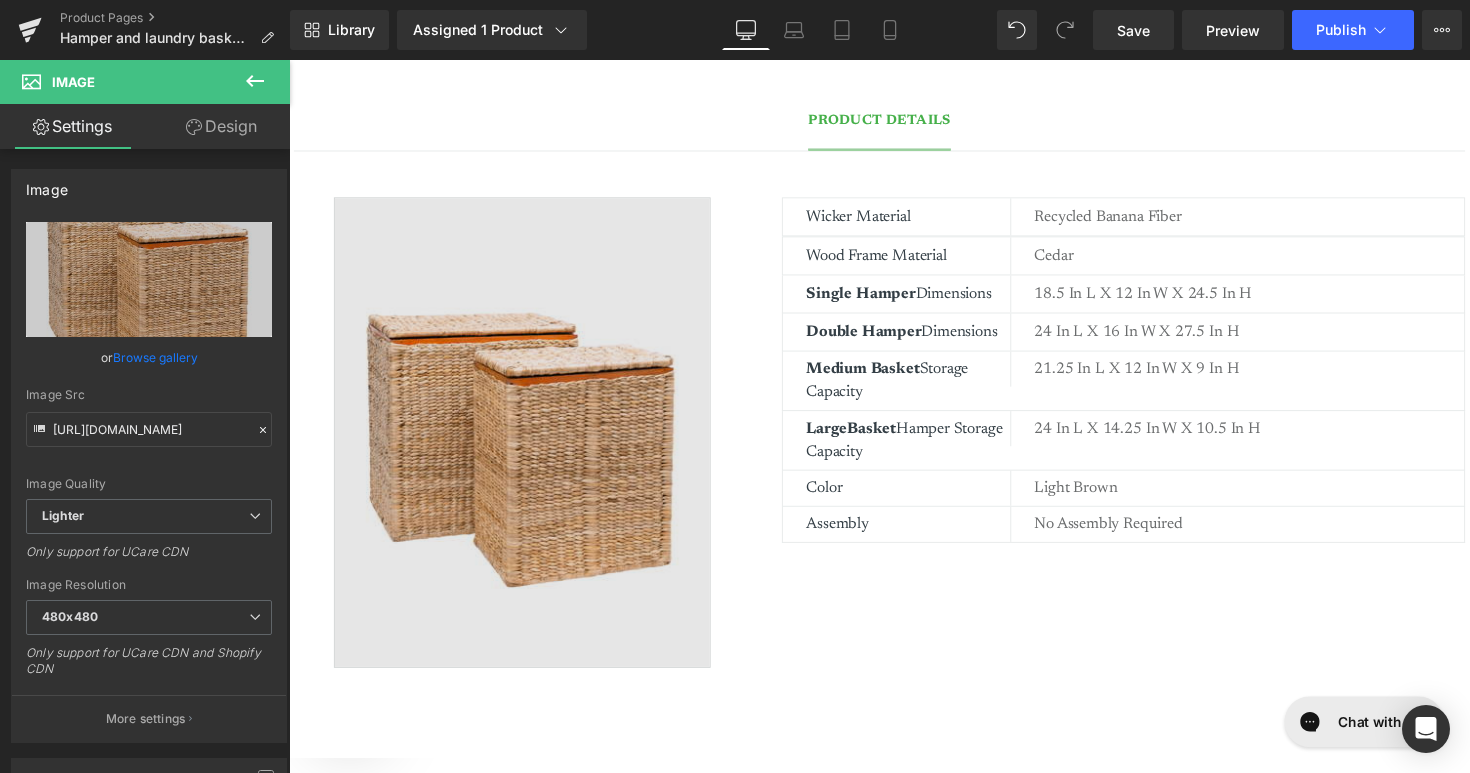 click at bounding box center [528, 442] 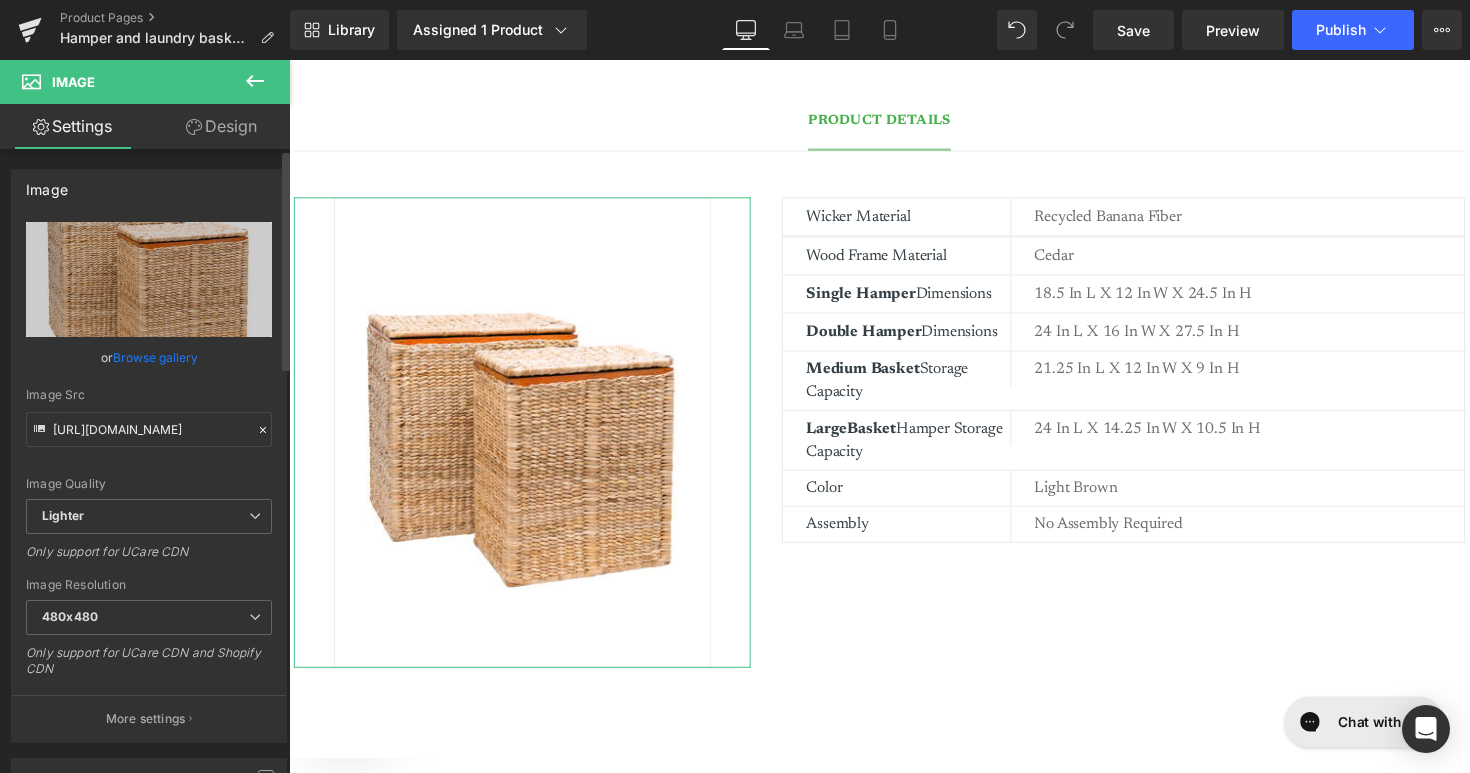 click on "Browse gallery" at bounding box center [155, 357] 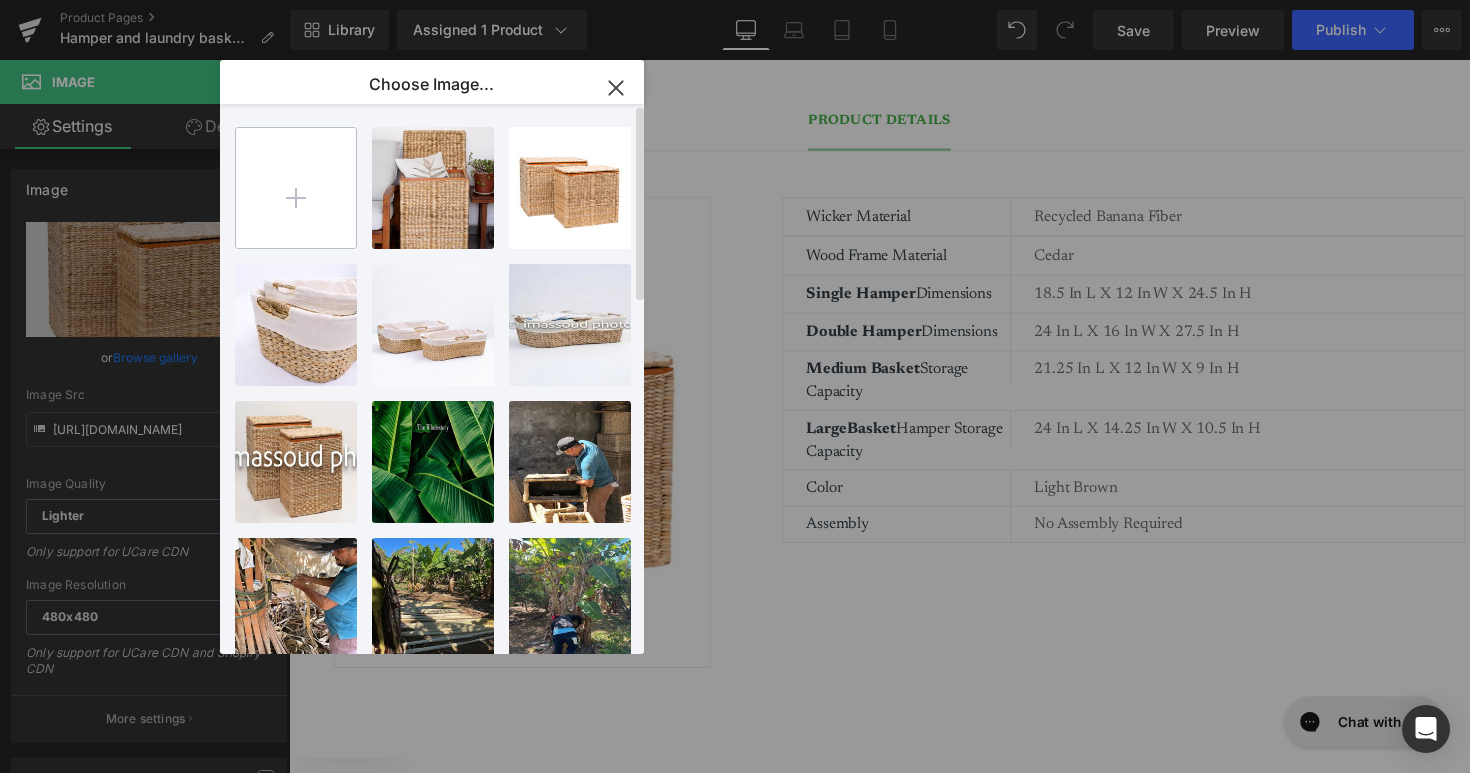 click at bounding box center (296, 188) 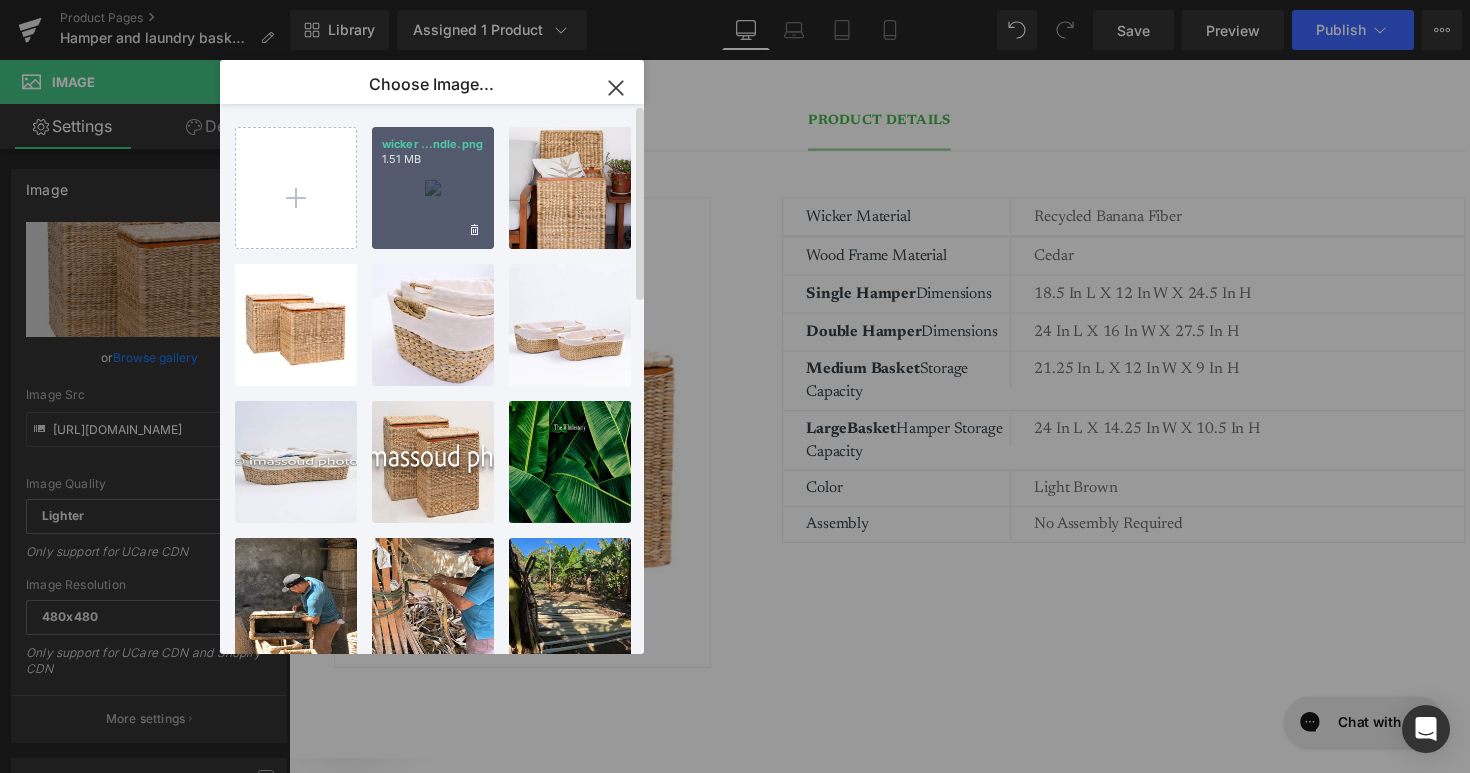 click on "wicker ...ndle.png 1.51 MB" at bounding box center [433, 188] 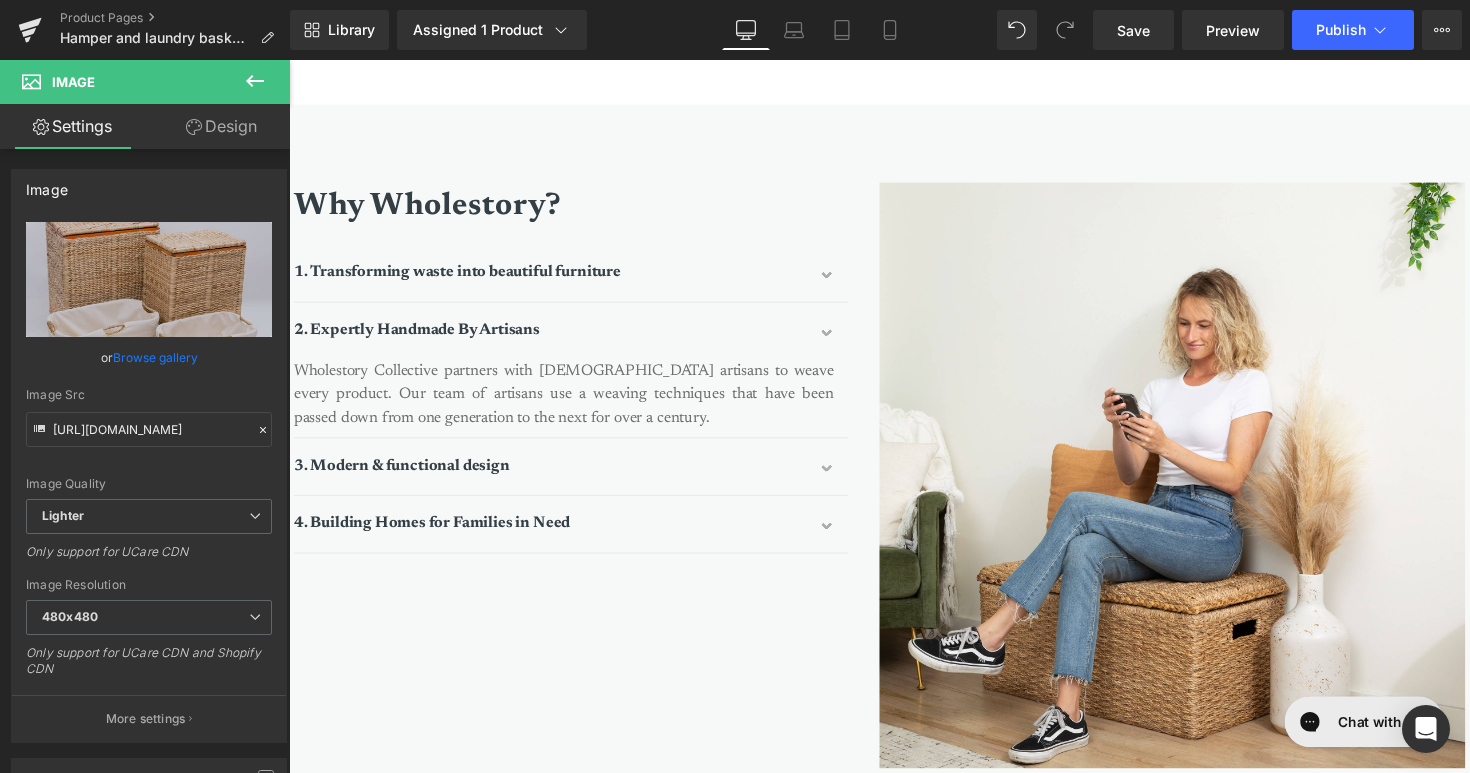 scroll, scrollTop: 2274, scrollLeft: 0, axis: vertical 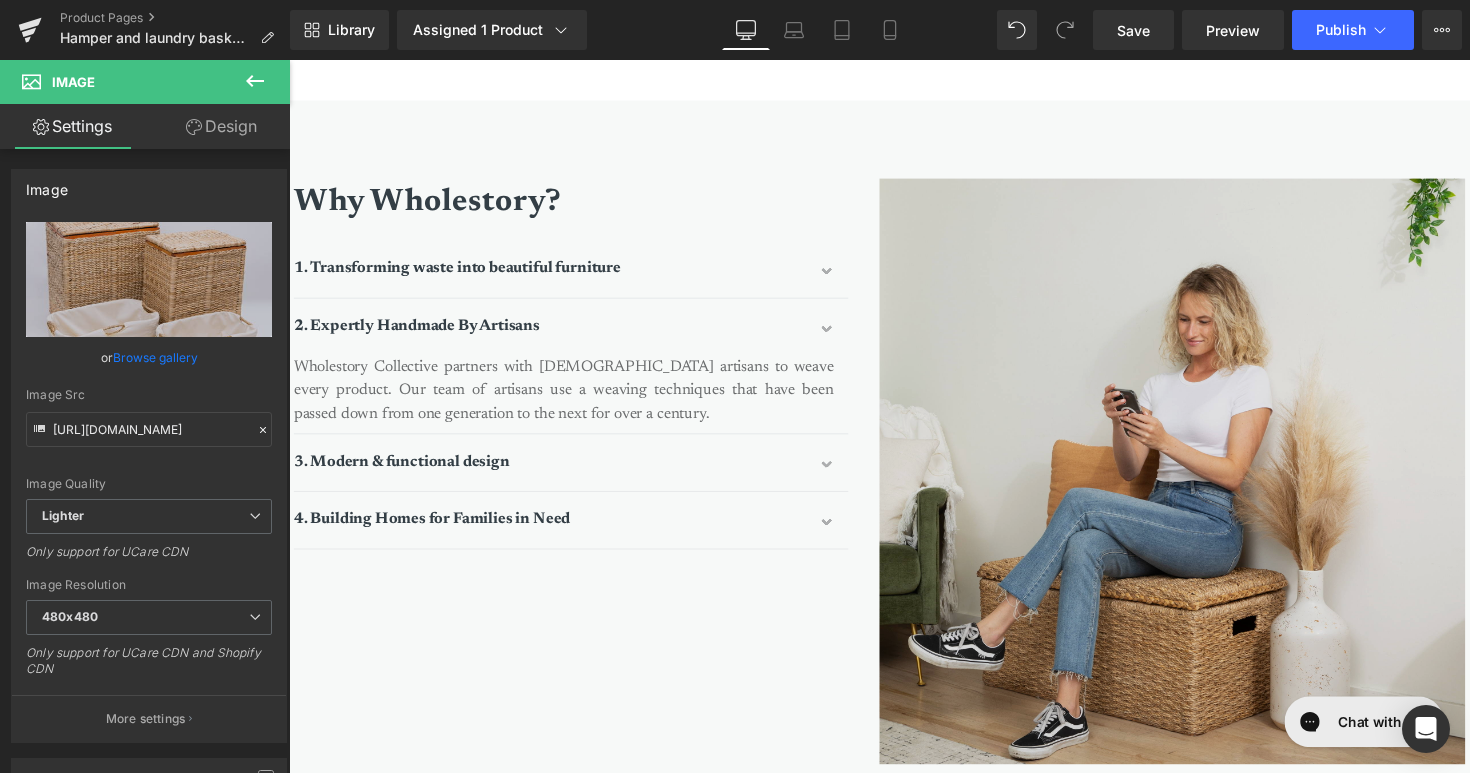 click at bounding box center (1194, 481) 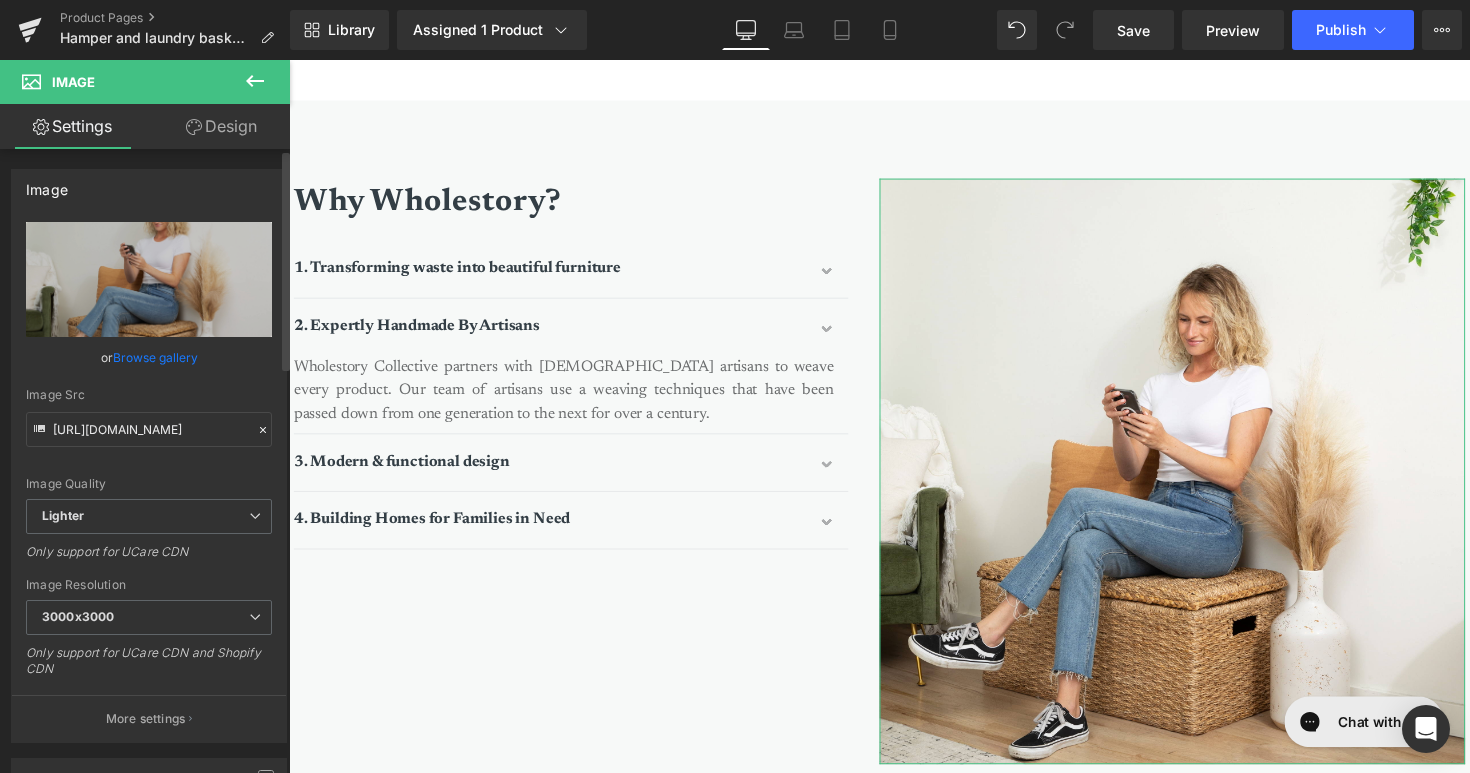 click on "Browse gallery" at bounding box center [155, 357] 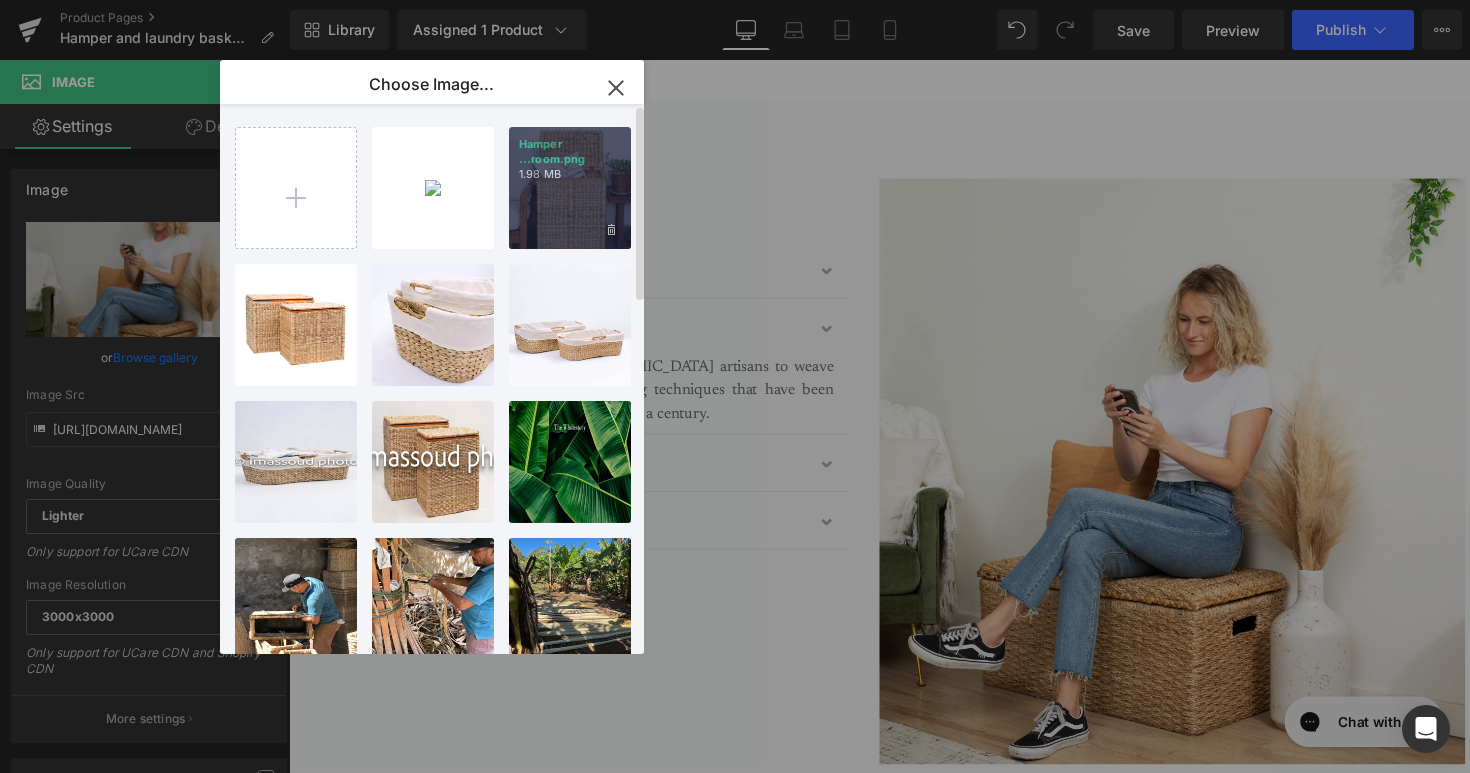 click on "Hamper ...room.png 1.98 MB" at bounding box center [570, 188] 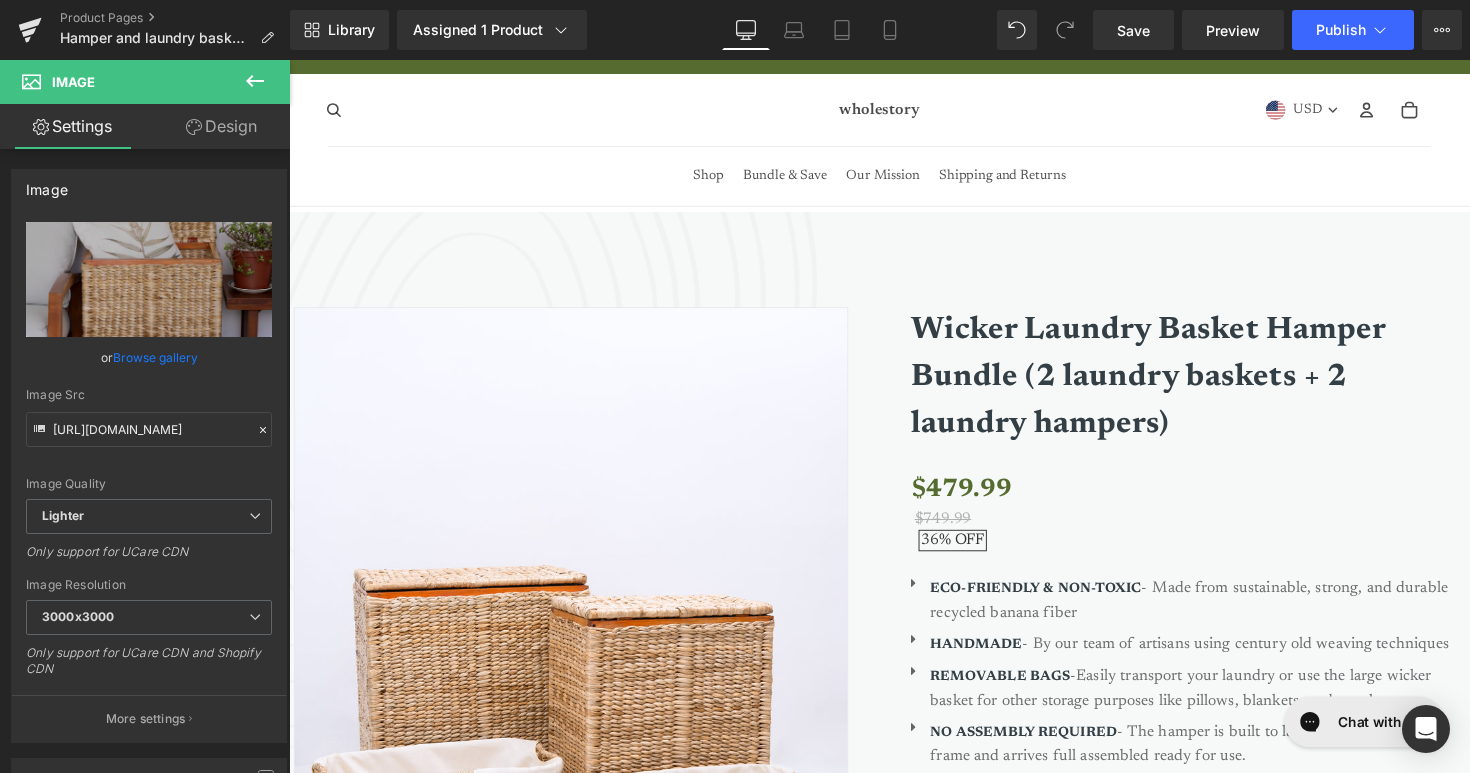 scroll, scrollTop: 0, scrollLeft: 0, axis: both 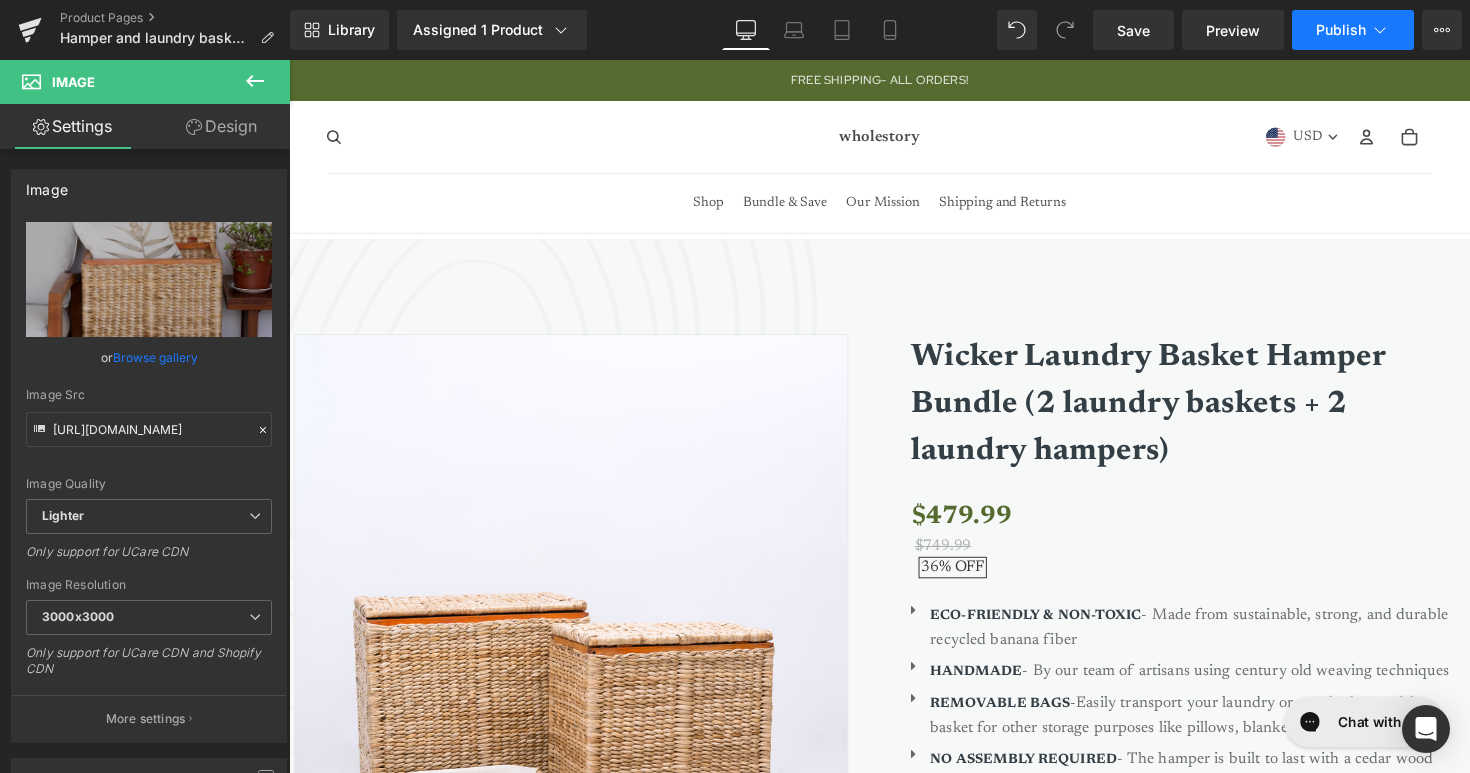 click on "Publish" at bounding box center [1353, 30] 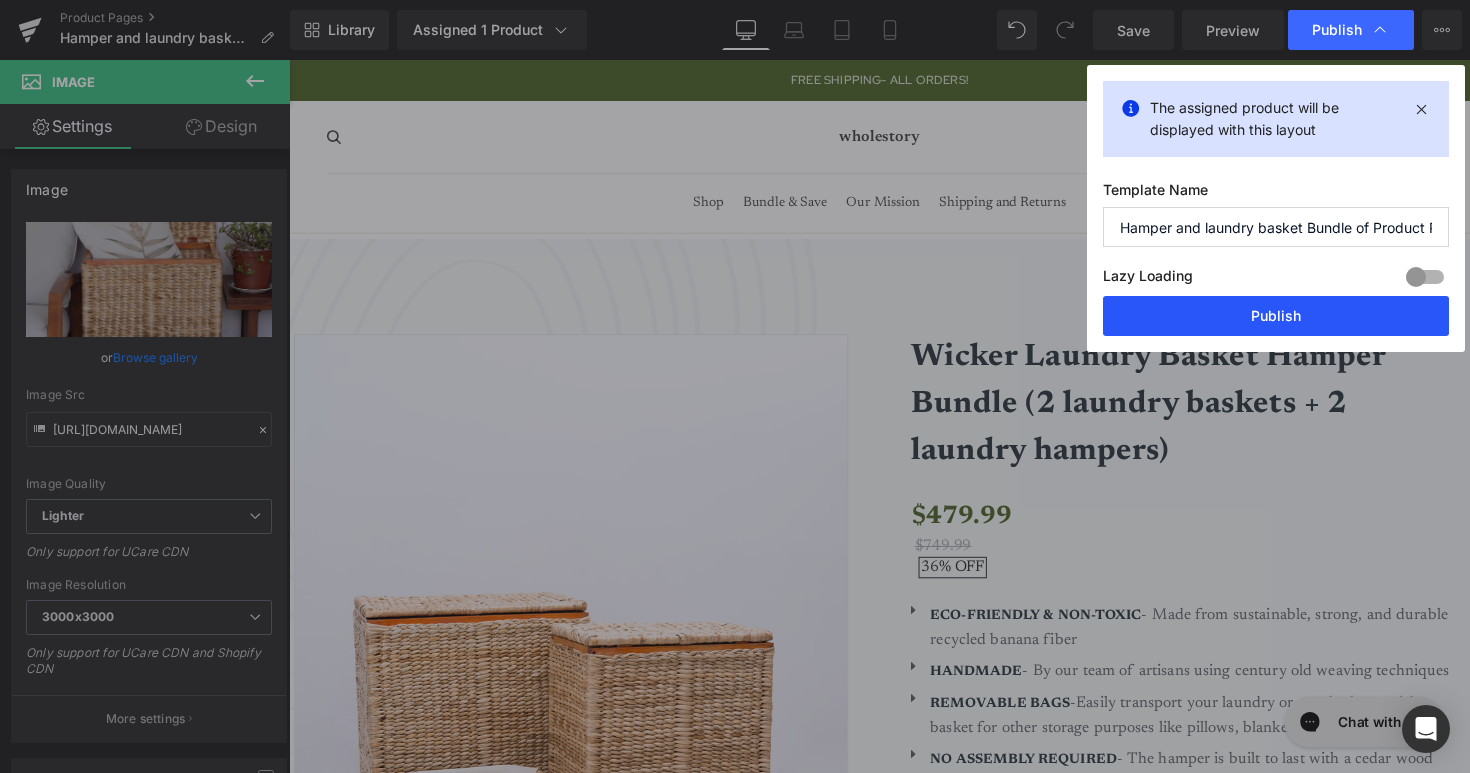 click on "Publish" at bounding box center (1276, 316) 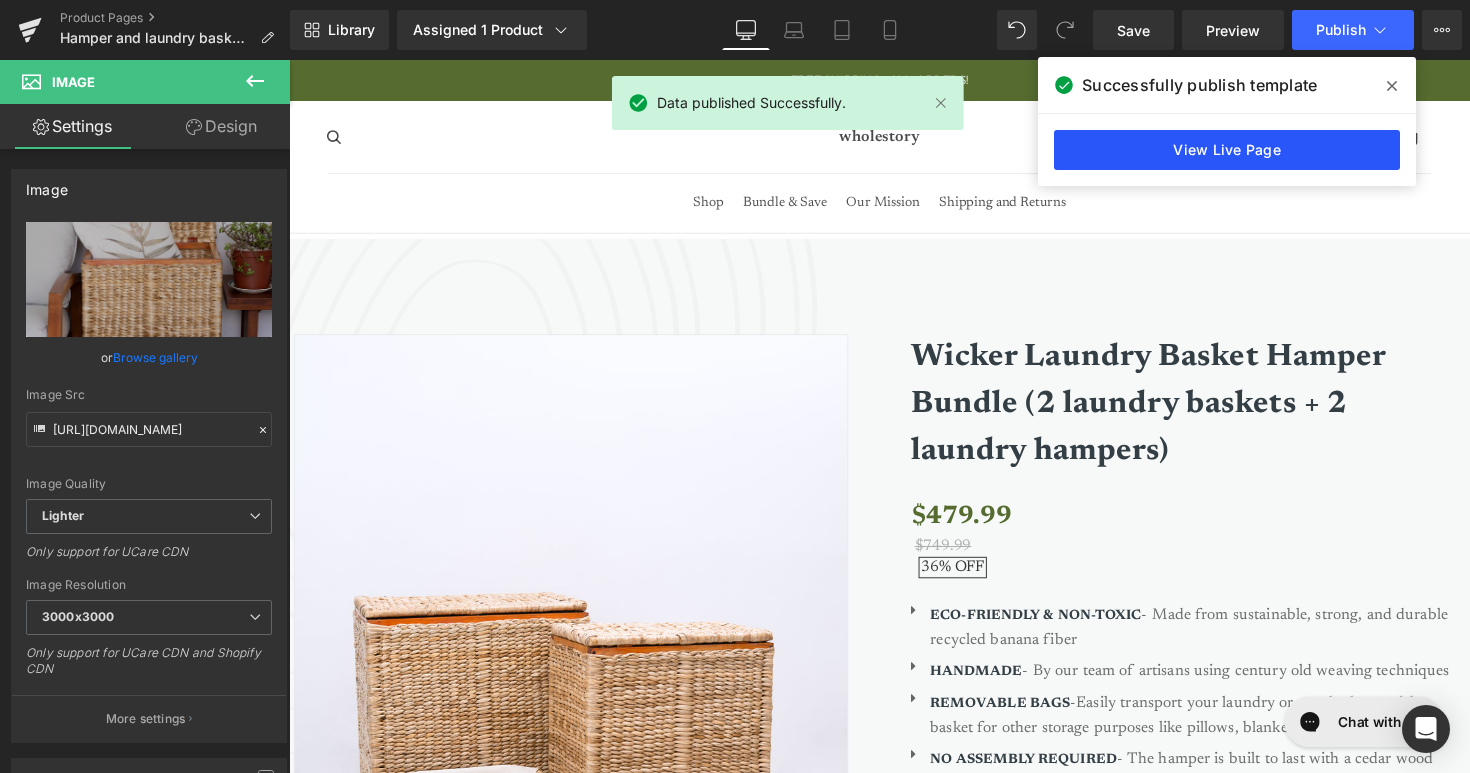 click on "View Live Page" at bounding box center [1227, 150] 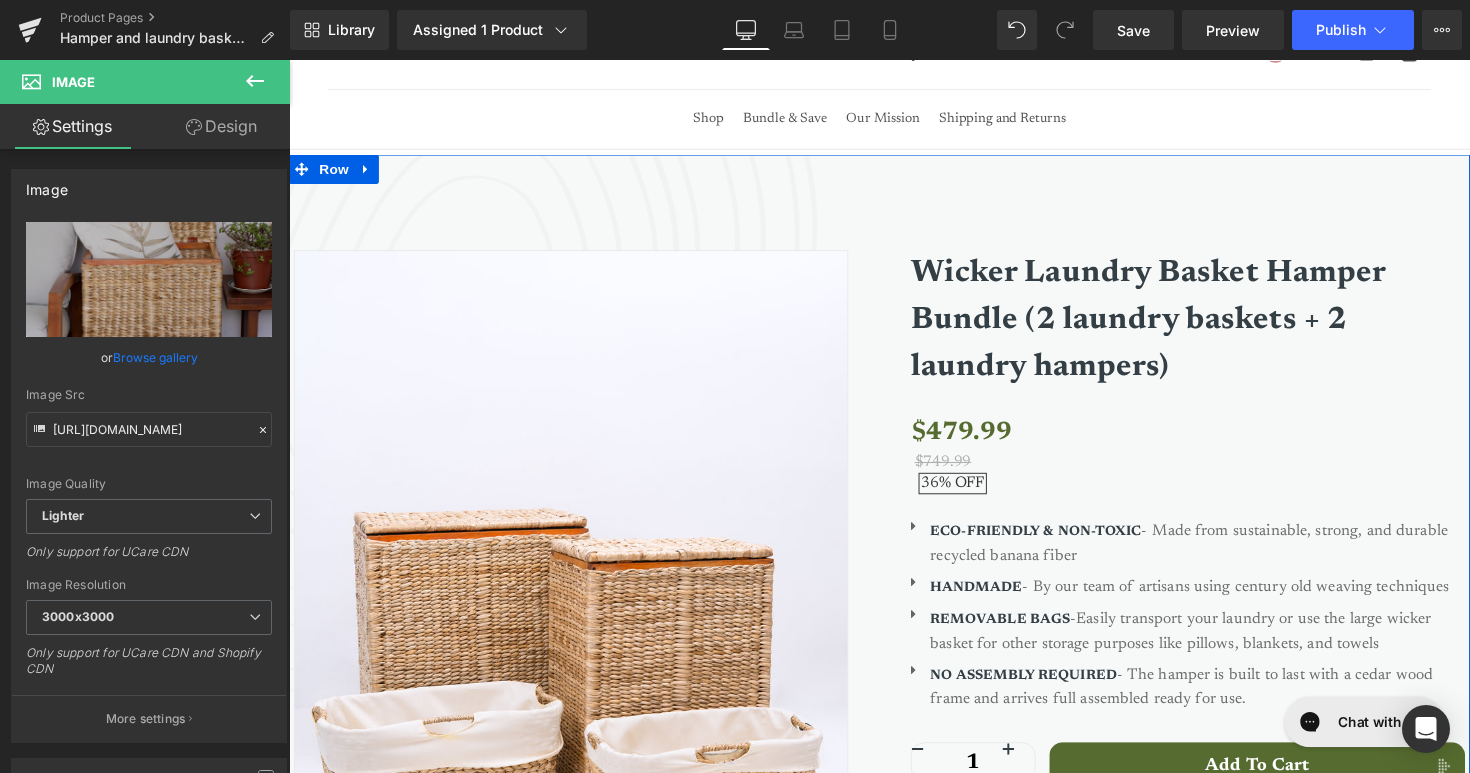 scroll, scrollTop: 0, scrollLeft: 0, axis: both 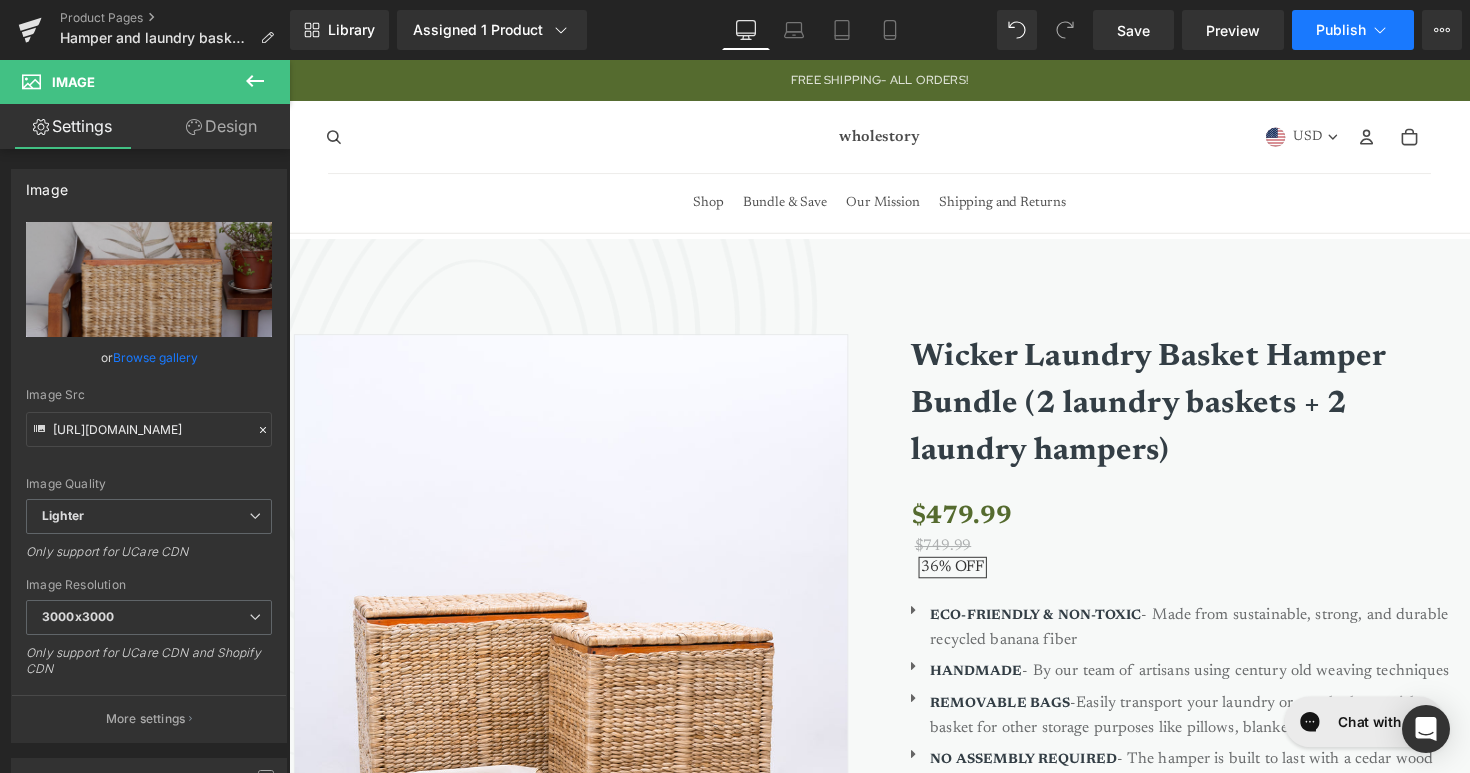 click on "Publish" at bounding box center (1341, 30) 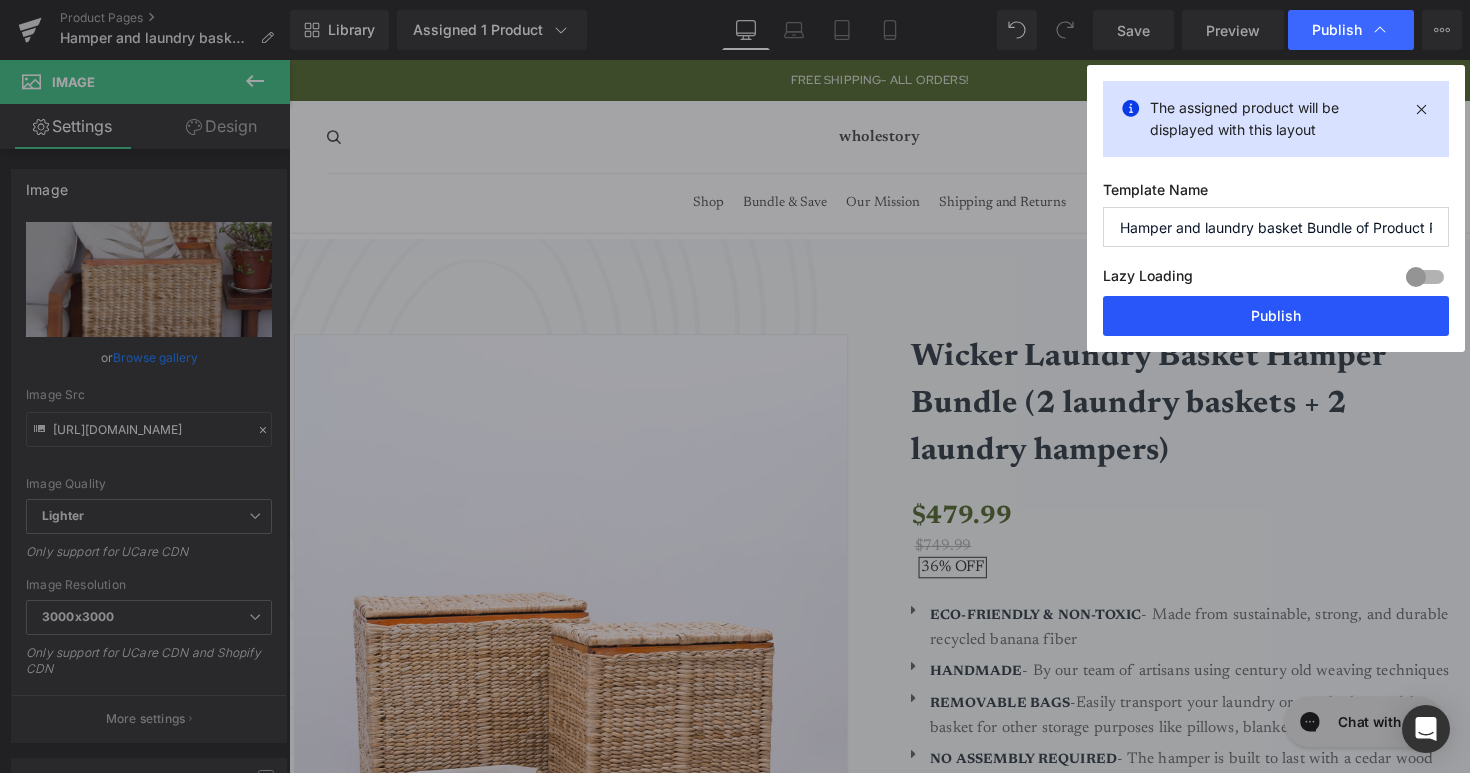 click on "Publish" at bounding box center (1276, 316) 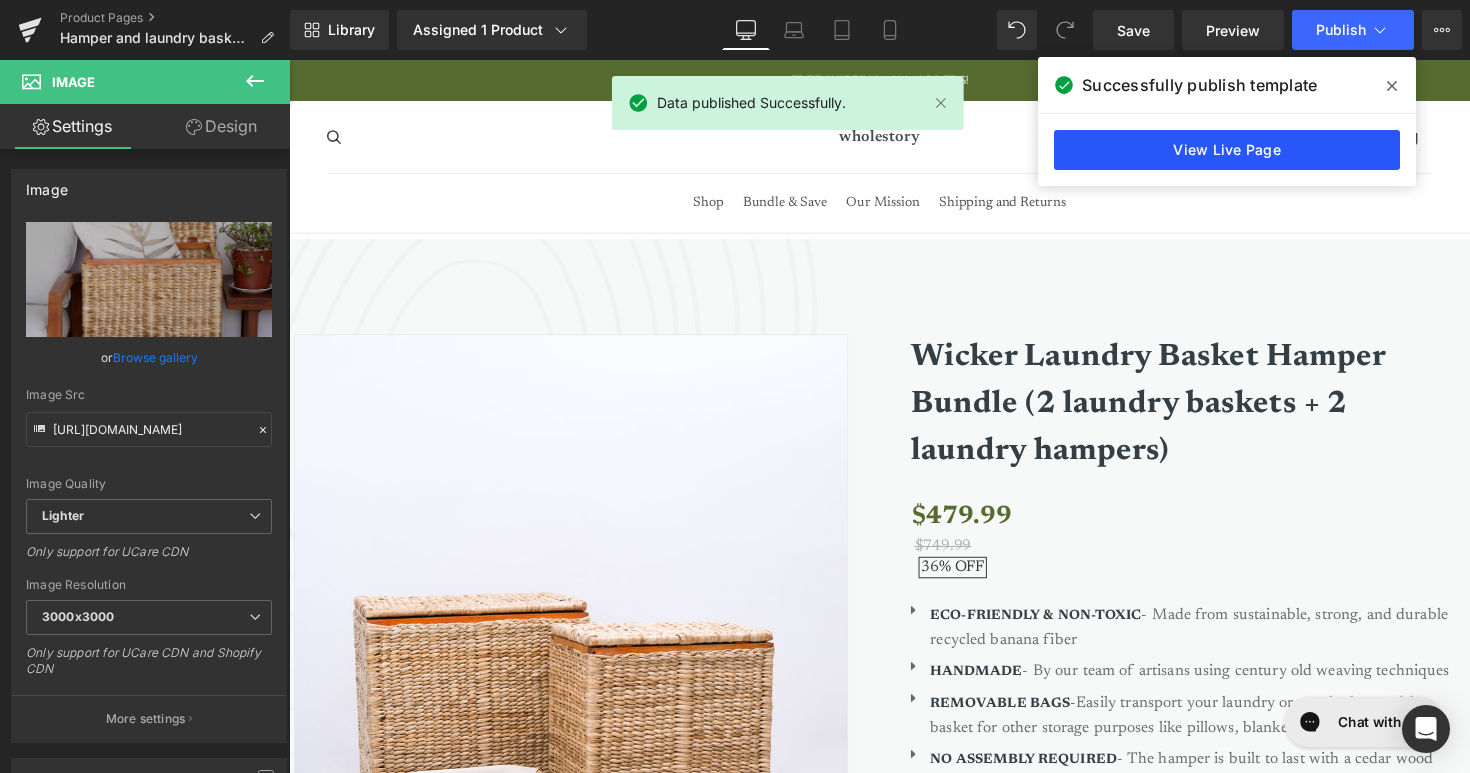click on "View Live Page" at bounding box center (1227, 150) 